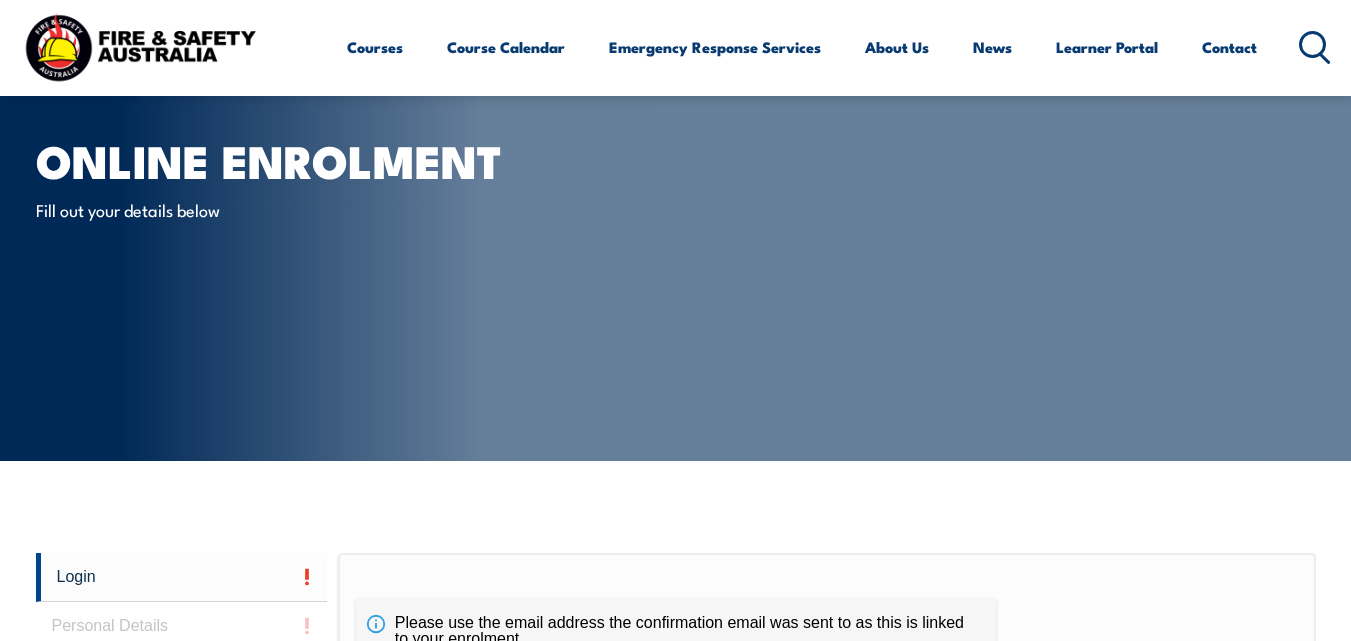 scroll, scrollTop: 473, scrollLeft: 0, axis: vertical 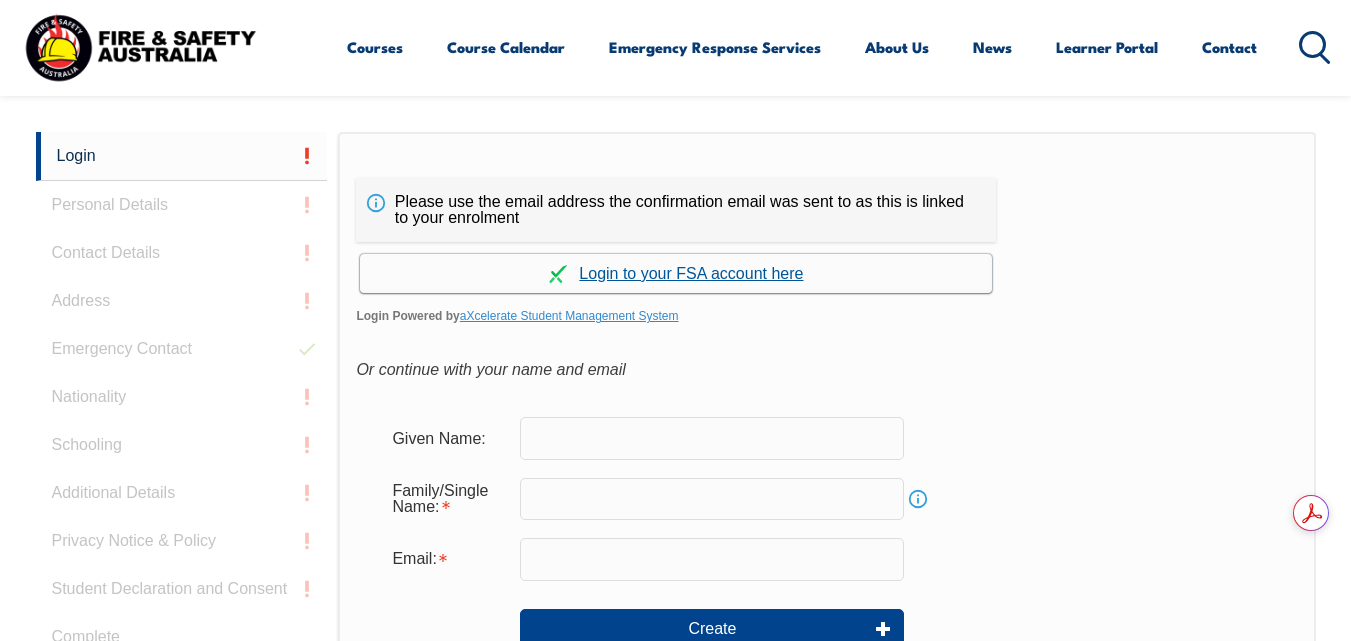 click on "Continue with aXcelerate" at bounding box center (676, 273) 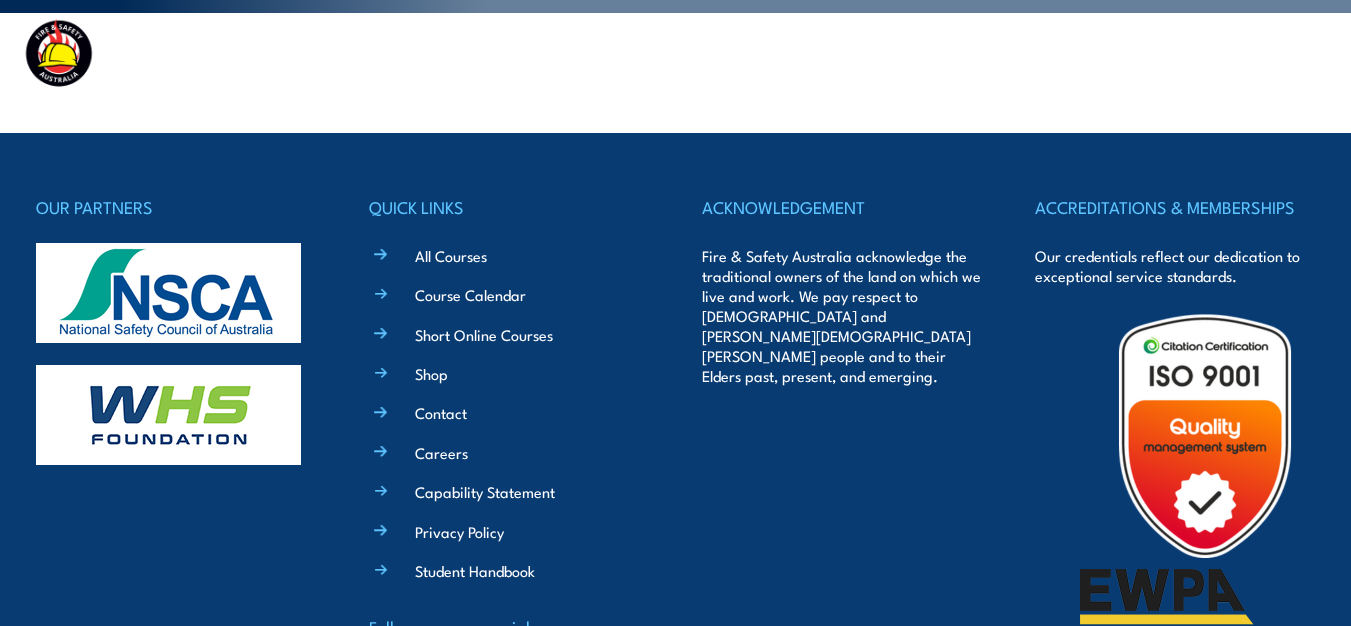 scroll, scrollTop: 500, scrollLeft: 0, axis: vertical 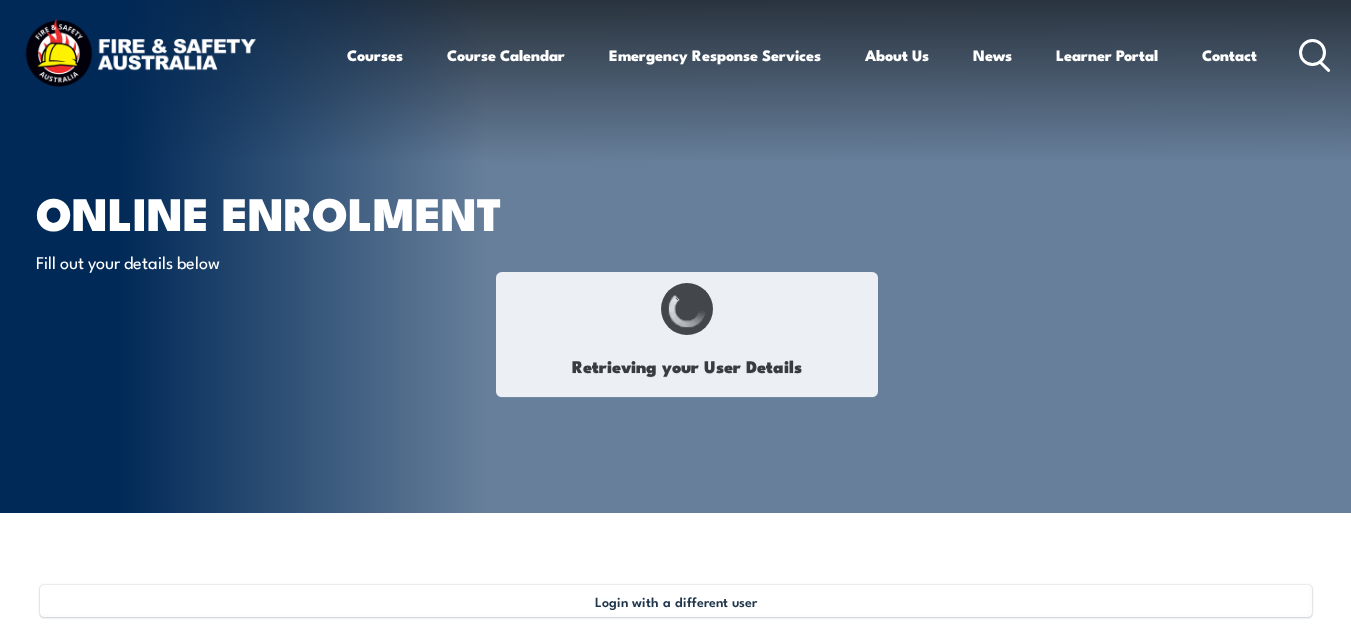 type on "[PERSON_NAME]" 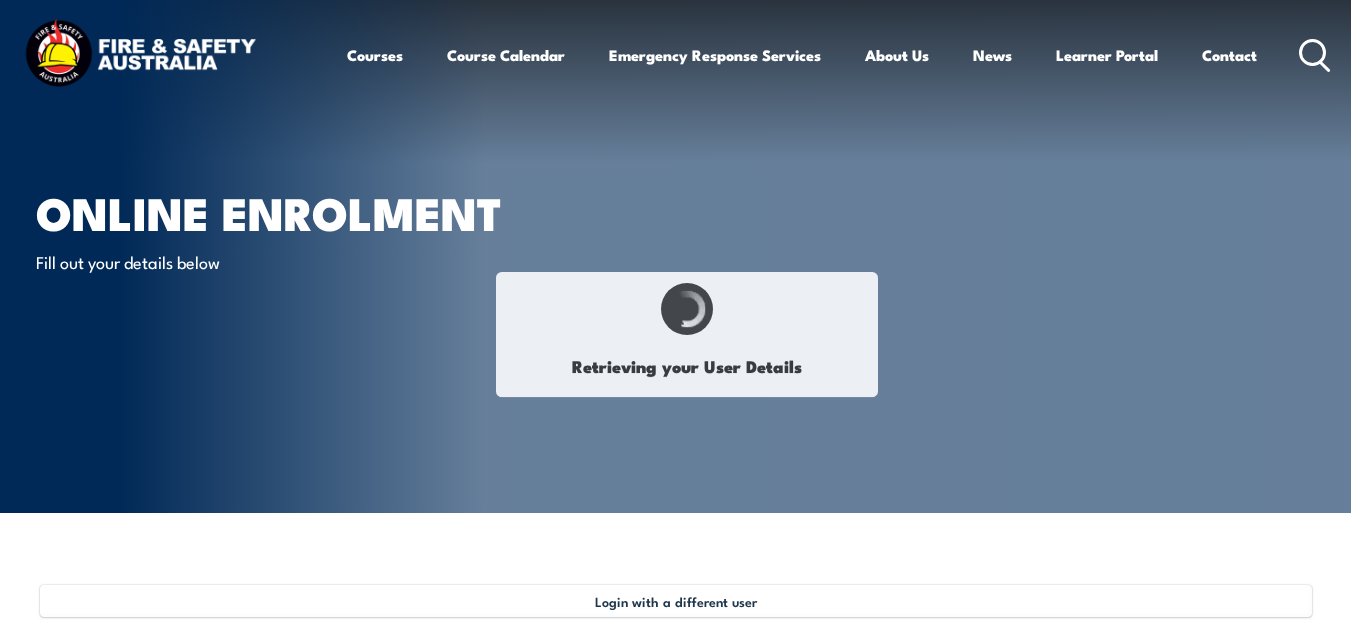 type on "[PERSON_NAME]" 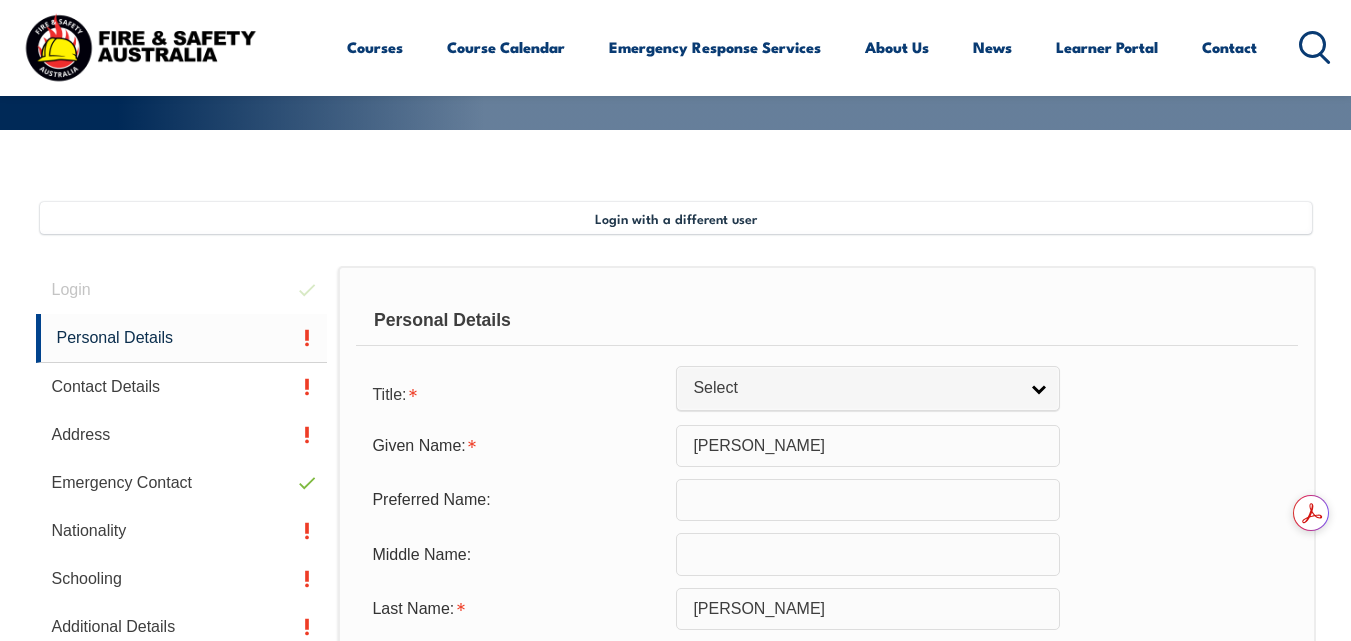 scroll, scrollTop: 485, scrollLeft: 0, axis: vertical 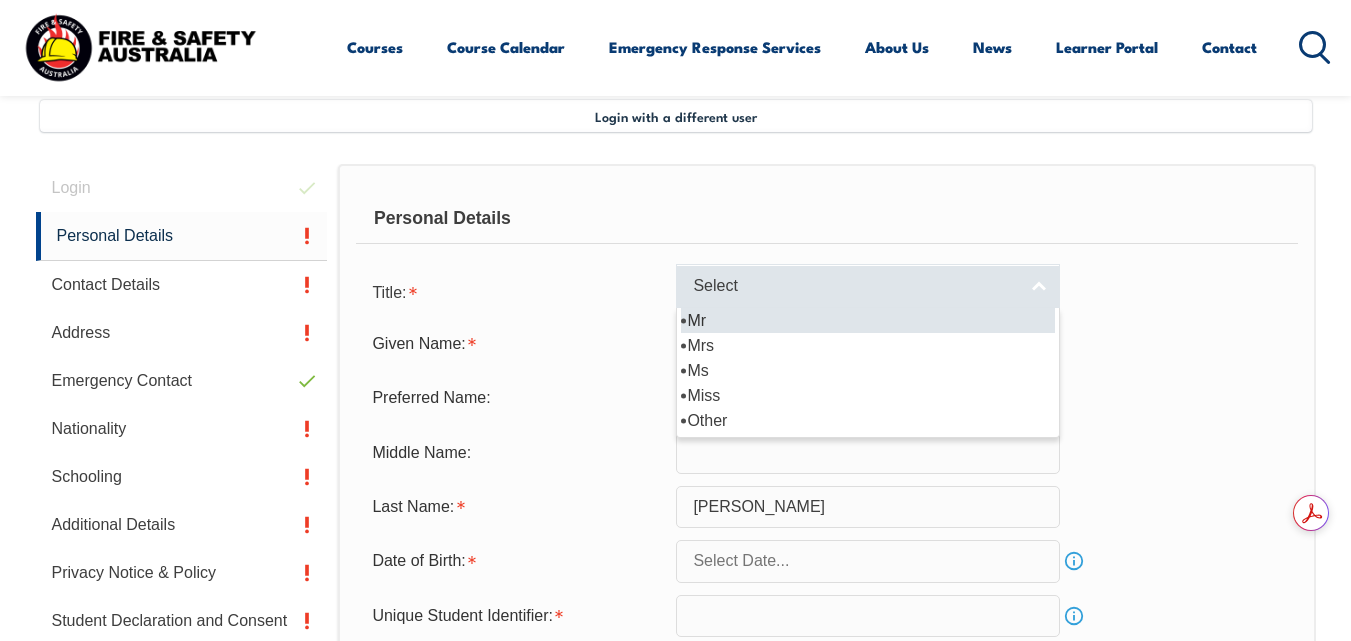 click on "Select" at bounding box center (868, 286) 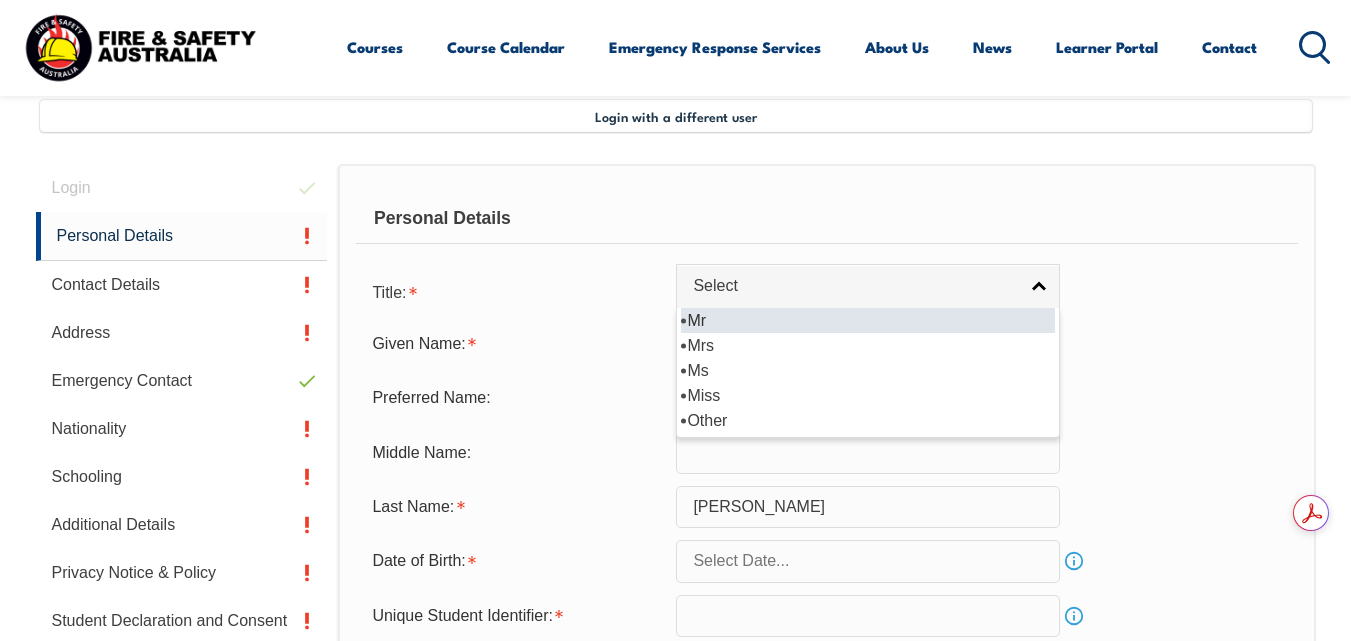 click on "Mr" at bounding box center [868, 320] 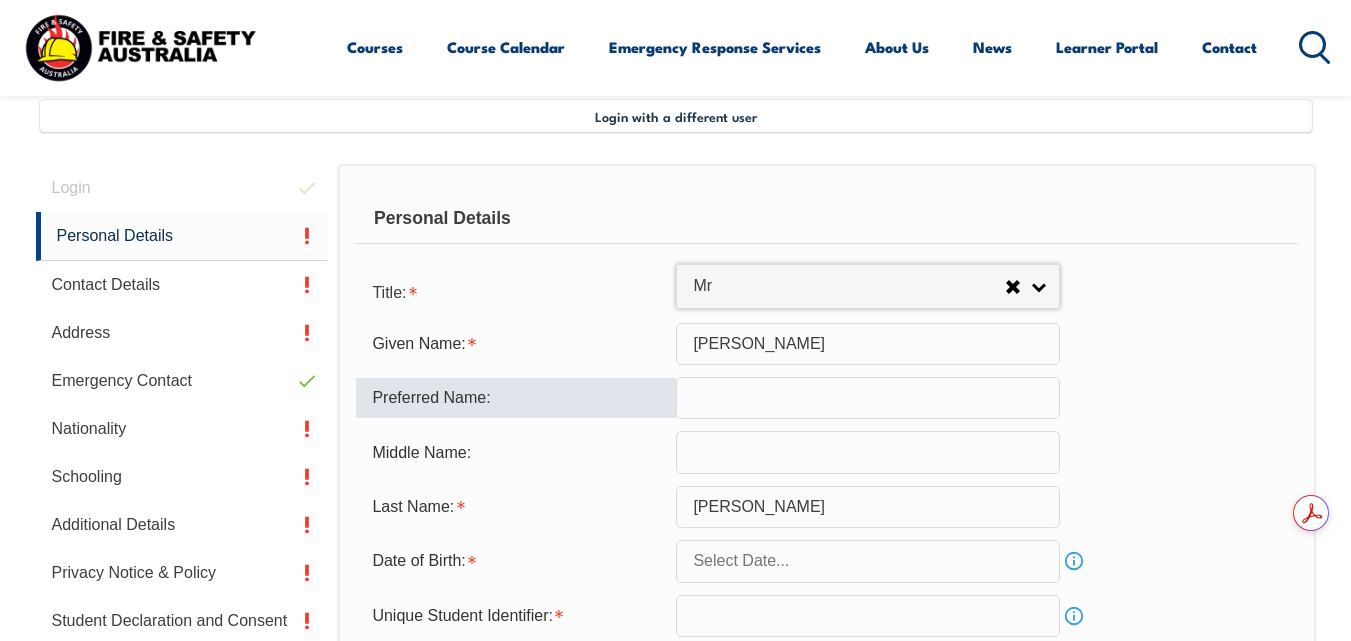 click at bounding box center (868, 398) 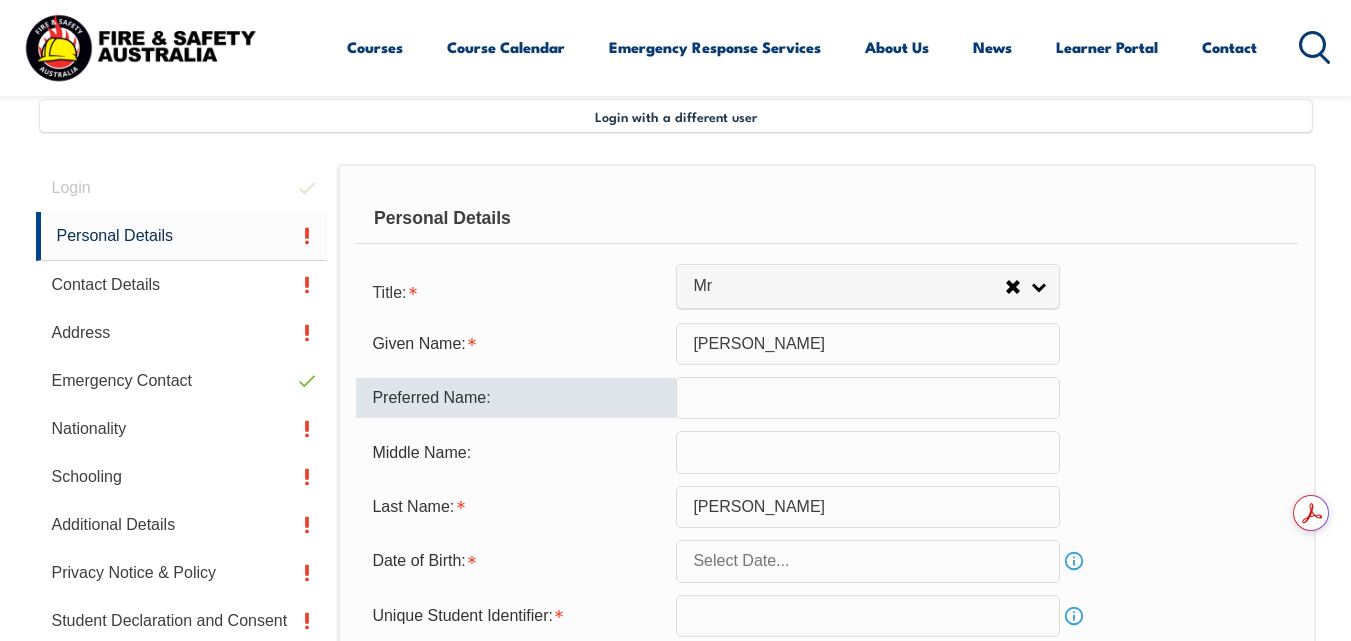 type on "[PERSON_NAME]" 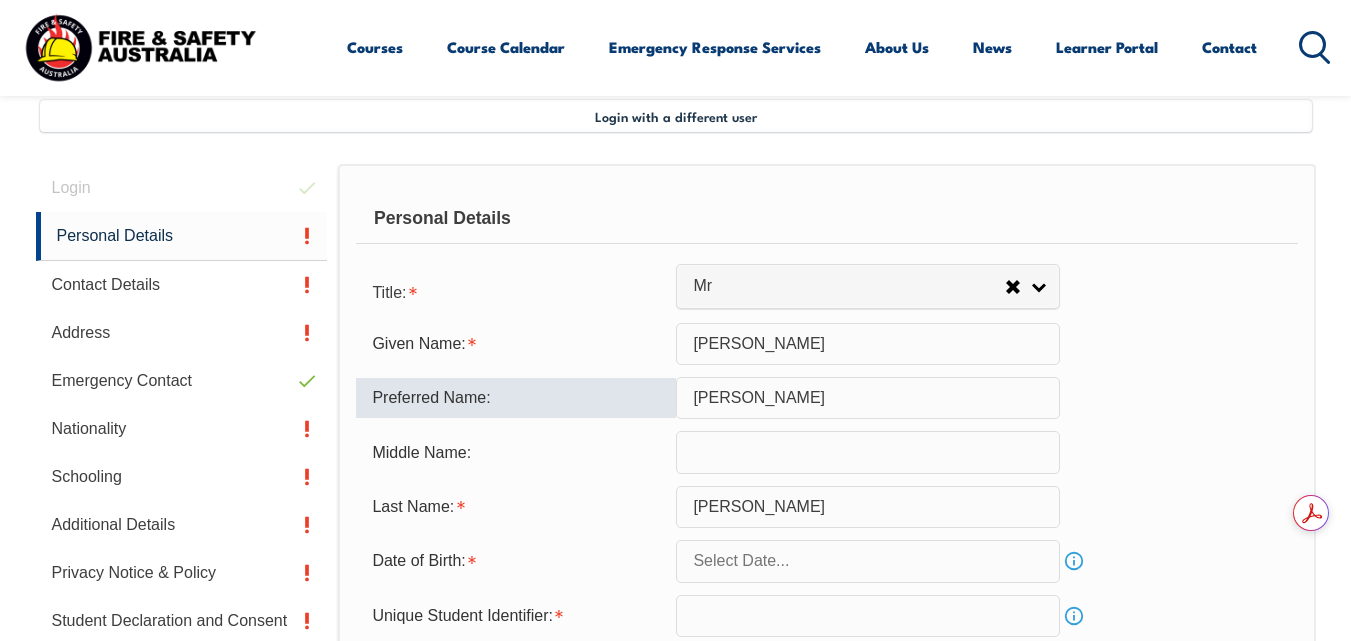 click on "[PERSON_NAME]" at bounding box center [868, 344] 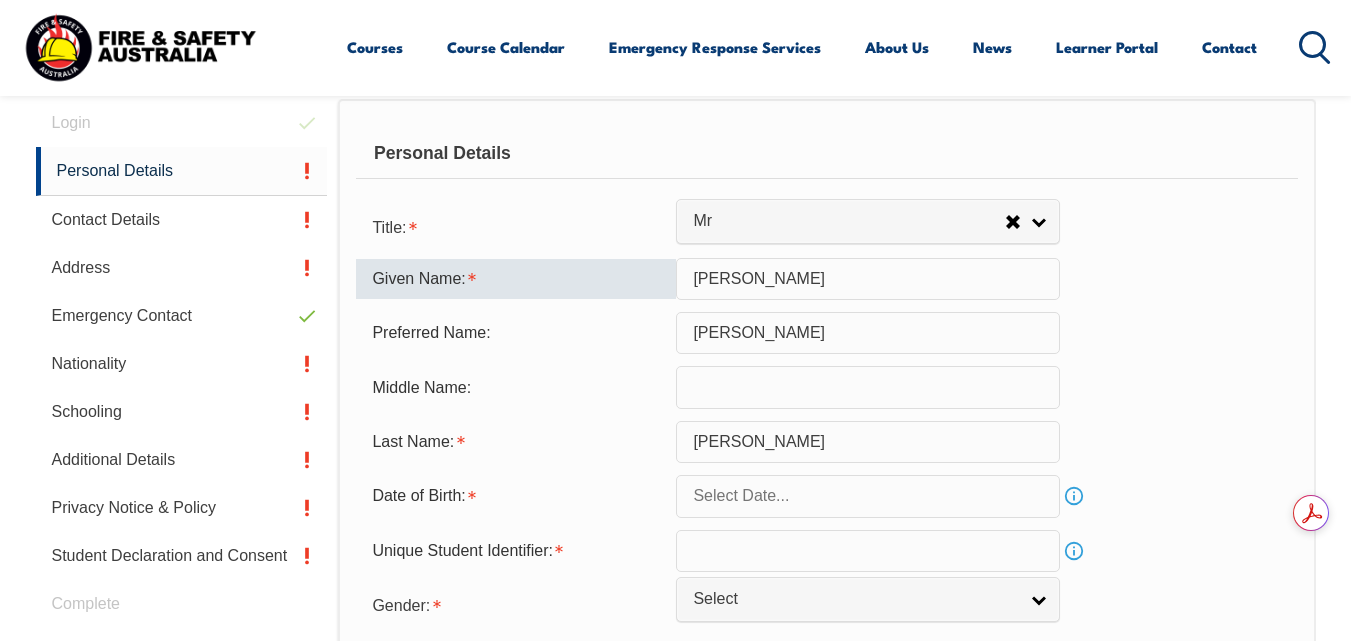 scroll, scrollTop: 585, scrollLeft: 0, axis: vertical 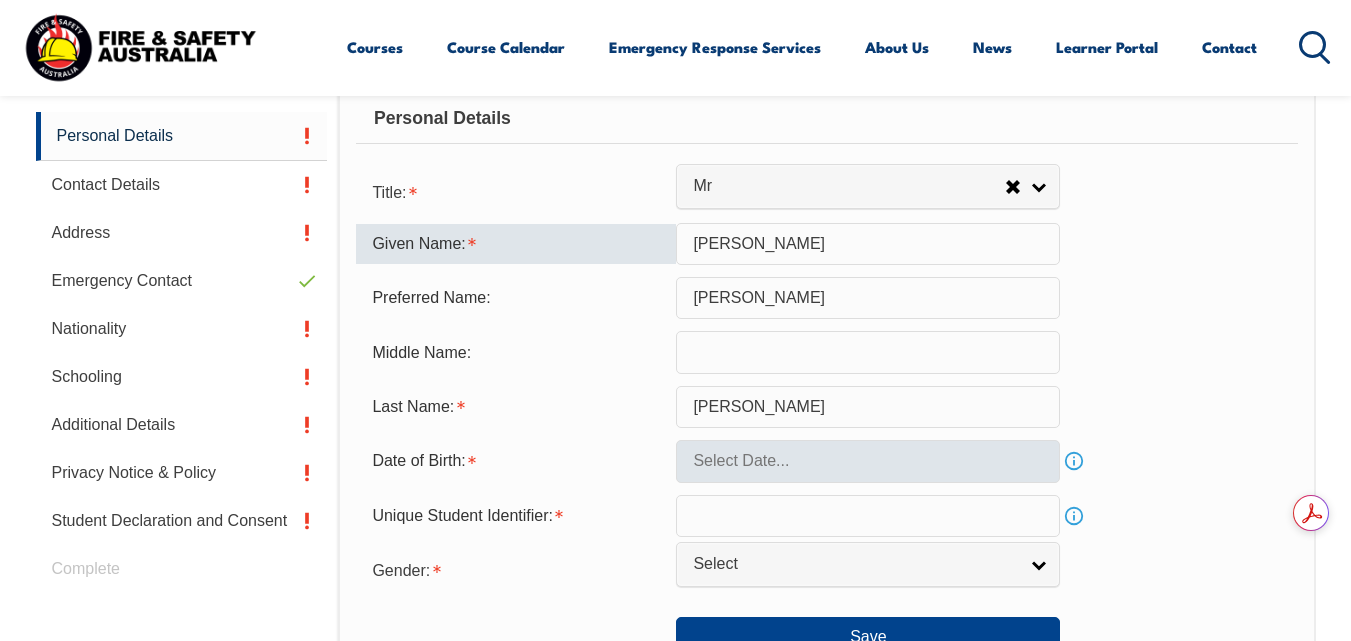 type on "[PERSON_NAME]" 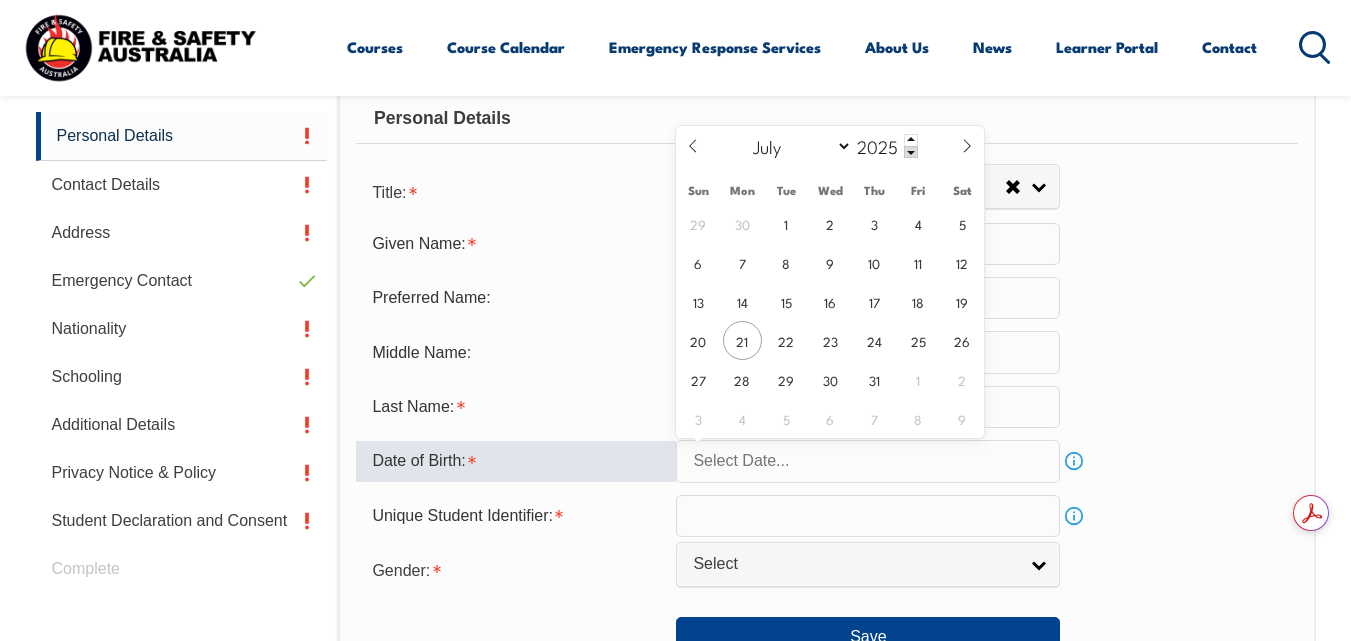 click at bounding box center (868, 461) 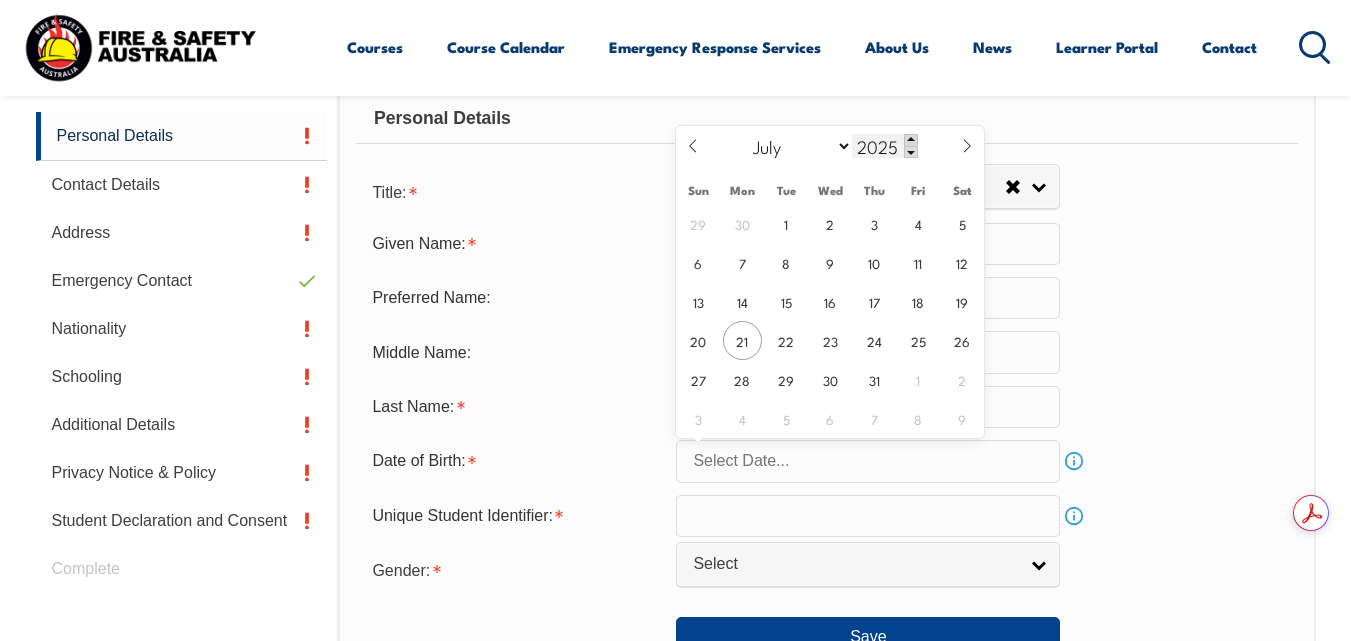 click at bounding box center (911, 140) 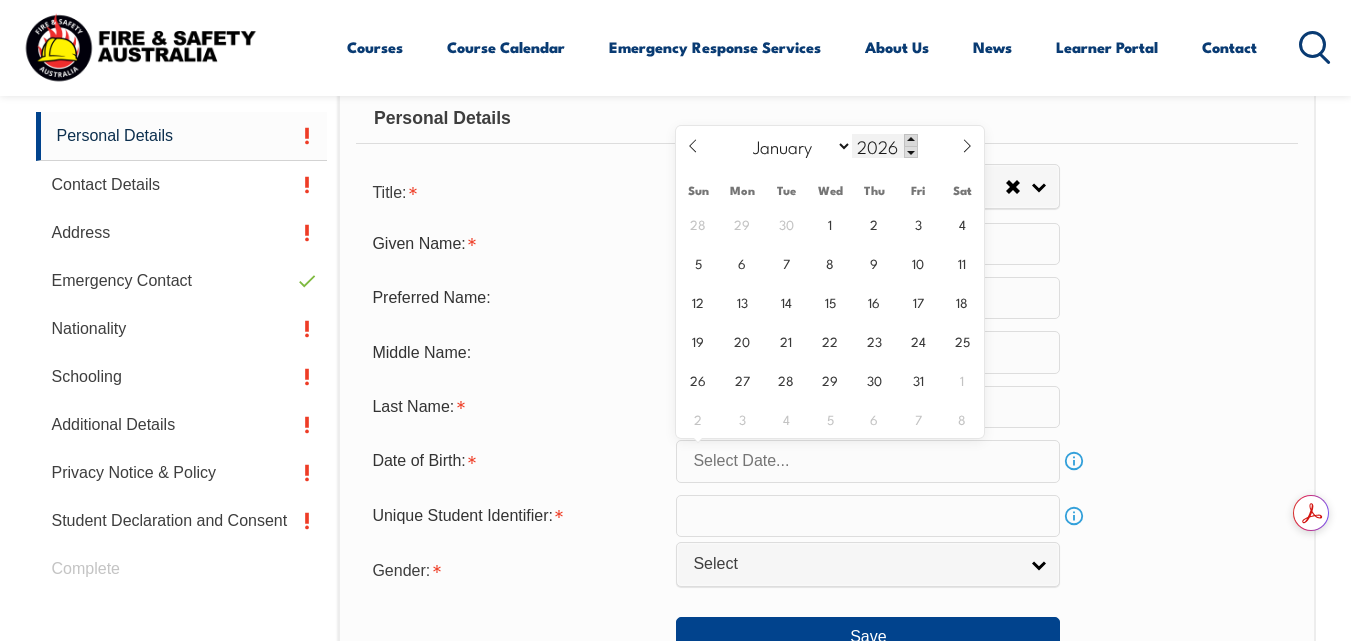 click at bounding box center (911, 140) 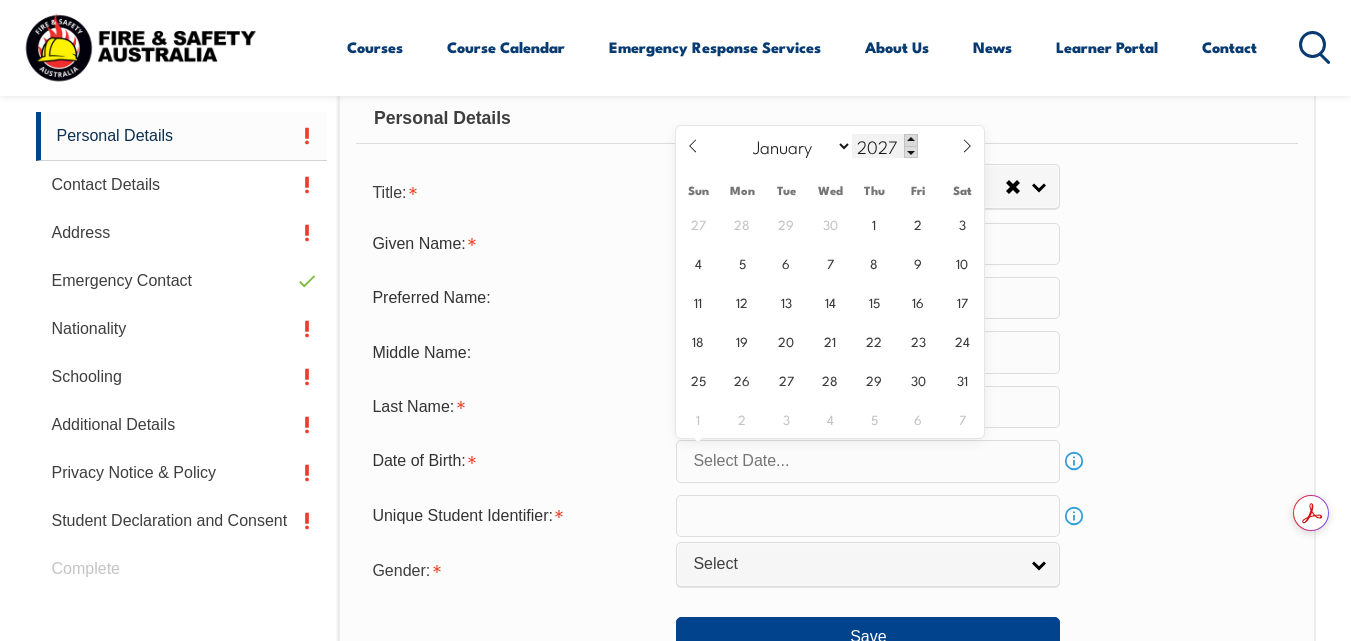 click at bounding box center [911, 140] 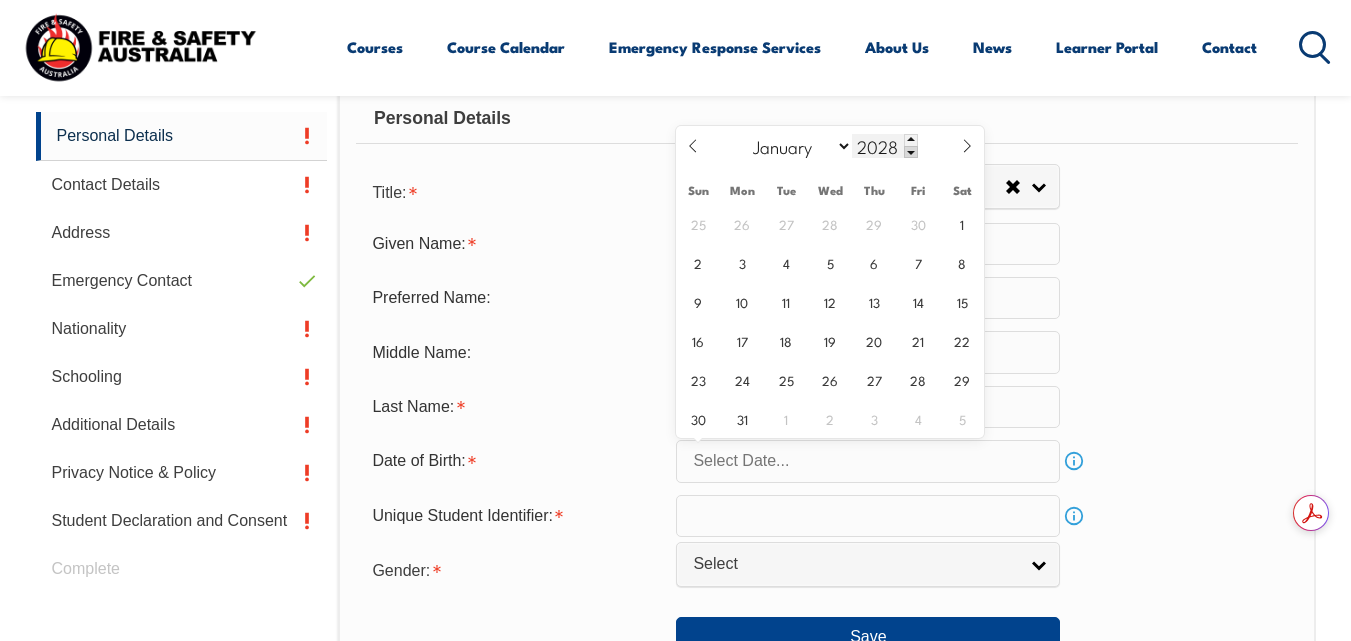 click at bounding box center (911, 152) 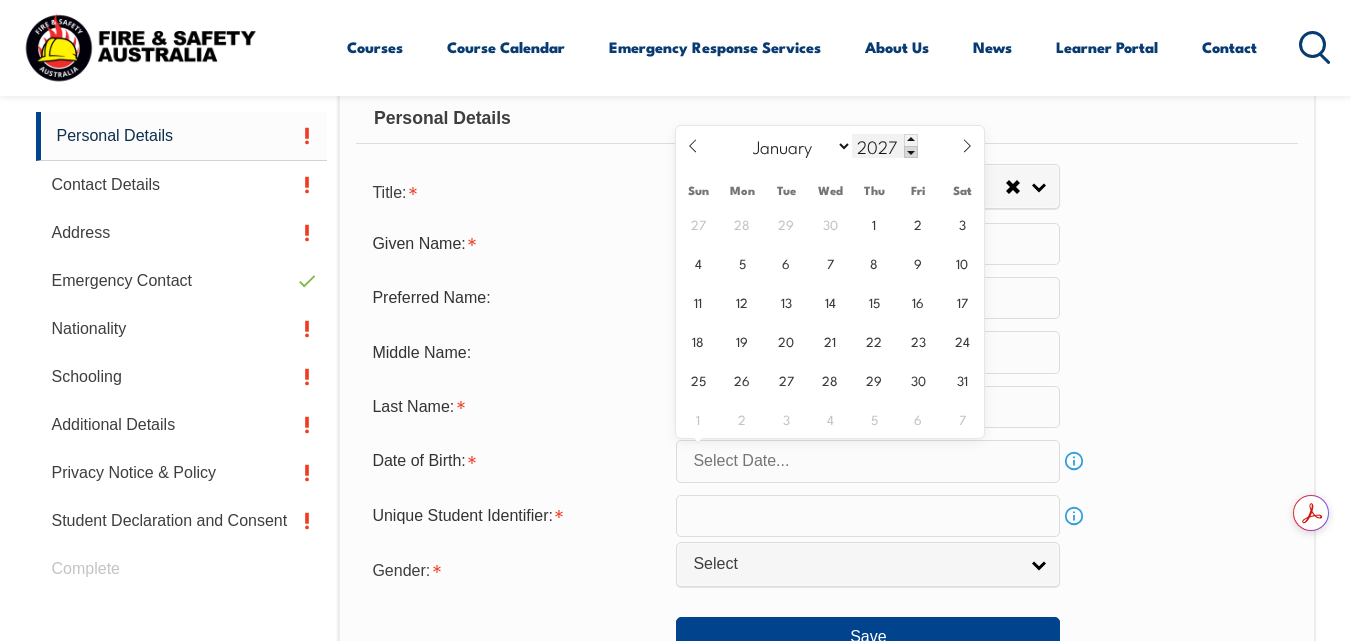 click at bounding box center (911, 152) 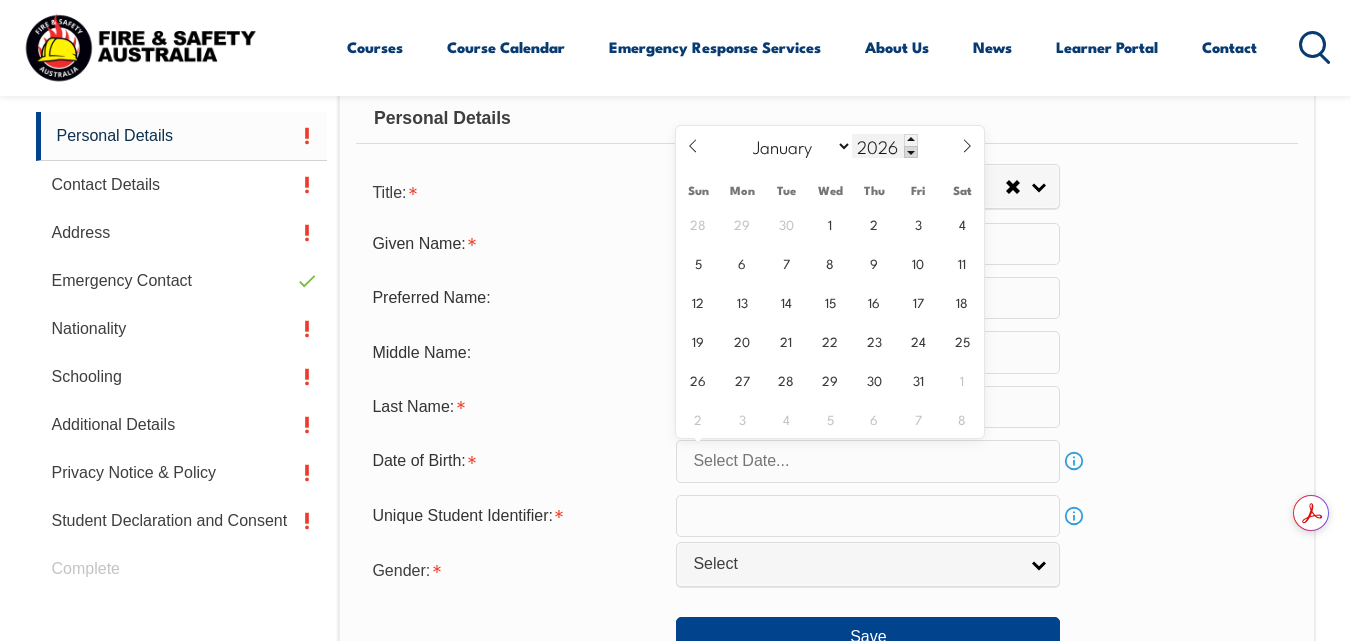 click at bounding box center (911, 152) 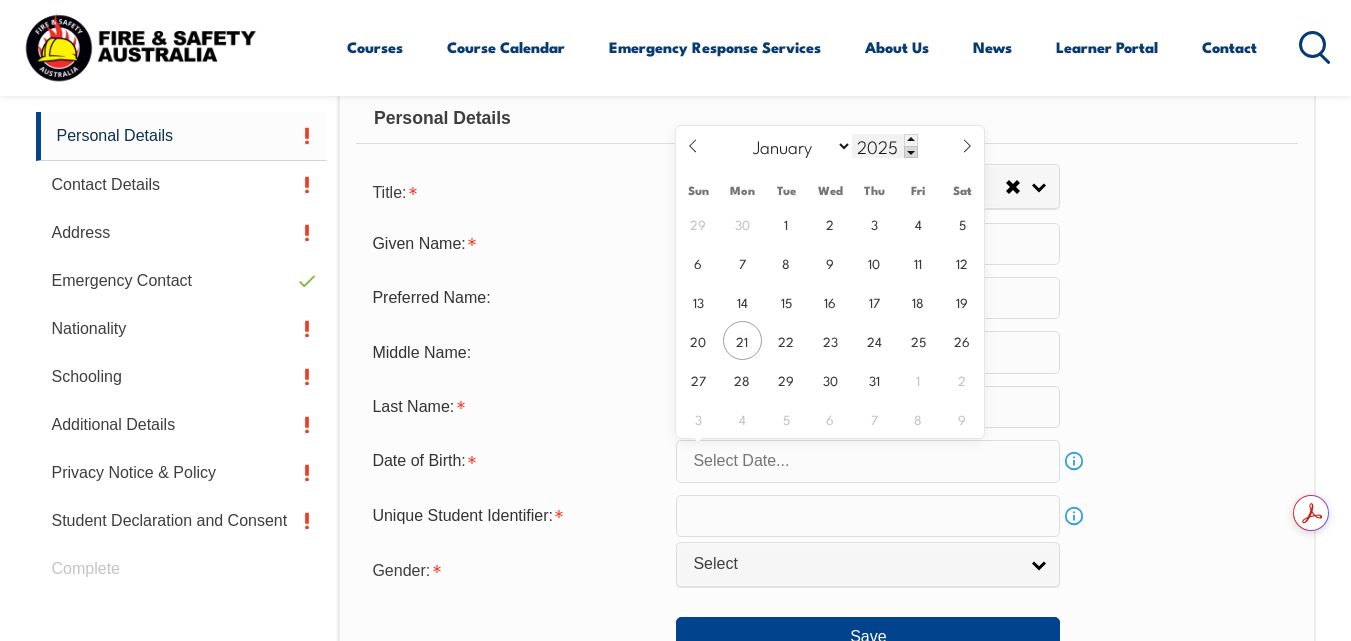 click at bounding box center [911, 152] 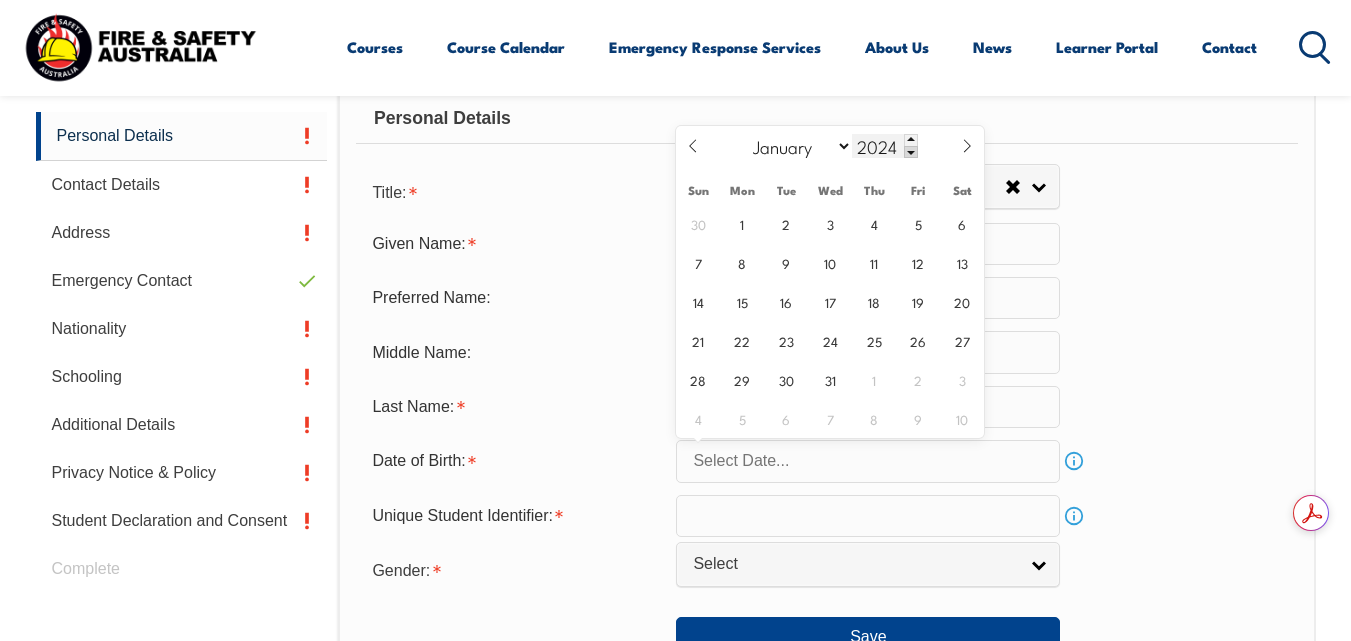 click at bounding box center (911, 152) 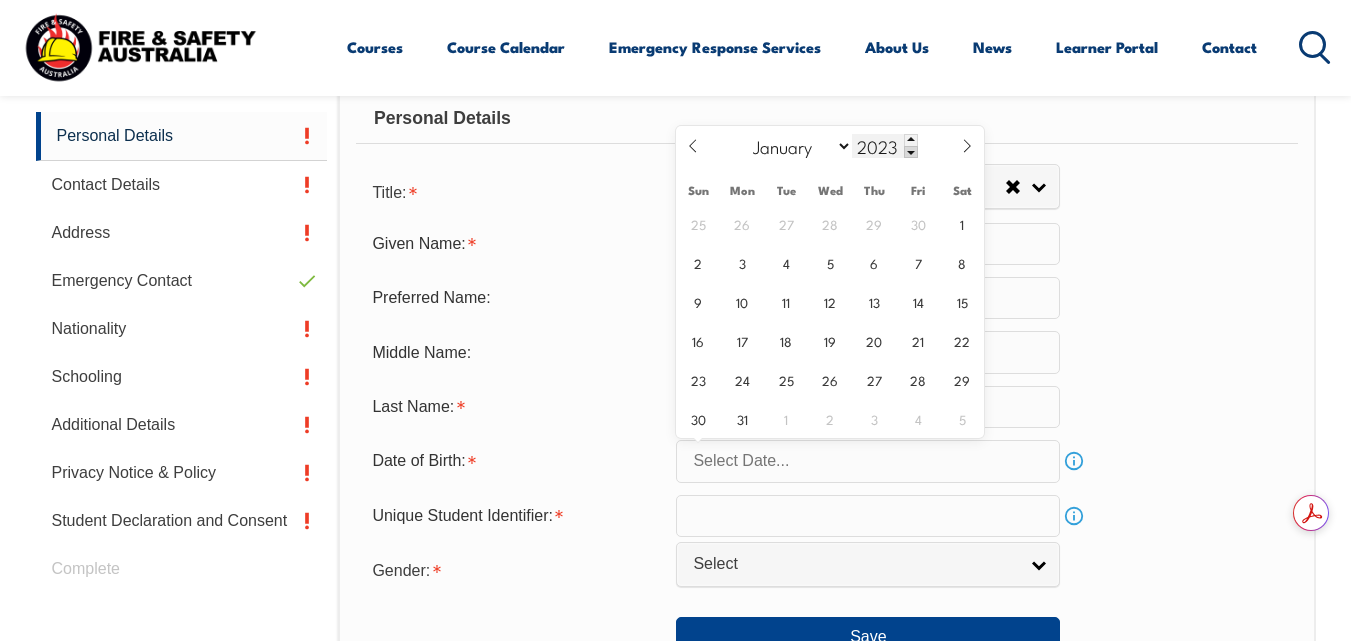 click at bounding box center [911, 152] 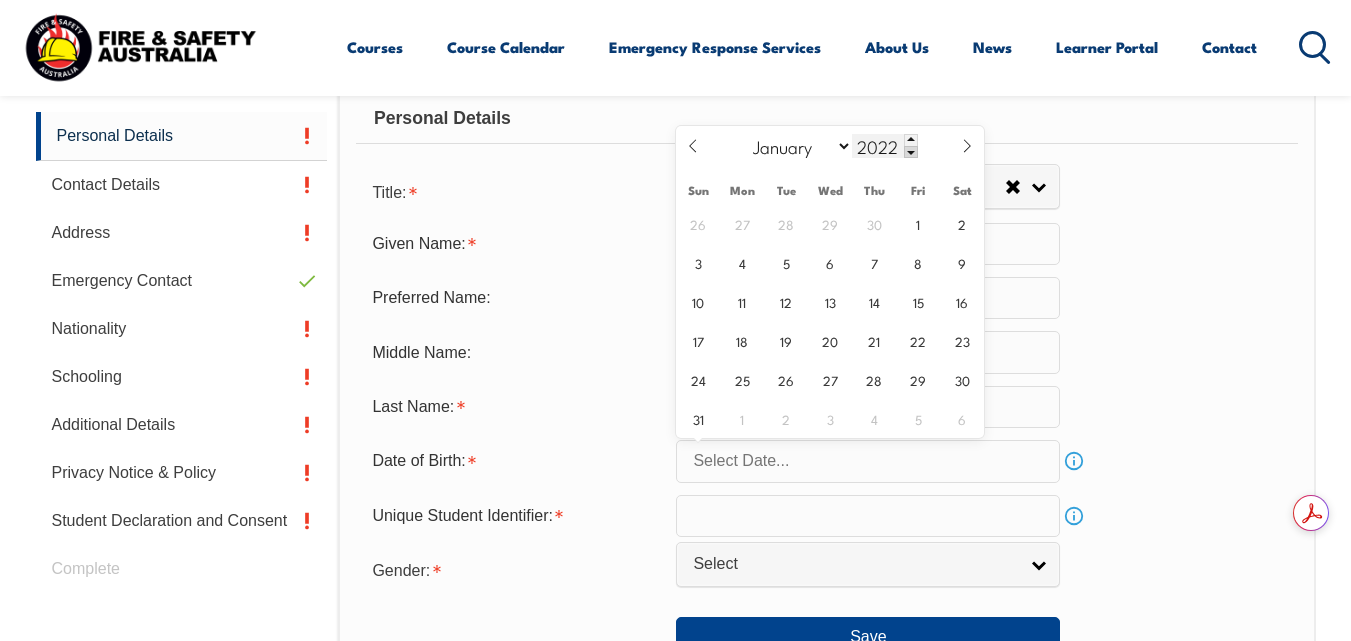 click at bounding box center [911, 152] 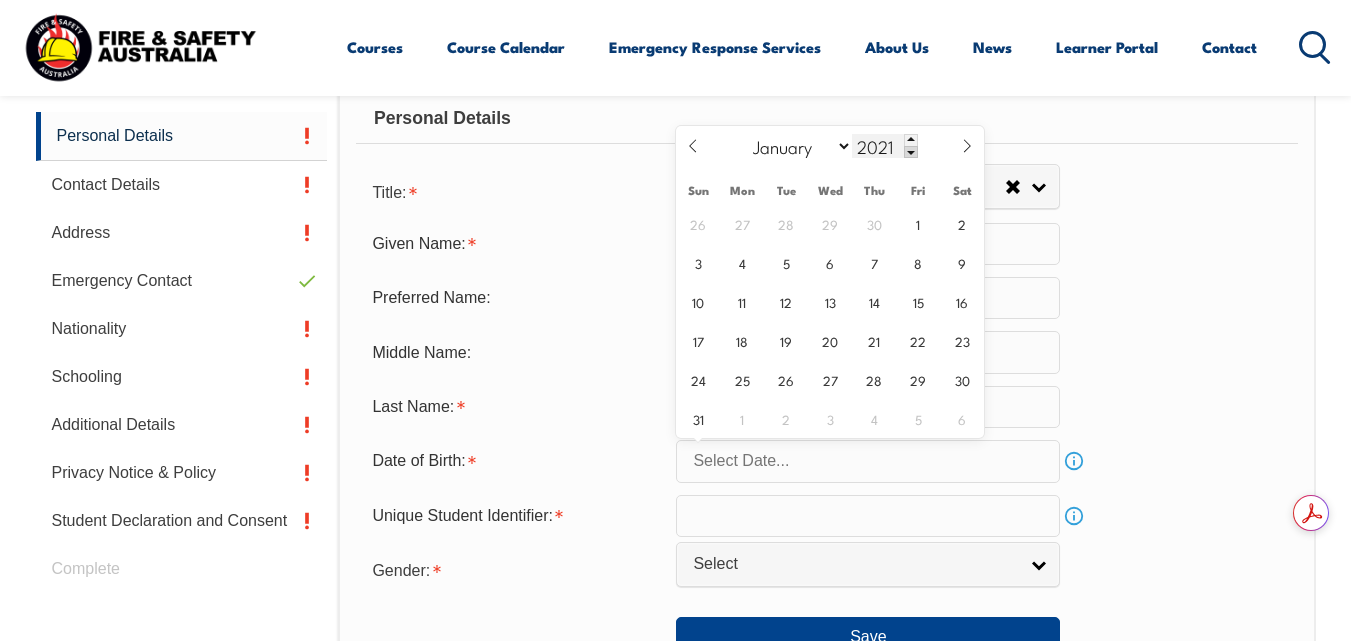 click at bounding box center (911, 152) 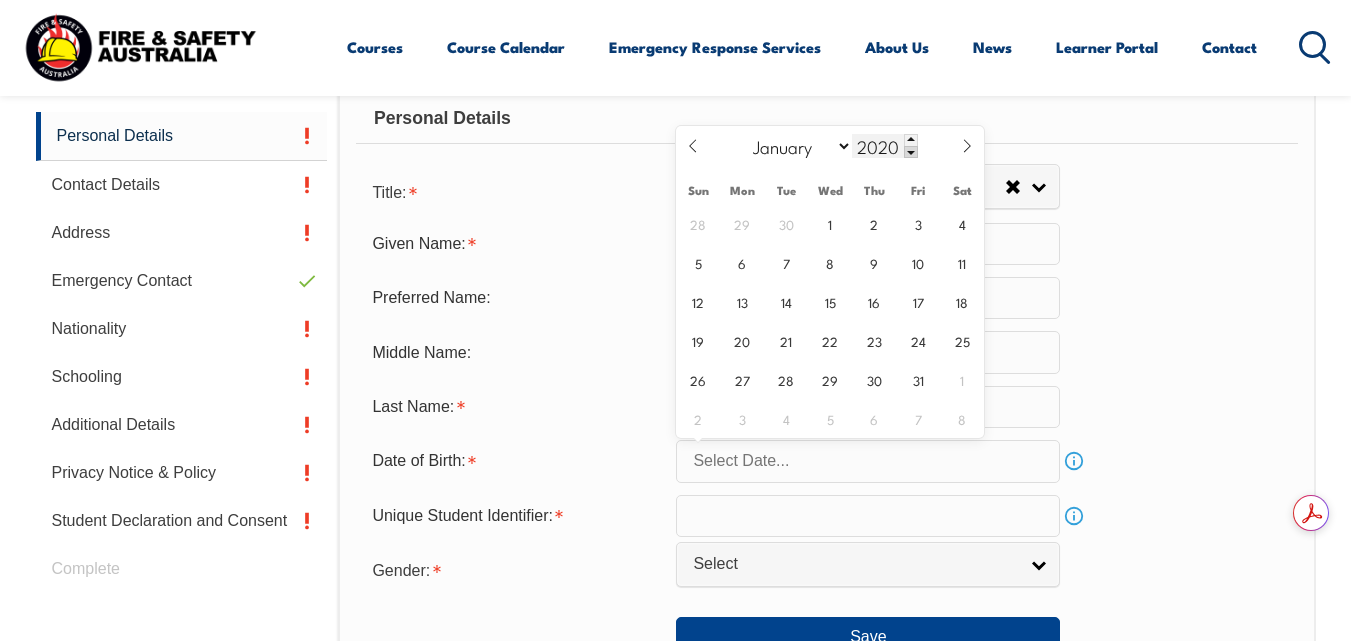 click at bounding box center [911, 152] 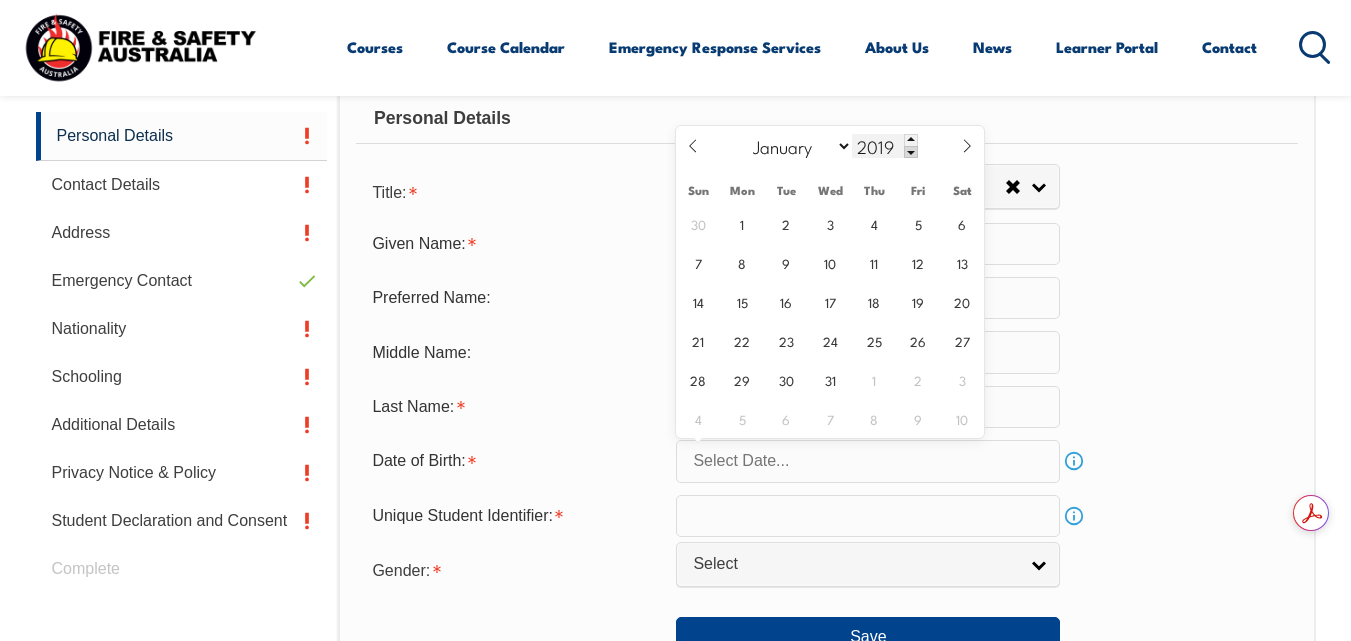 click at bounding box center [911, 152] 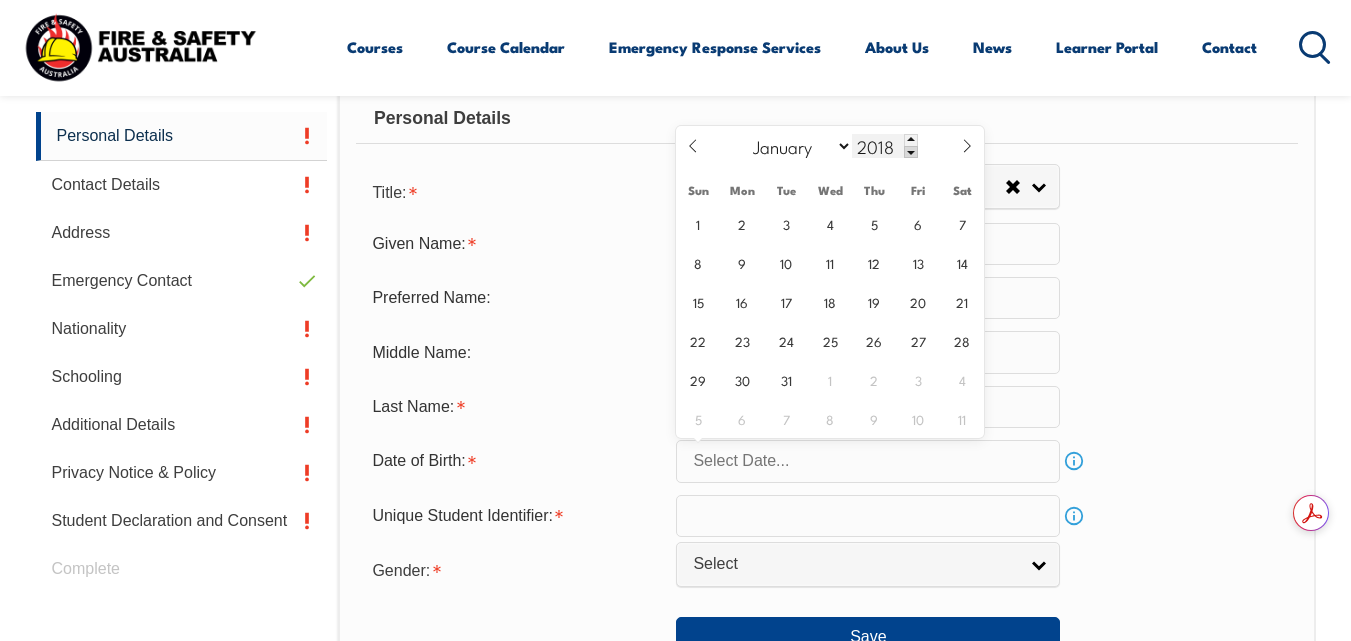 click at bounding box center (911, 152) 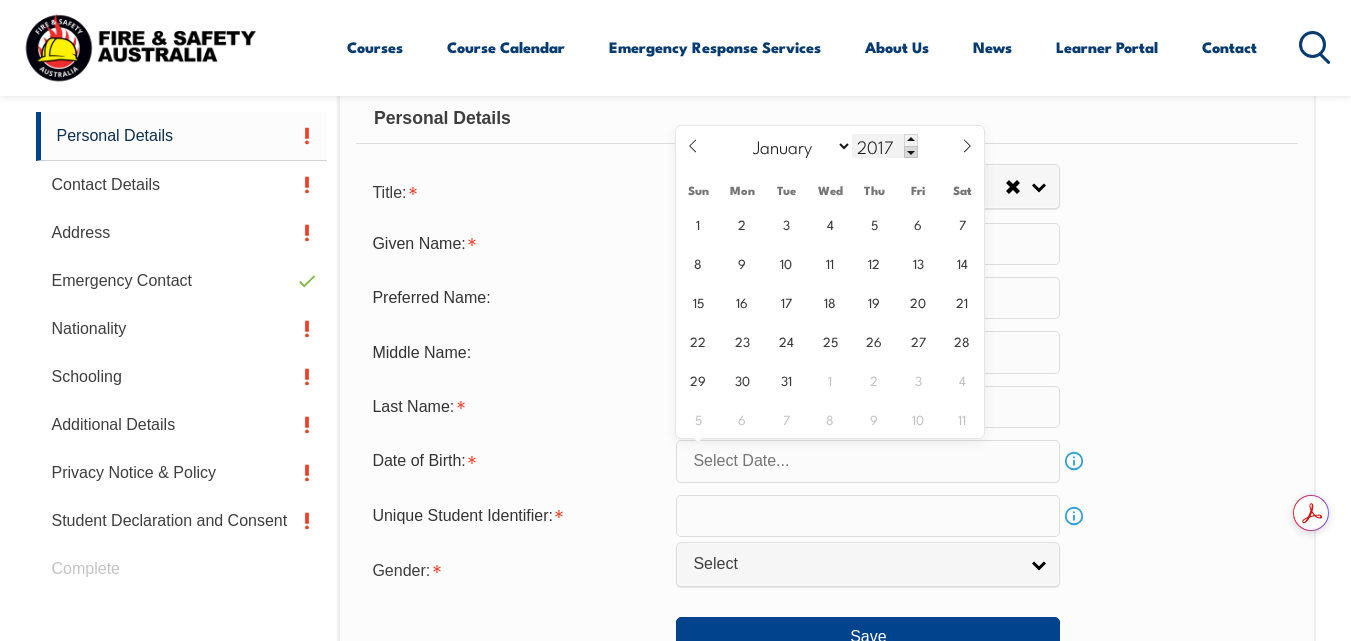 click at bounding box center (911, 152) 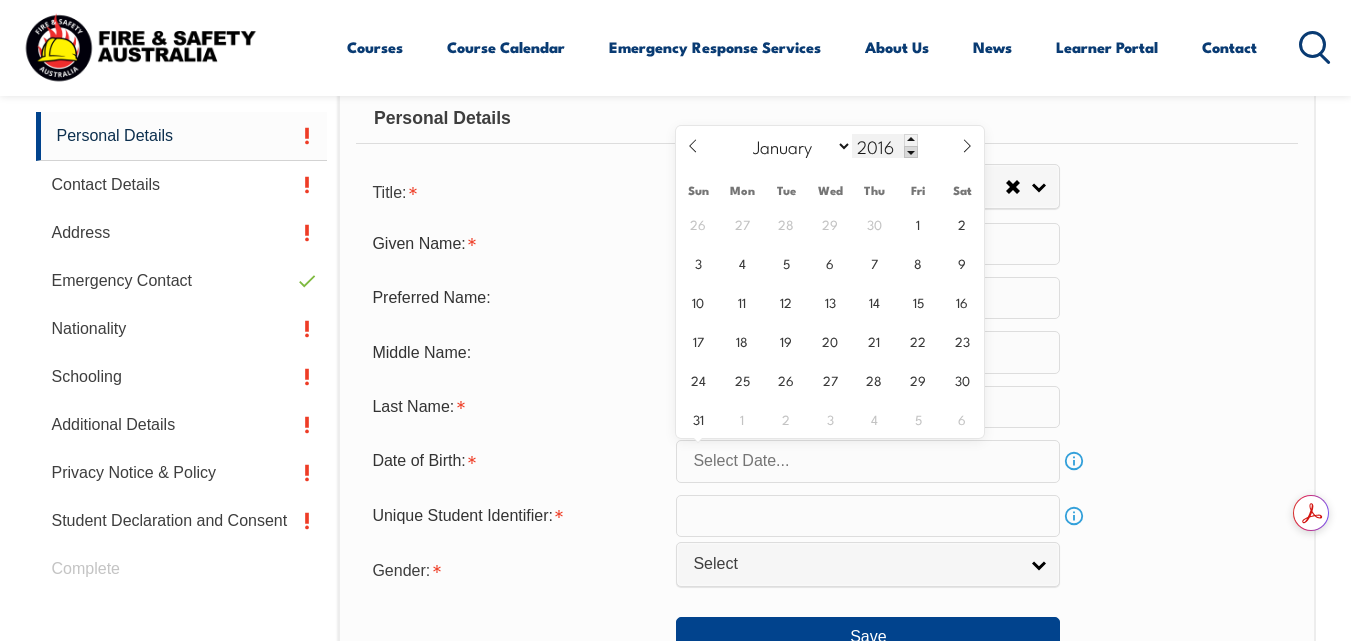 click at bounding box center [911, 152] 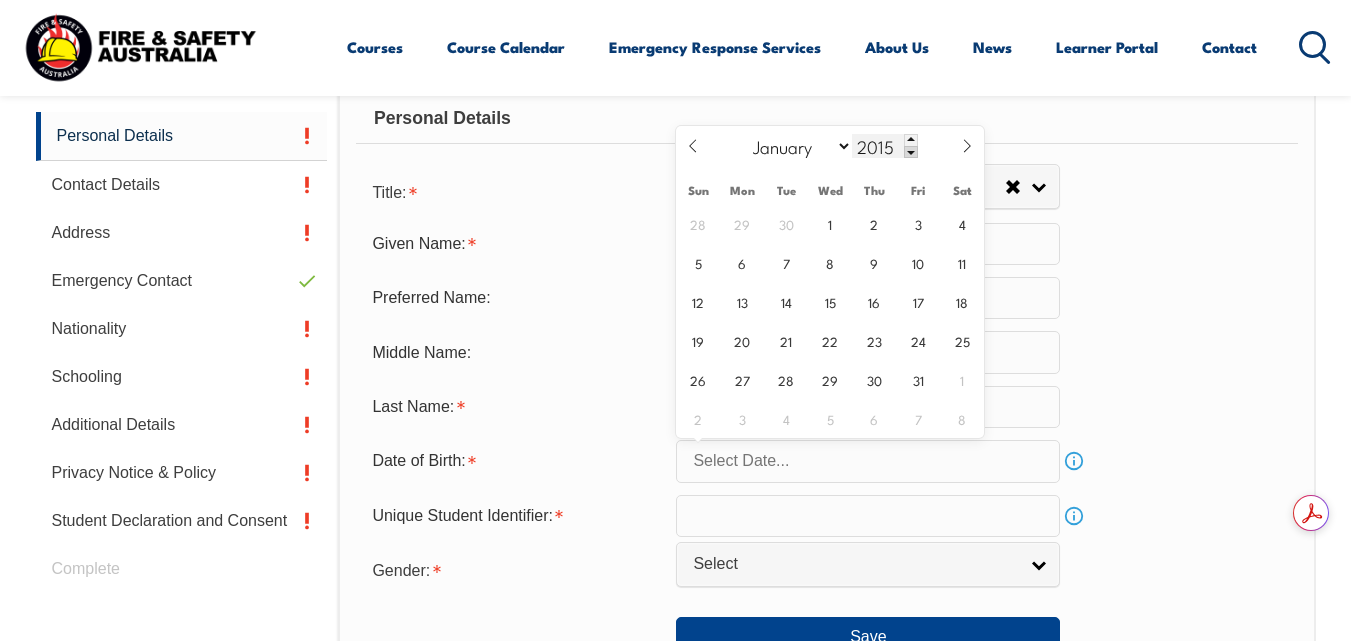 click at bounding box center [911, 152] 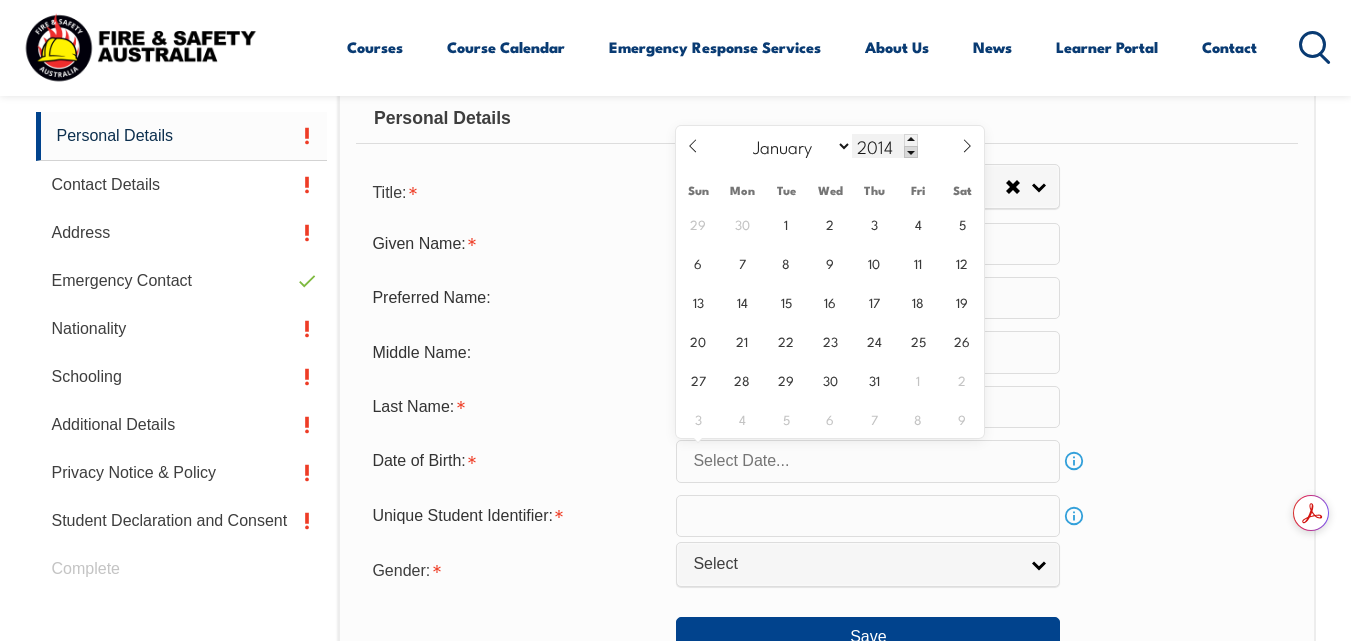 click at bounding box center [911, 152] 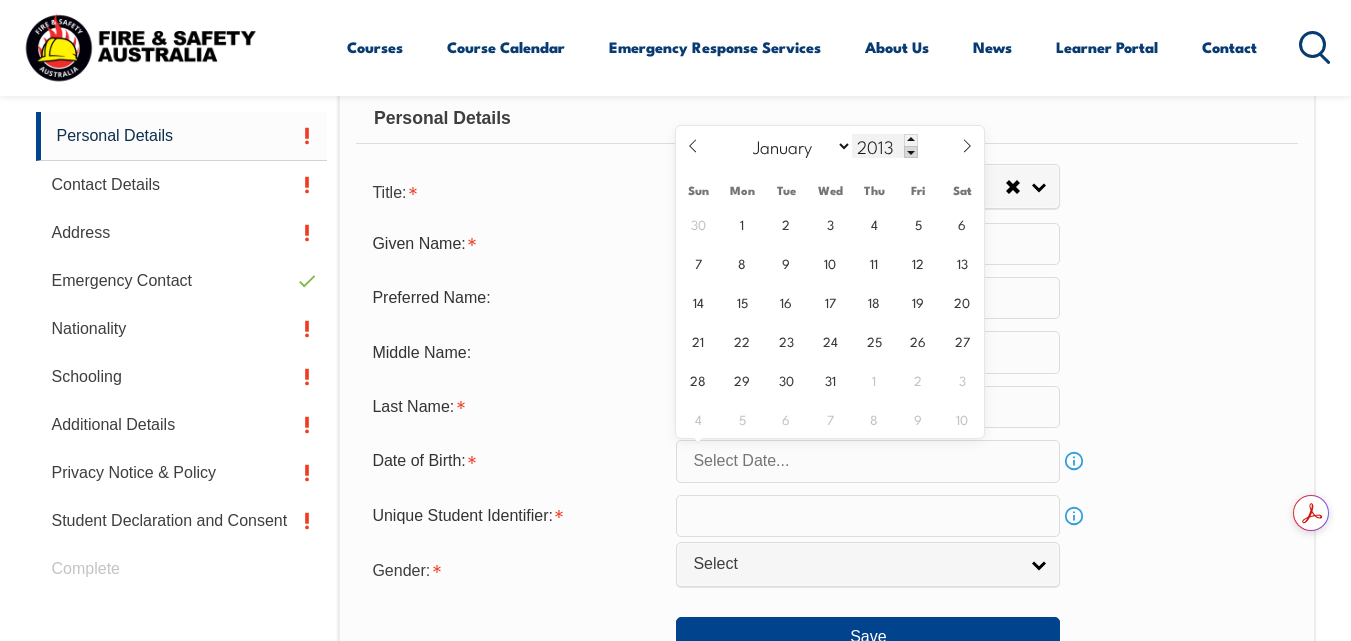 click at bounding box center [911, 152] 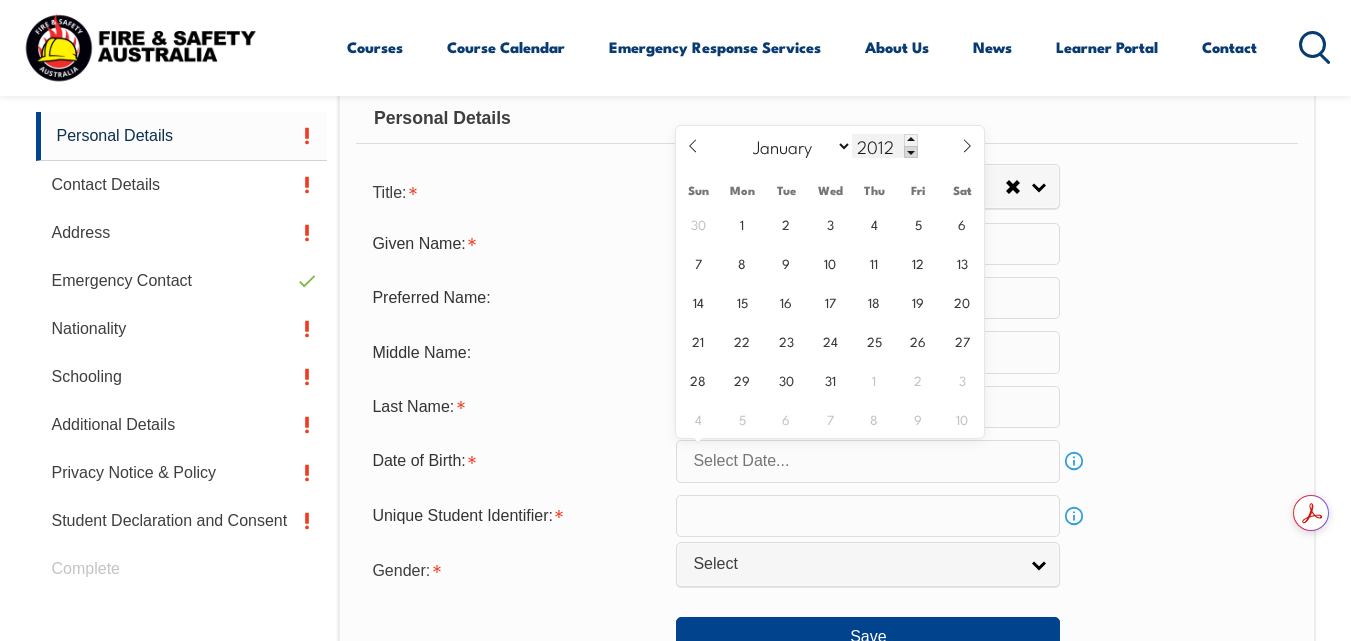 click at bounding box center [911, 152] 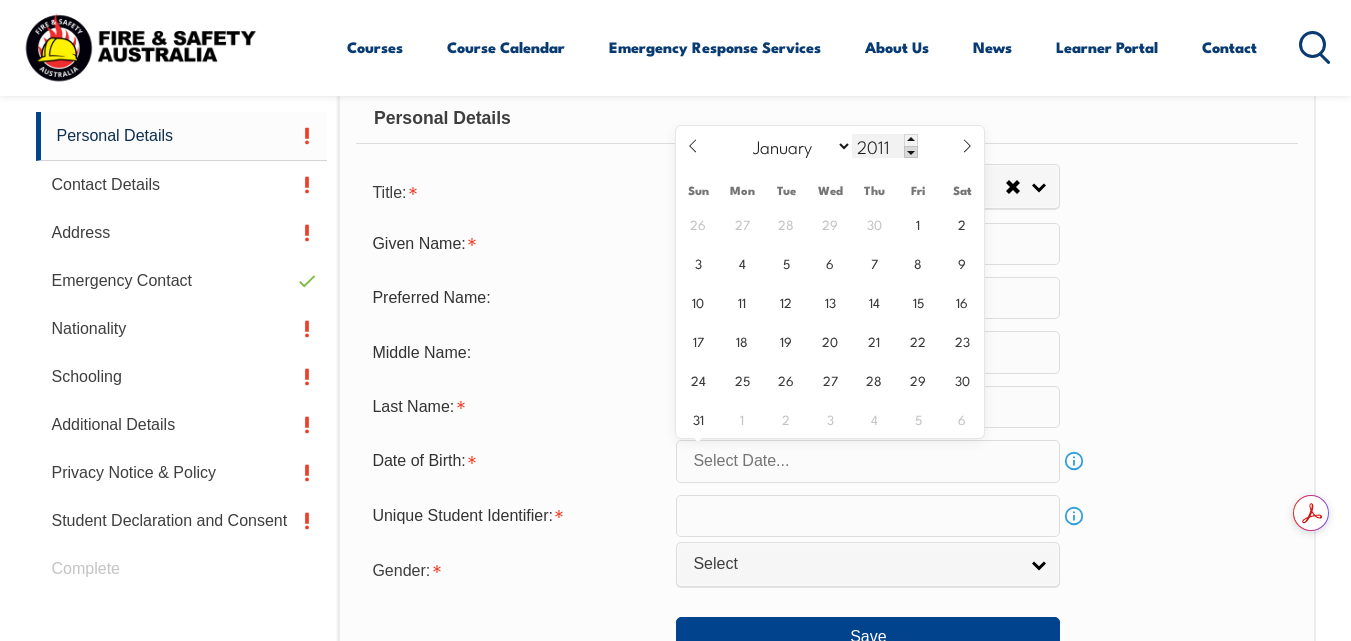 click at bounding box center [911, 152] 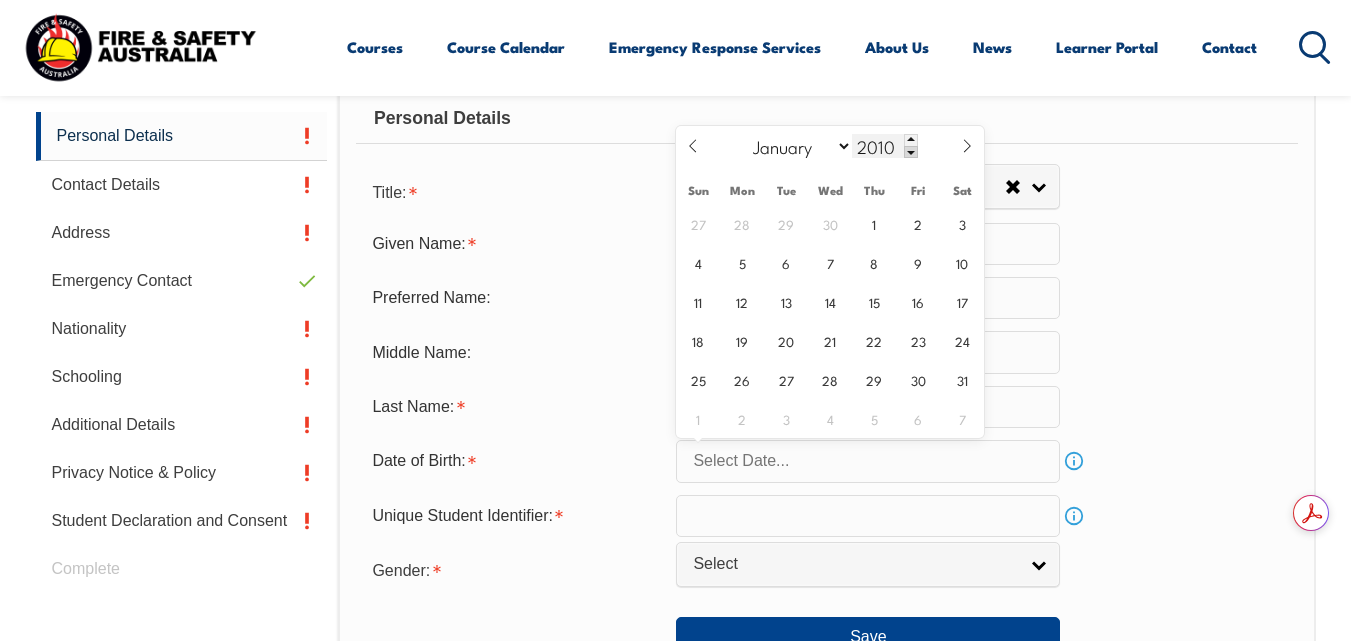 click at bounding box center [911, 152] 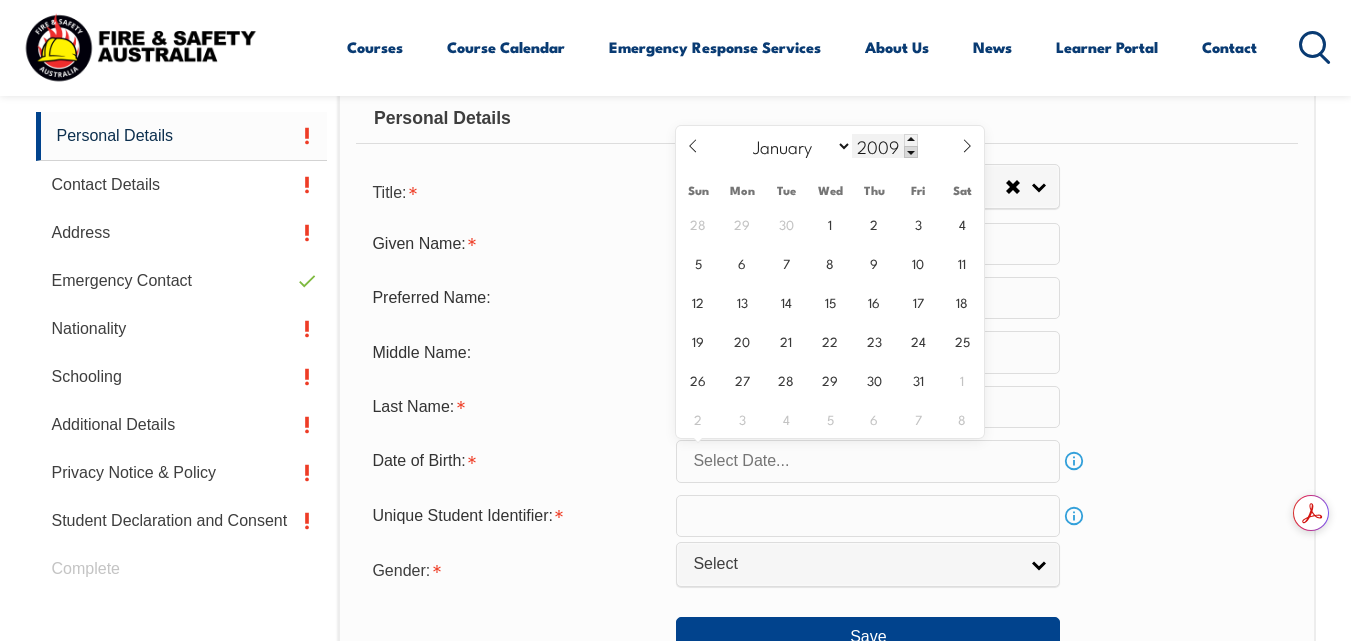 click at bounding box center (911, 152) 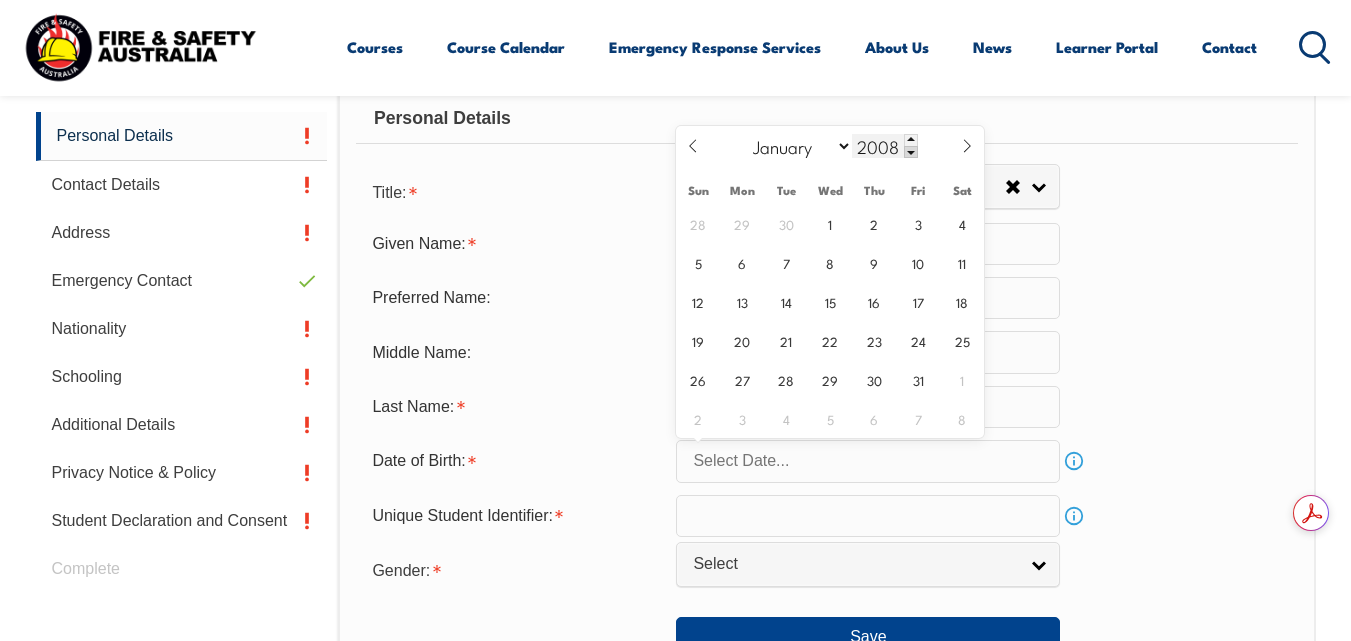 click at bounding box center (911, 152) 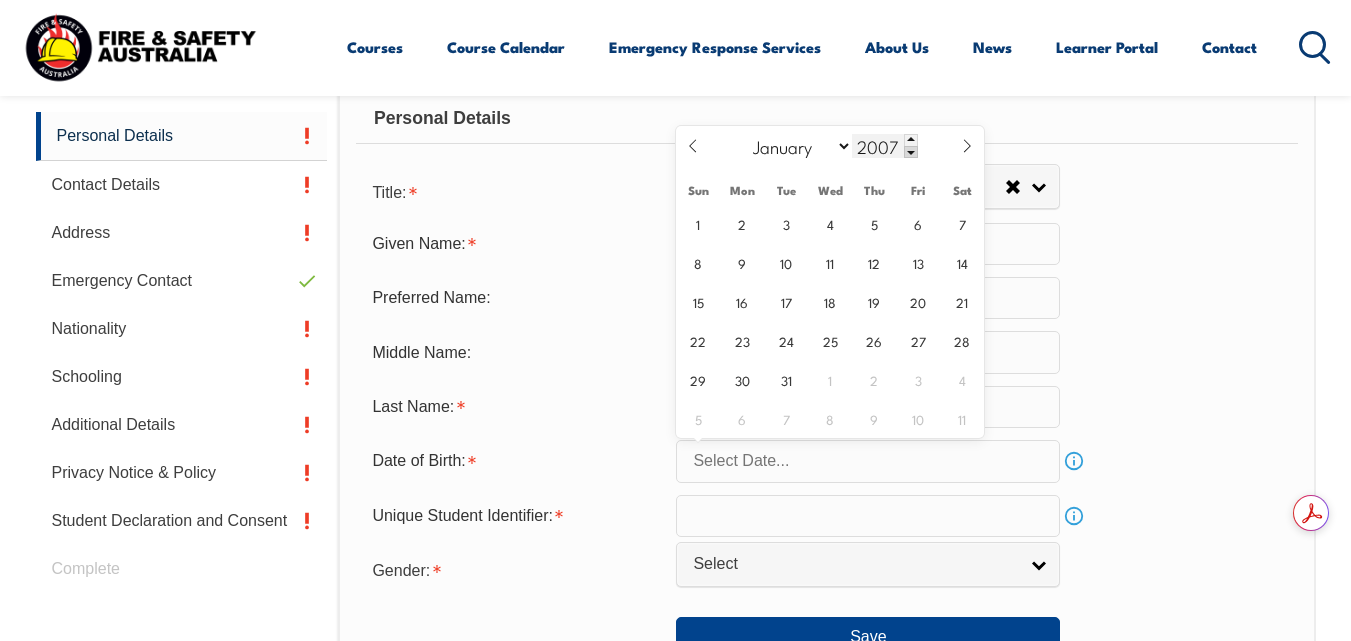 click at bounding box center (911, 152) 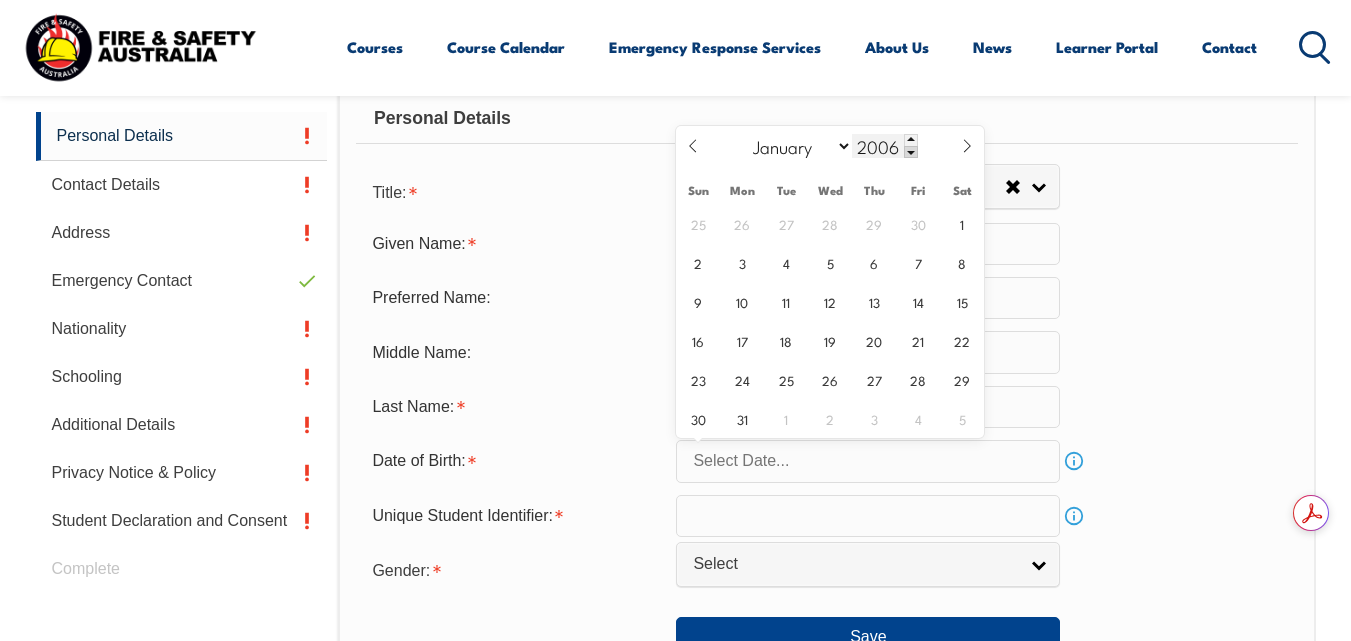 click at bounding box center [911, 152] 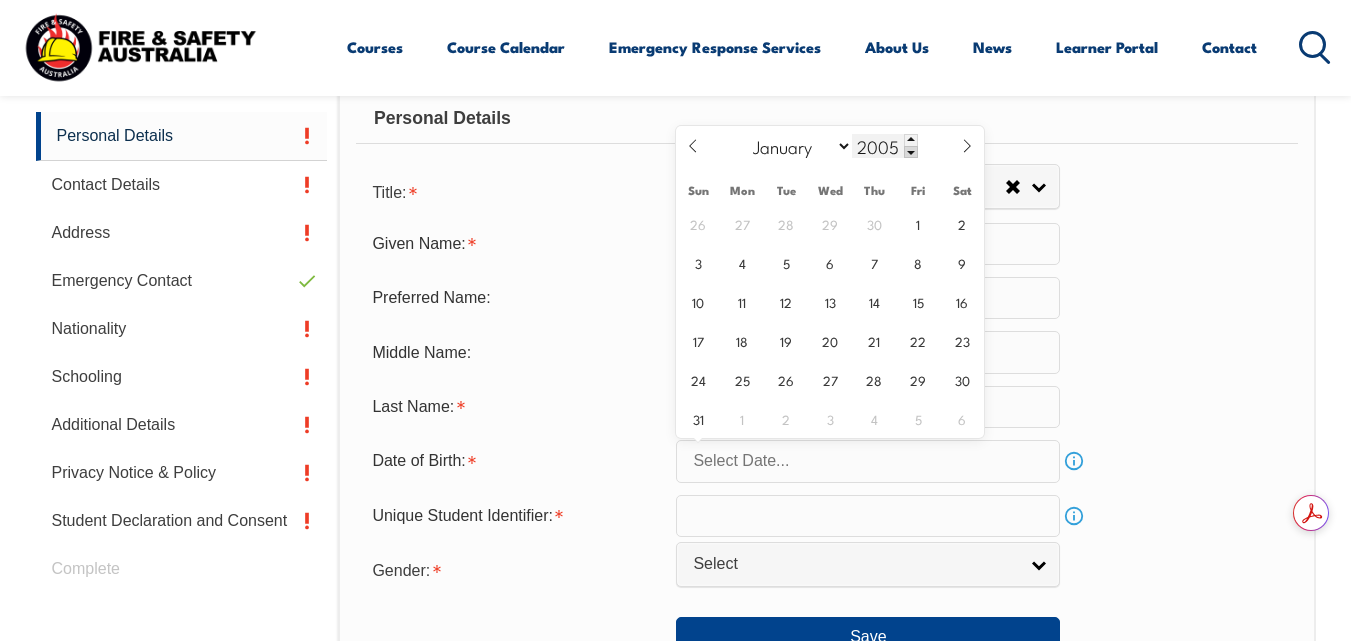 click at bounding box center (911, 152) 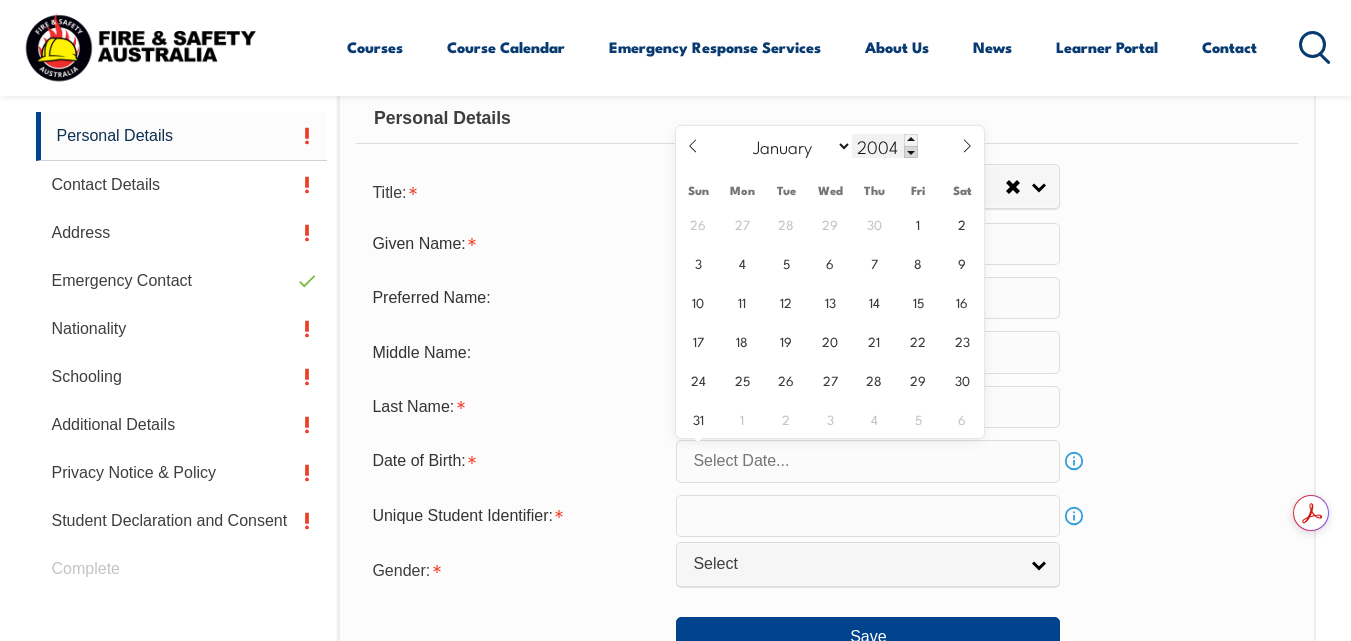 click at bounding box center [911, 152] 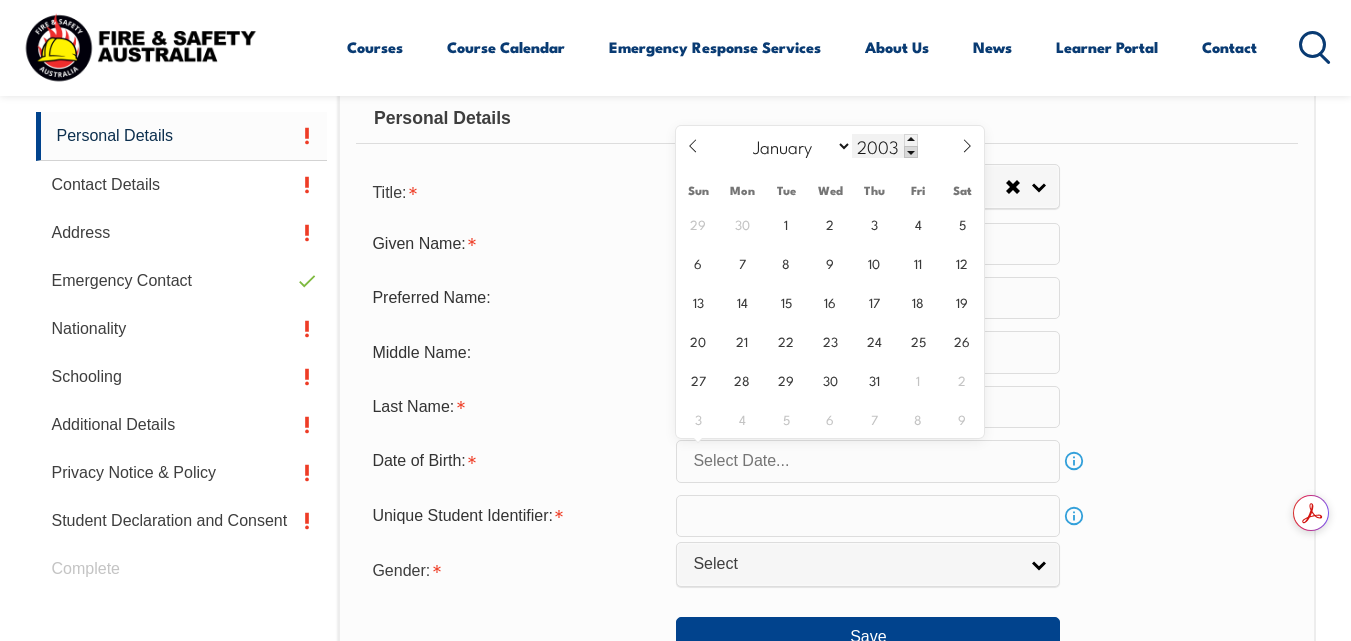 click at bounding box center [911, 152] 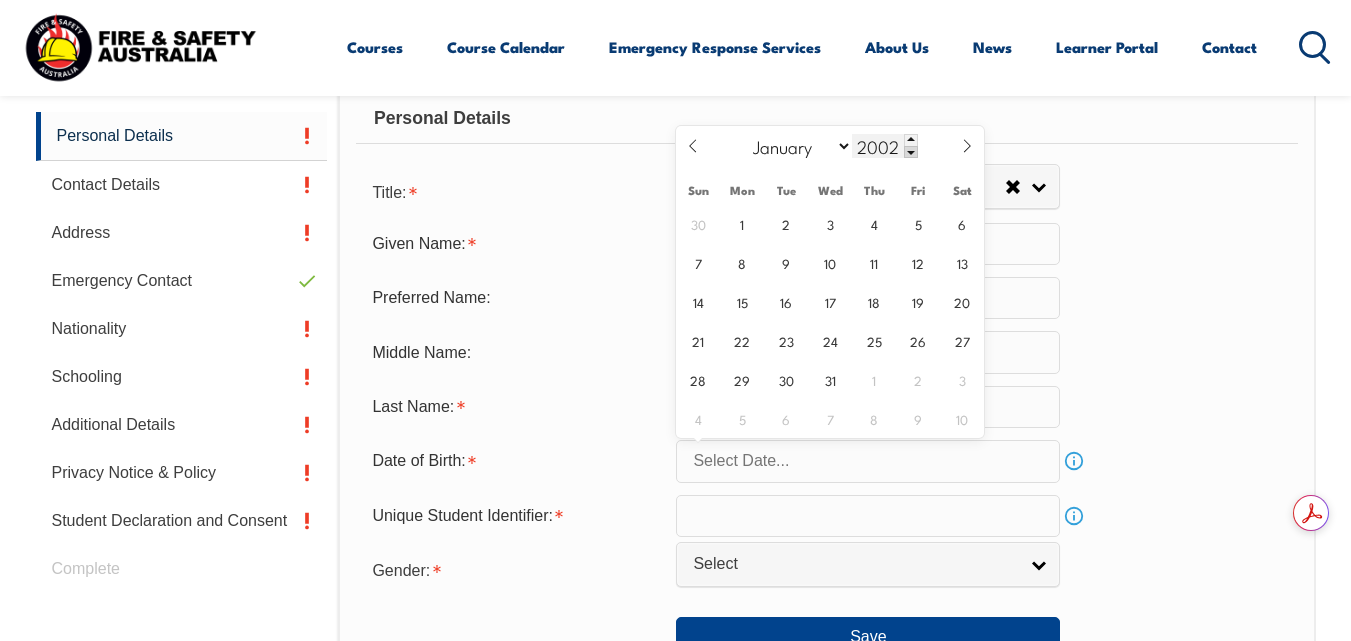 click at bounding box center (911, 152) 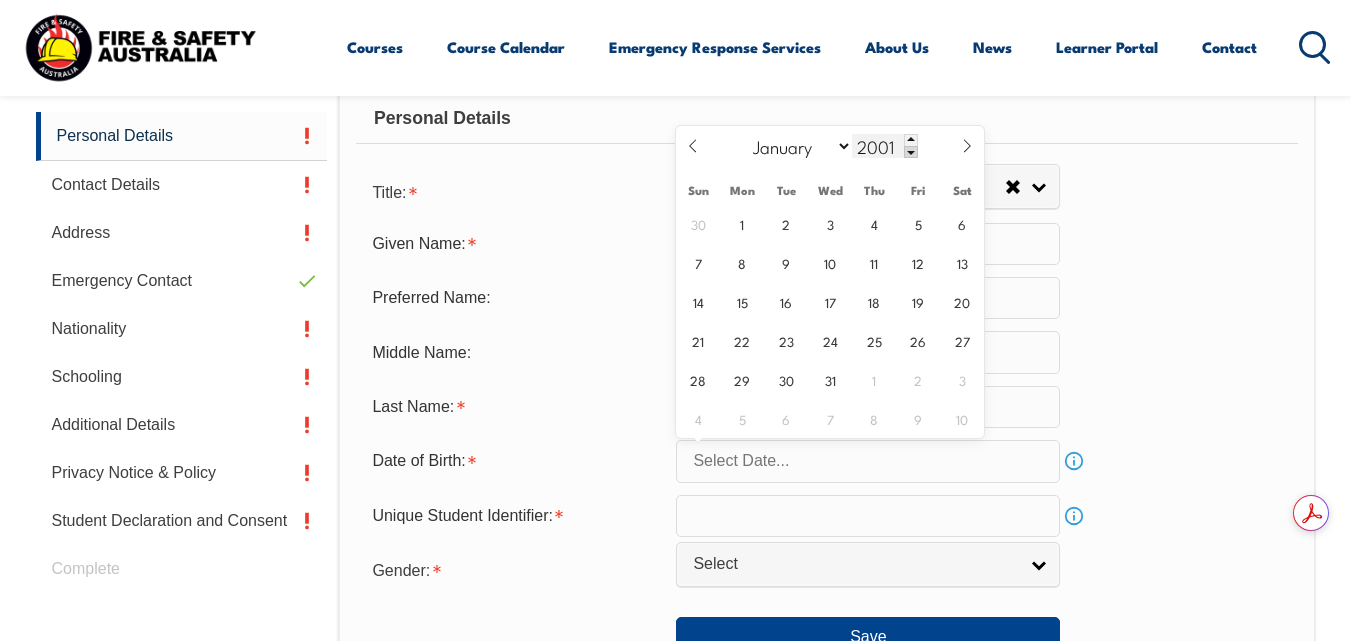 click at bounding box center (911, 152) 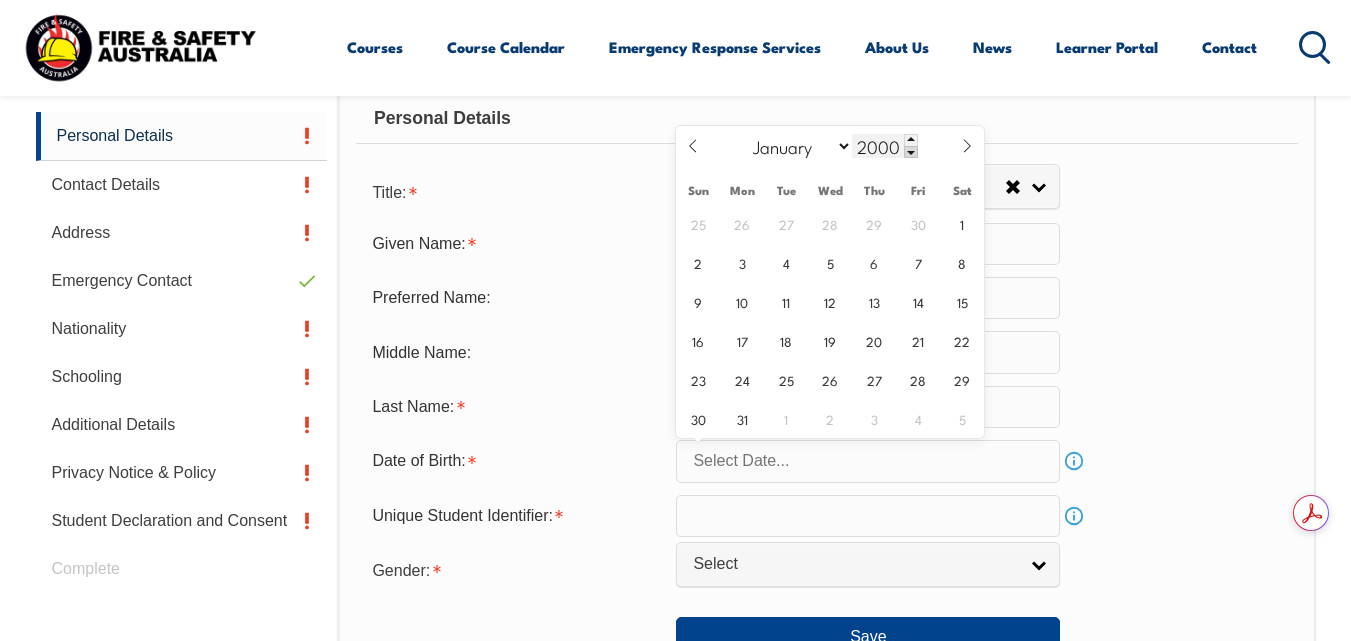 click at bounding box center [911, 152] 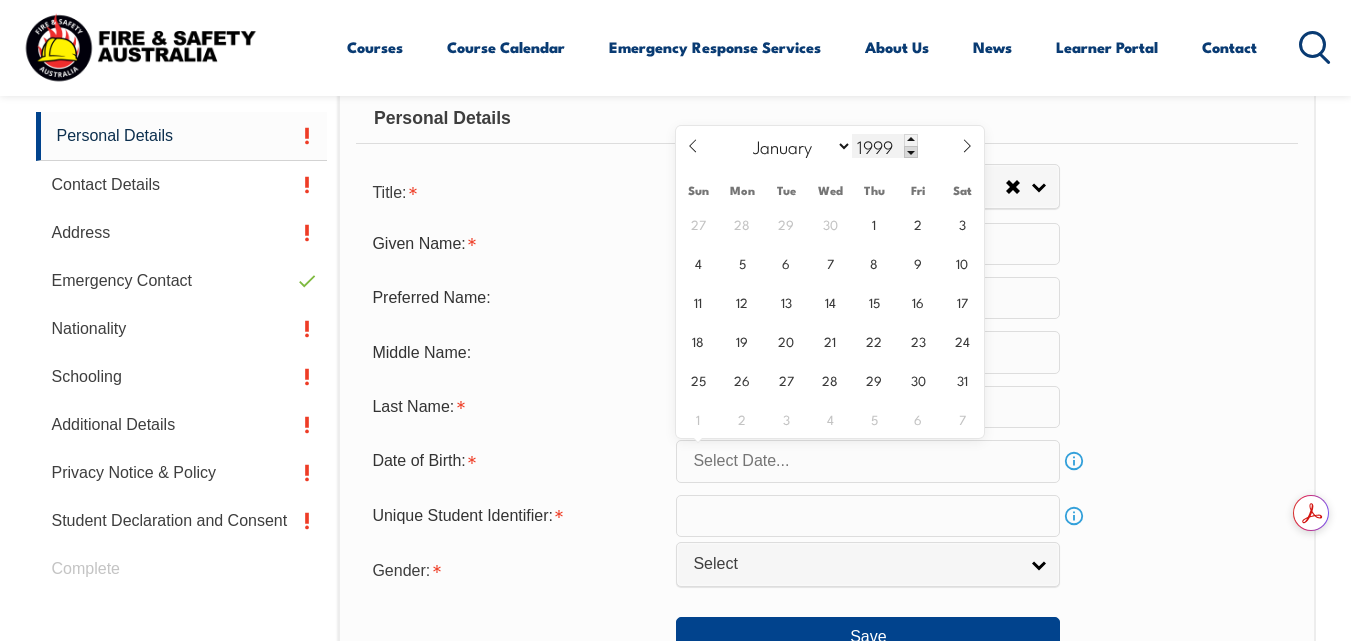 click at bounding box center [911, 152] 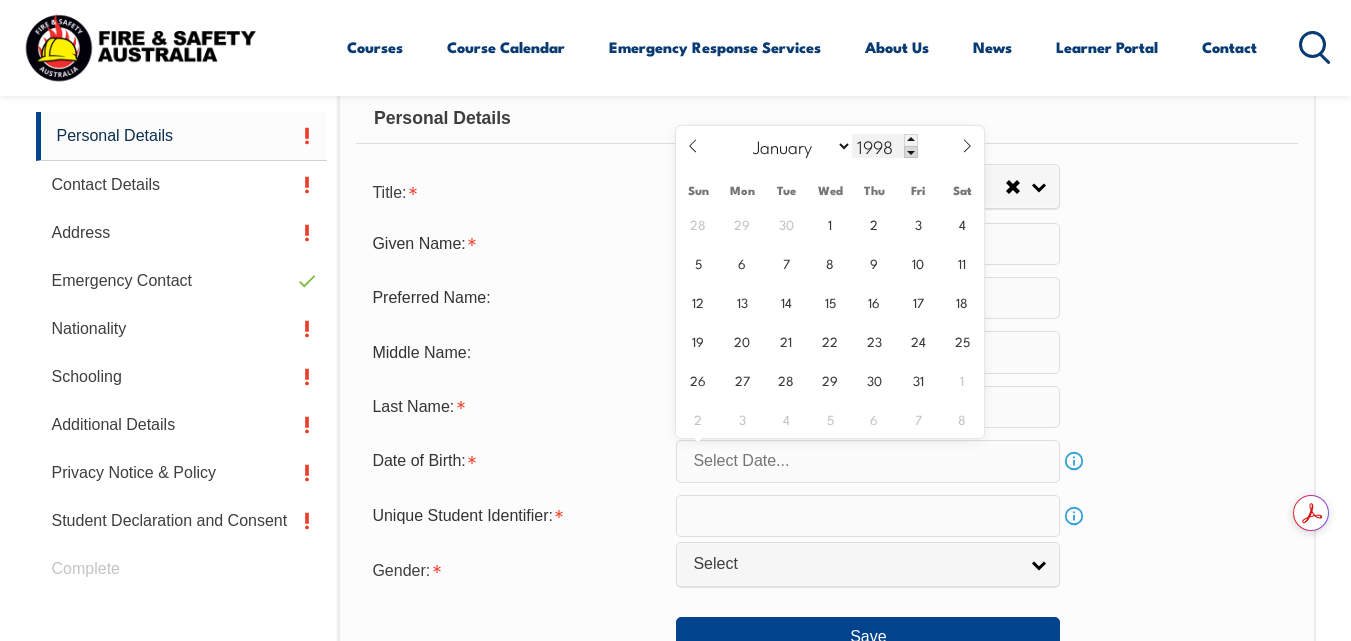 click at bounding box center (911, 152) 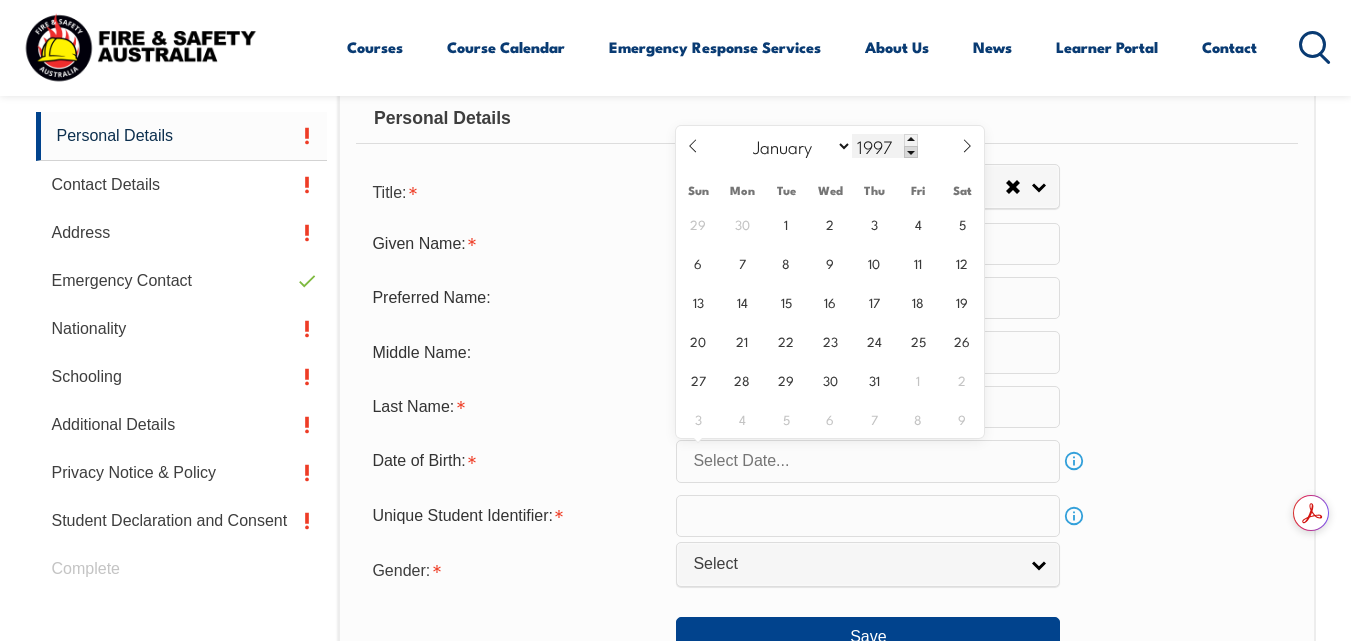 click at bounding box center (911, 152) 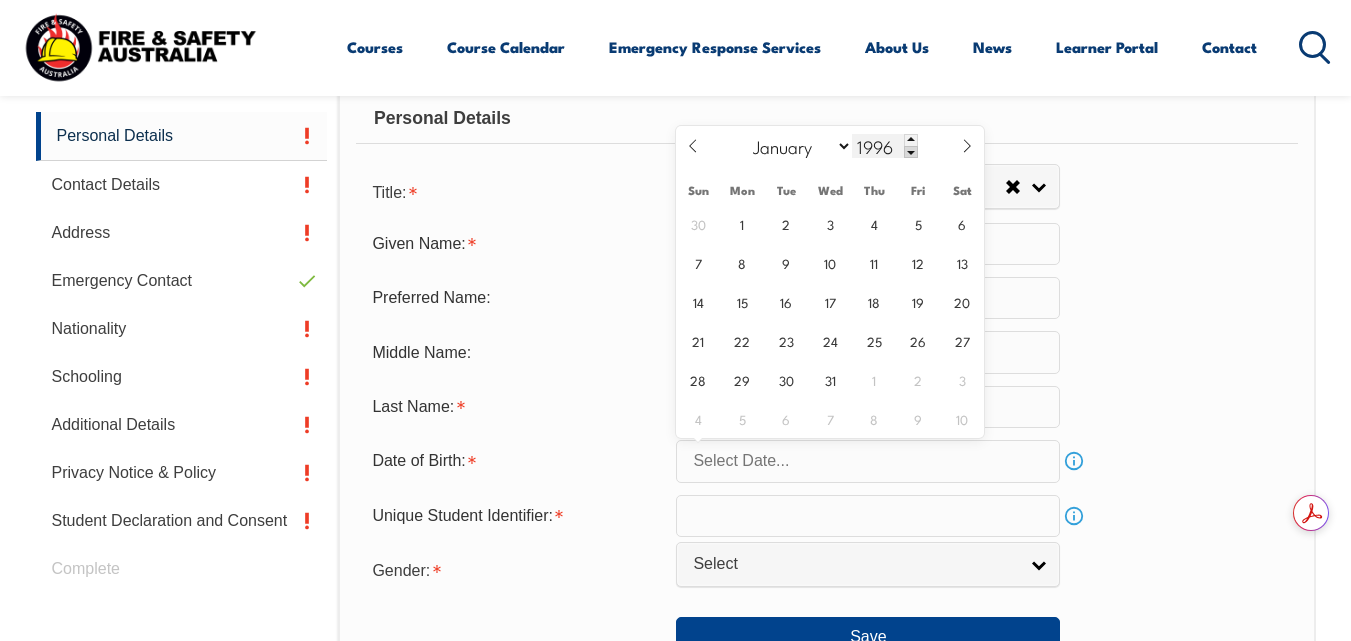 click at bounding box center [911, 152] 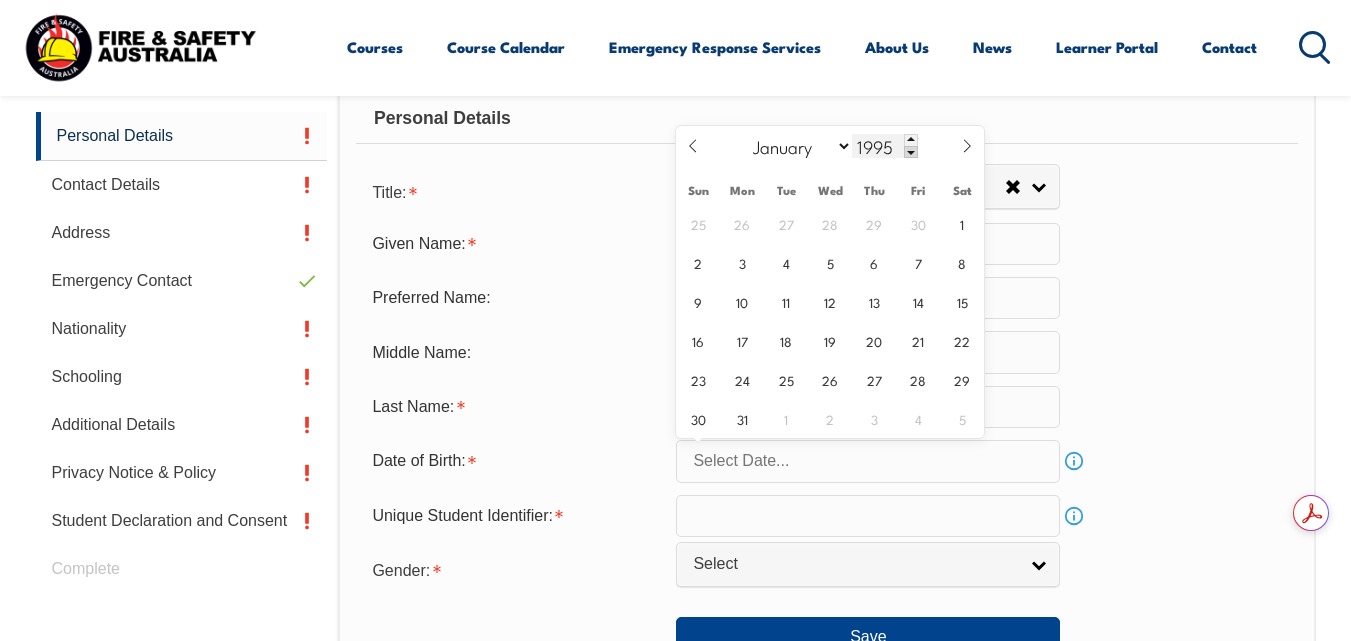 click at bounding box center (911, 152) 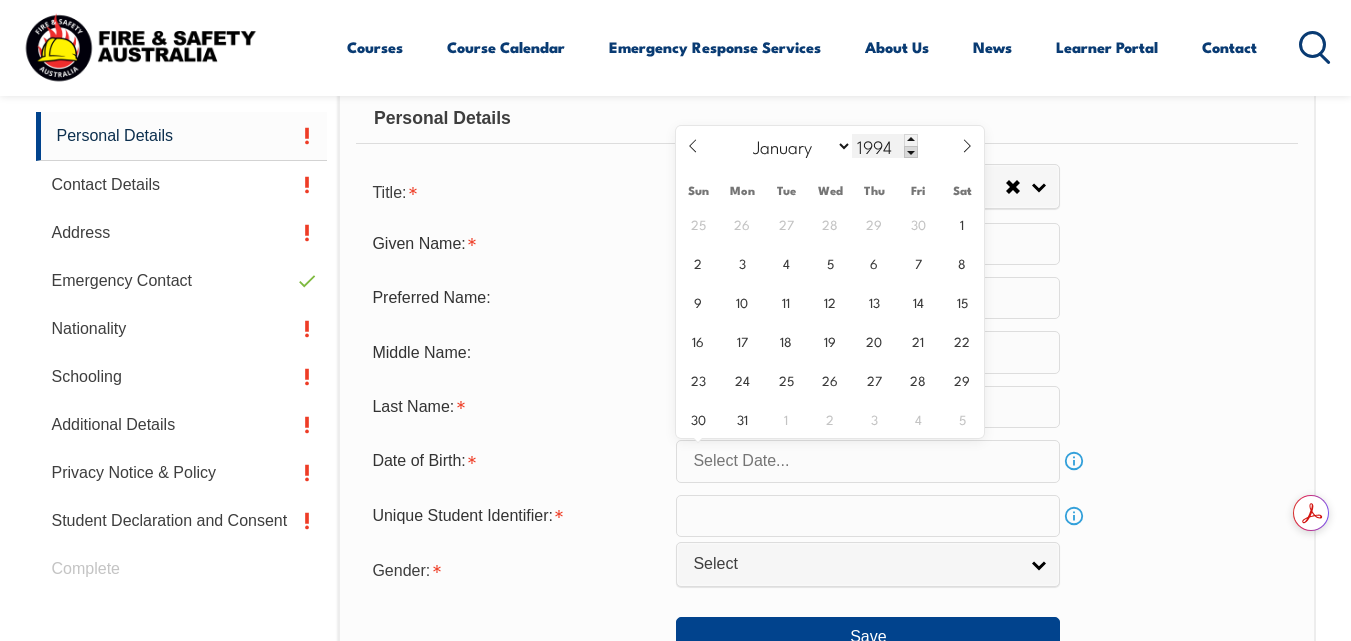 click at bounding box center [911, 152] 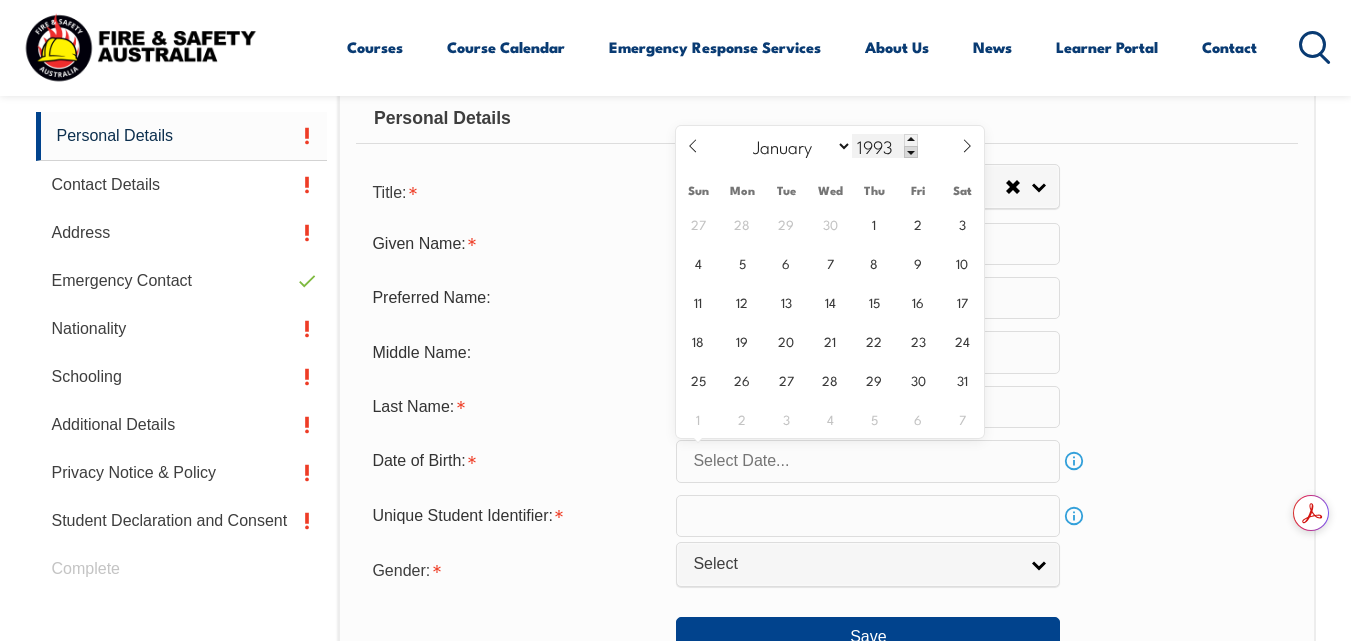 click at bounding box center [911, 152] 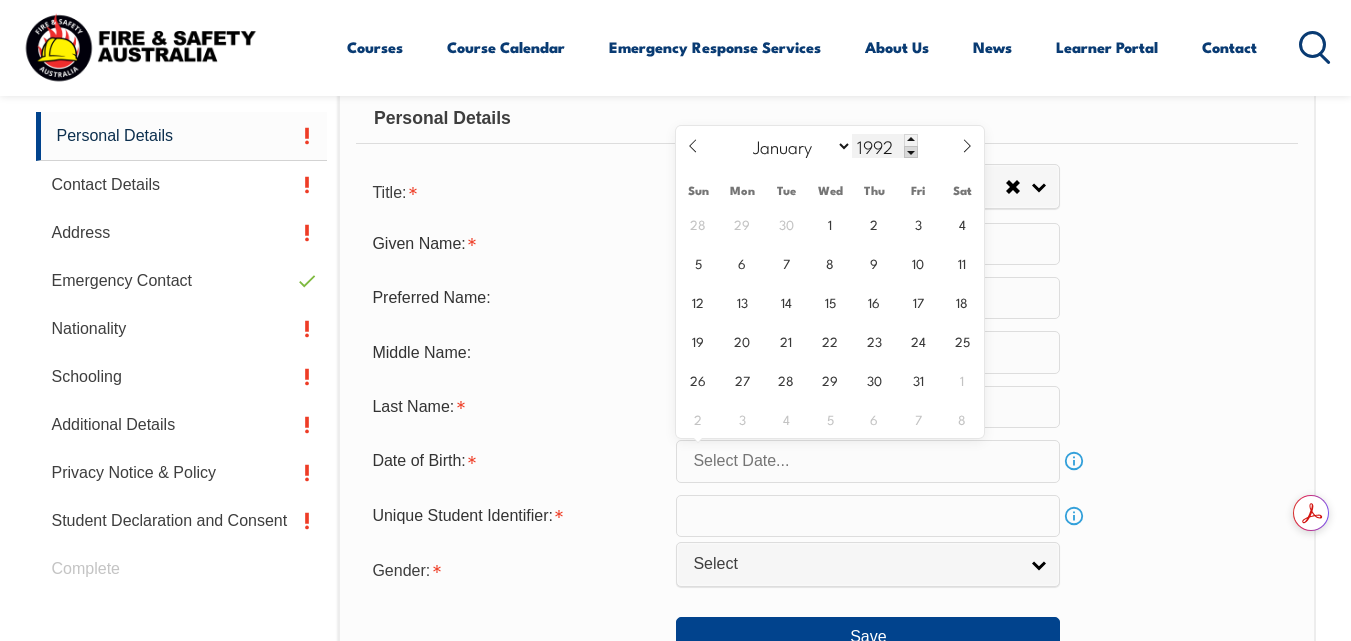 click at bounding box center (911, 152) 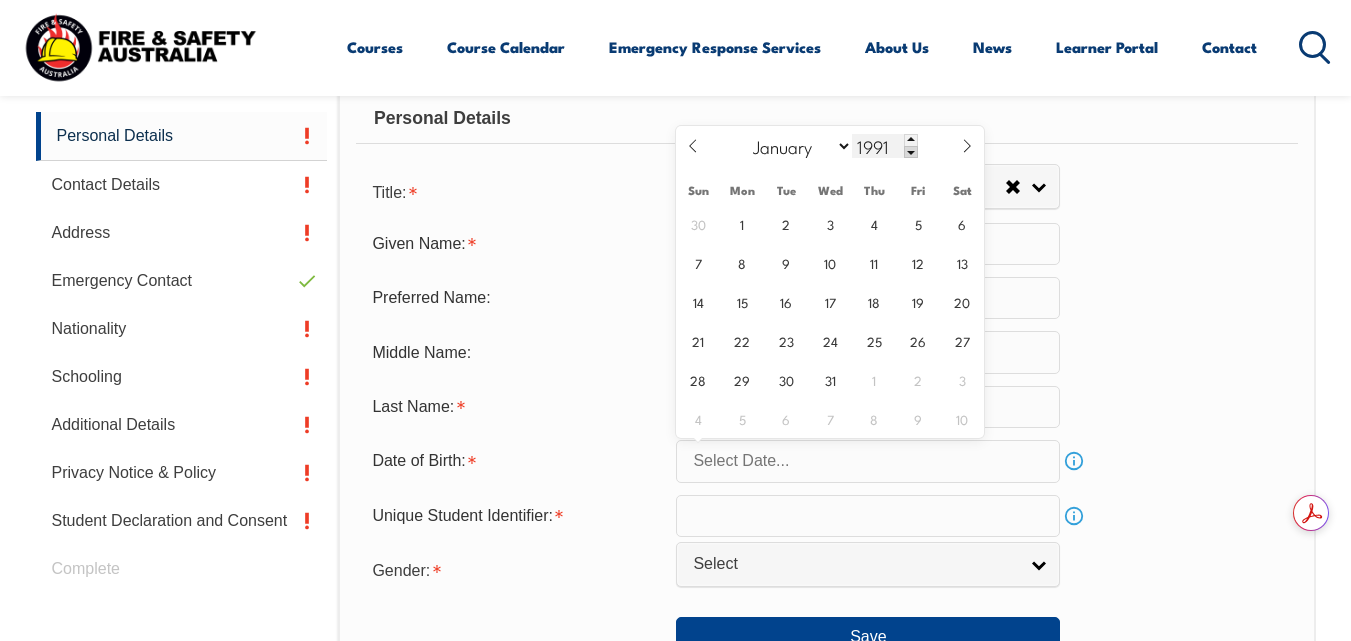 click at bounding box center (911, 152) 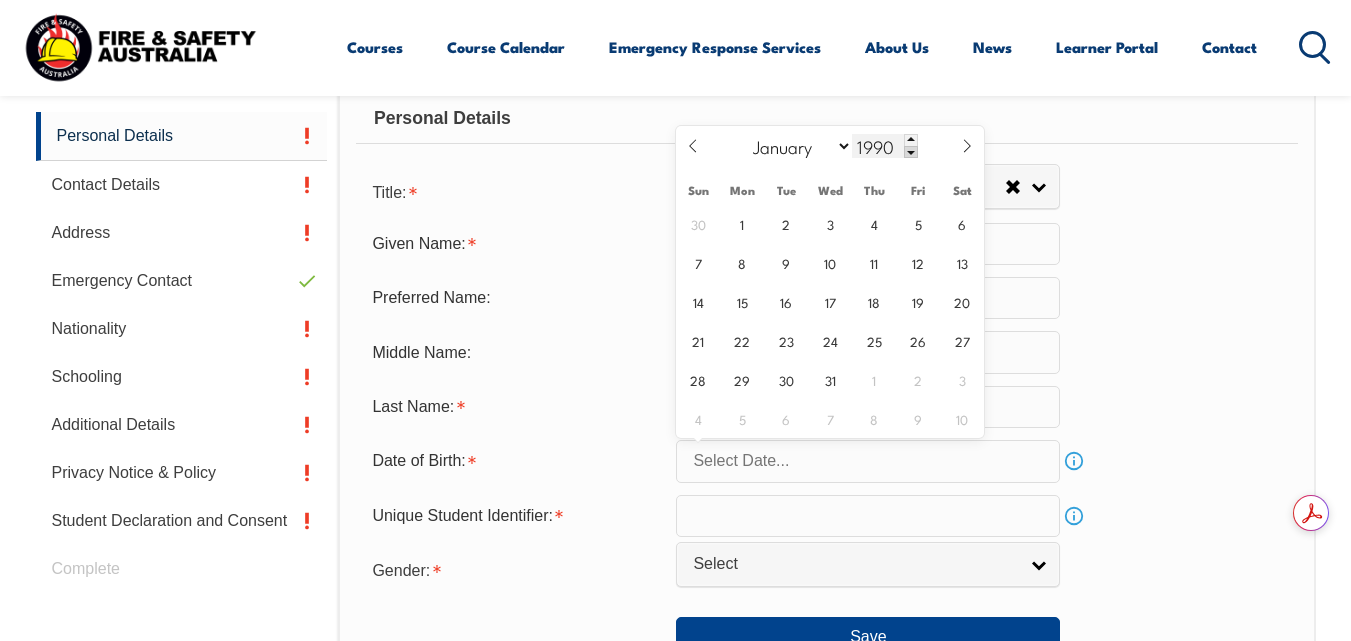 click at bounding box center (911, 152) 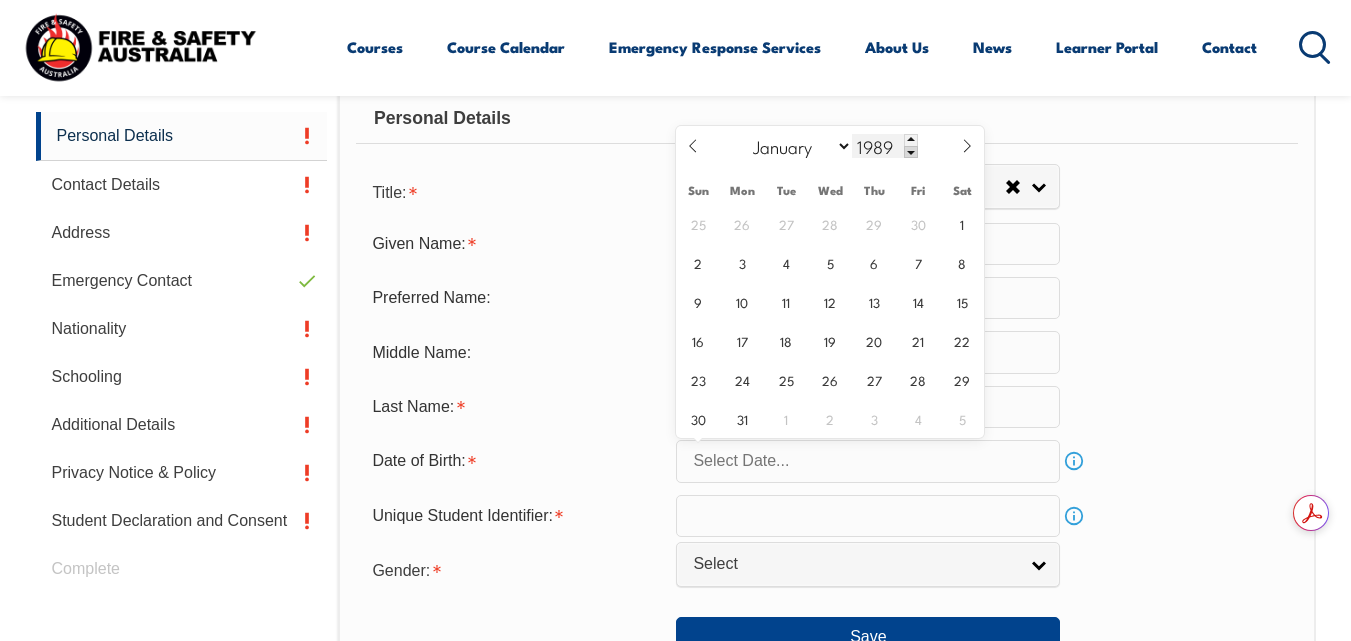 click at bounding box center [911, 152] 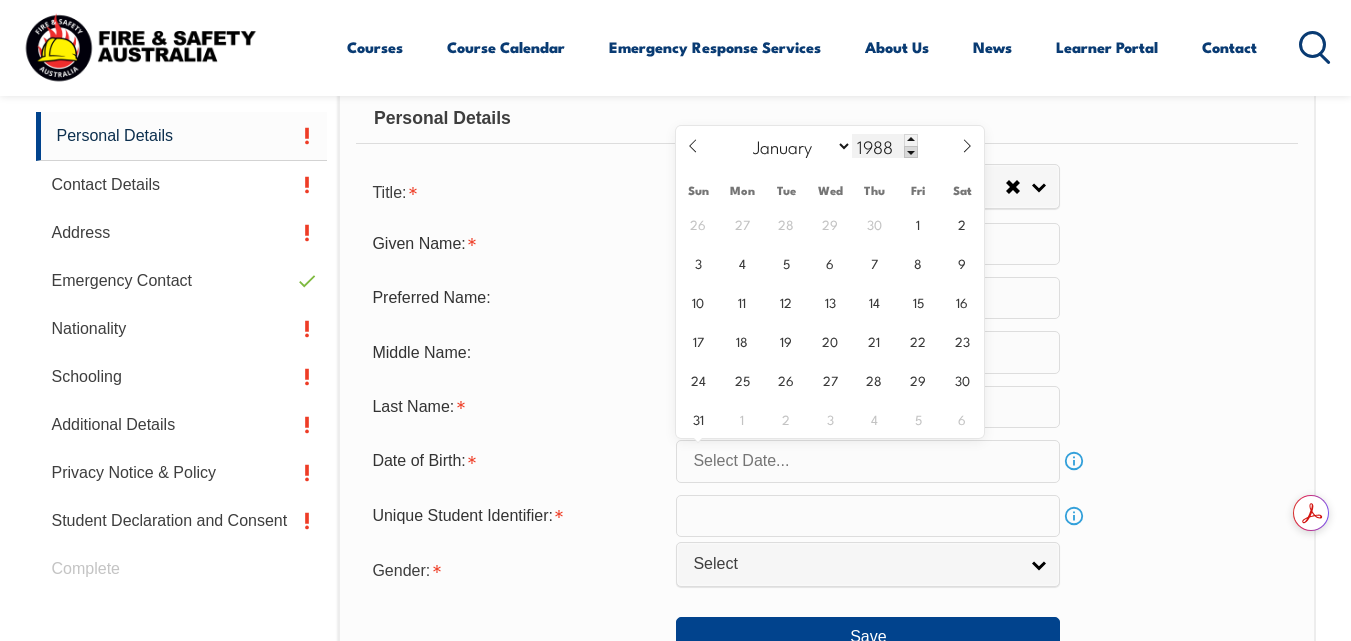 click at bounding box center (911, 152) 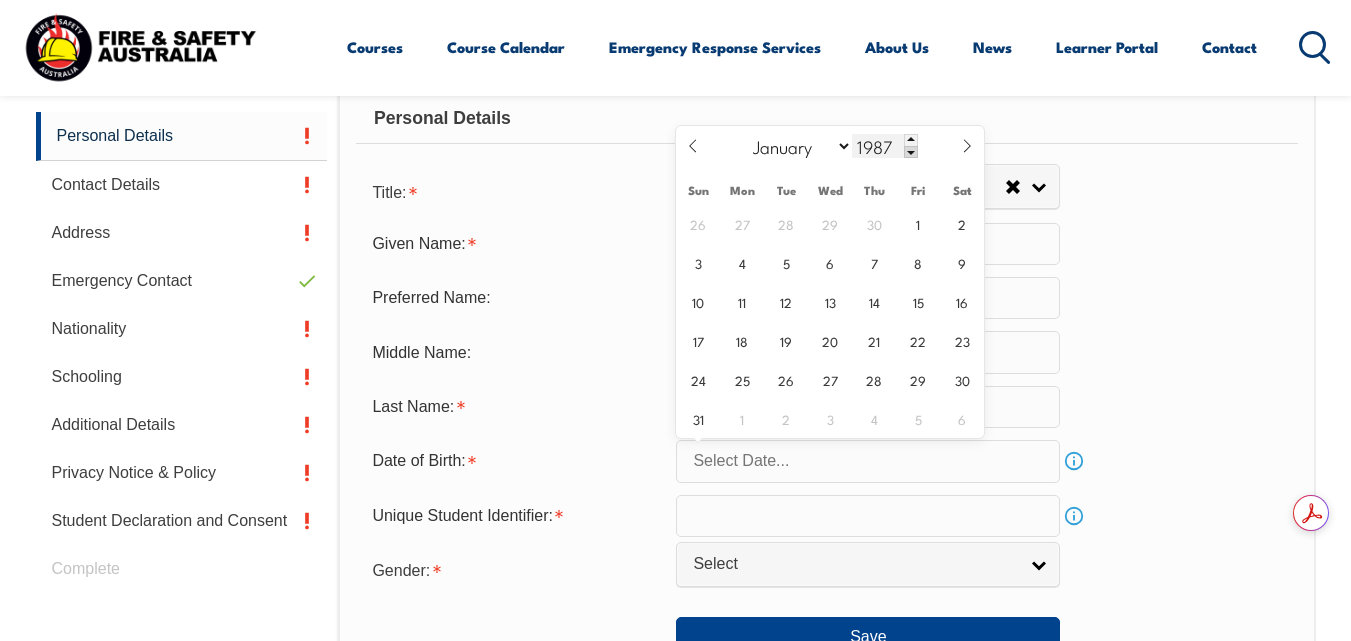 click at bounding box center [911, 152] 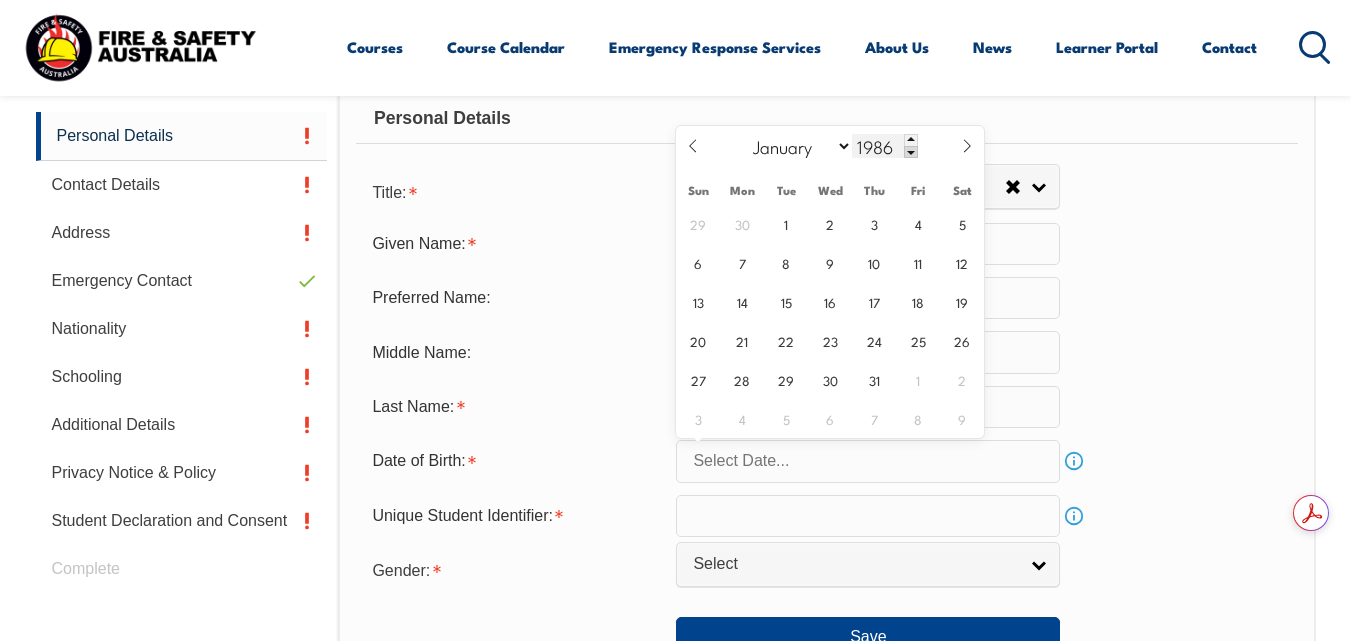click at bounding box center (911, 152) 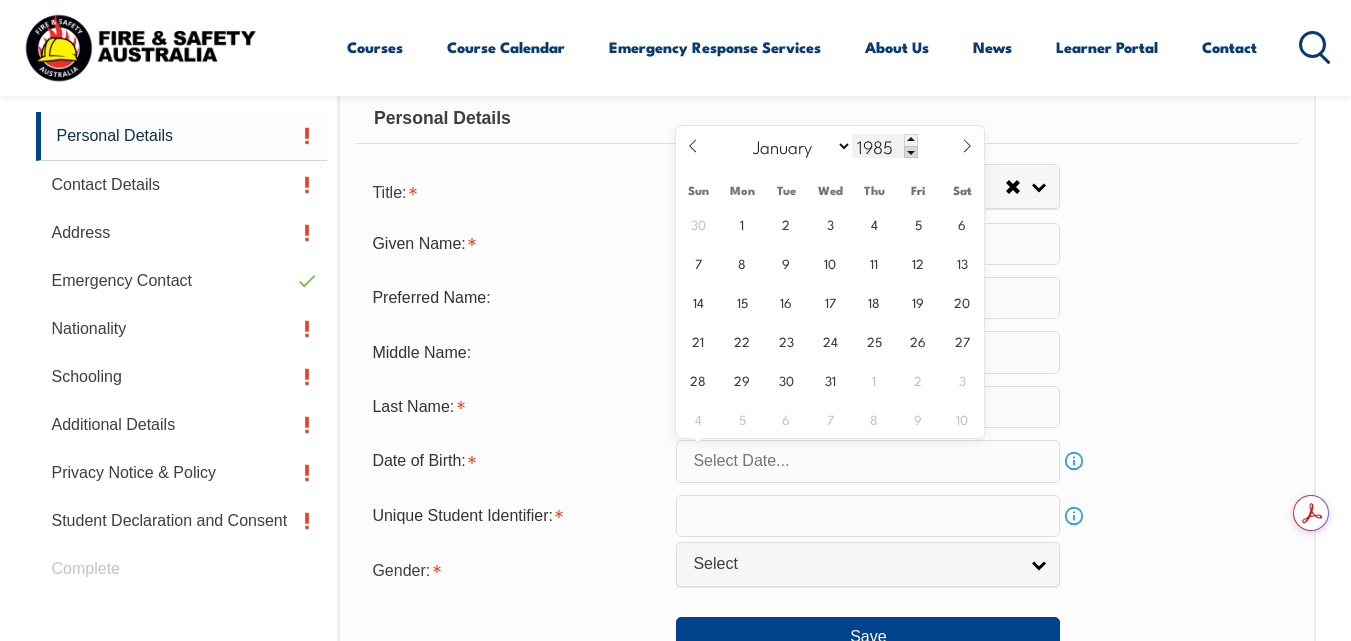 click at bounding box center (911, 152) 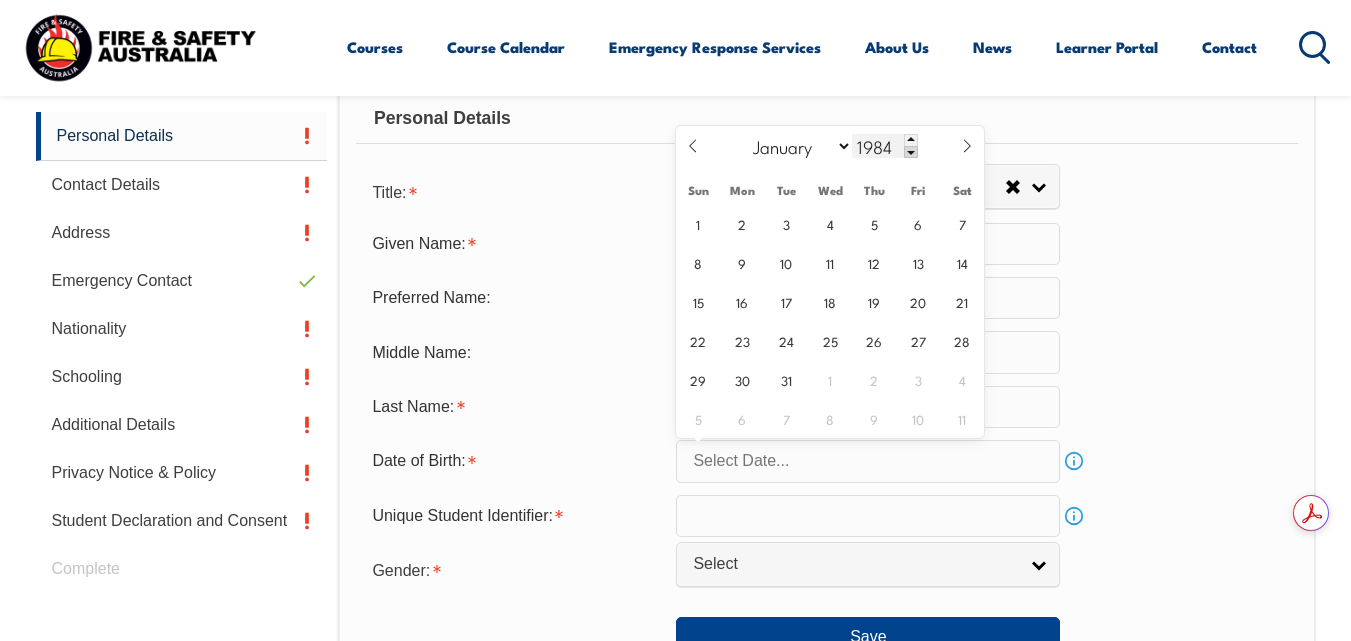 click at bounding box center (911, 152) 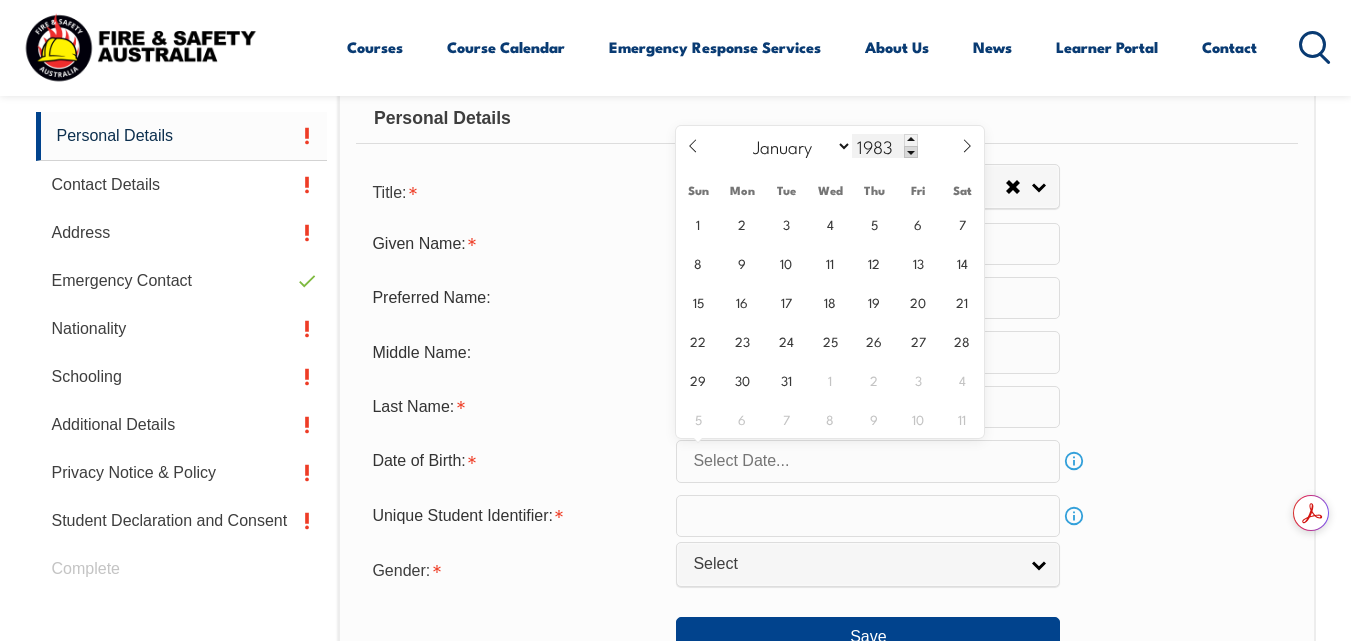 click at bounding box center (911, 152) 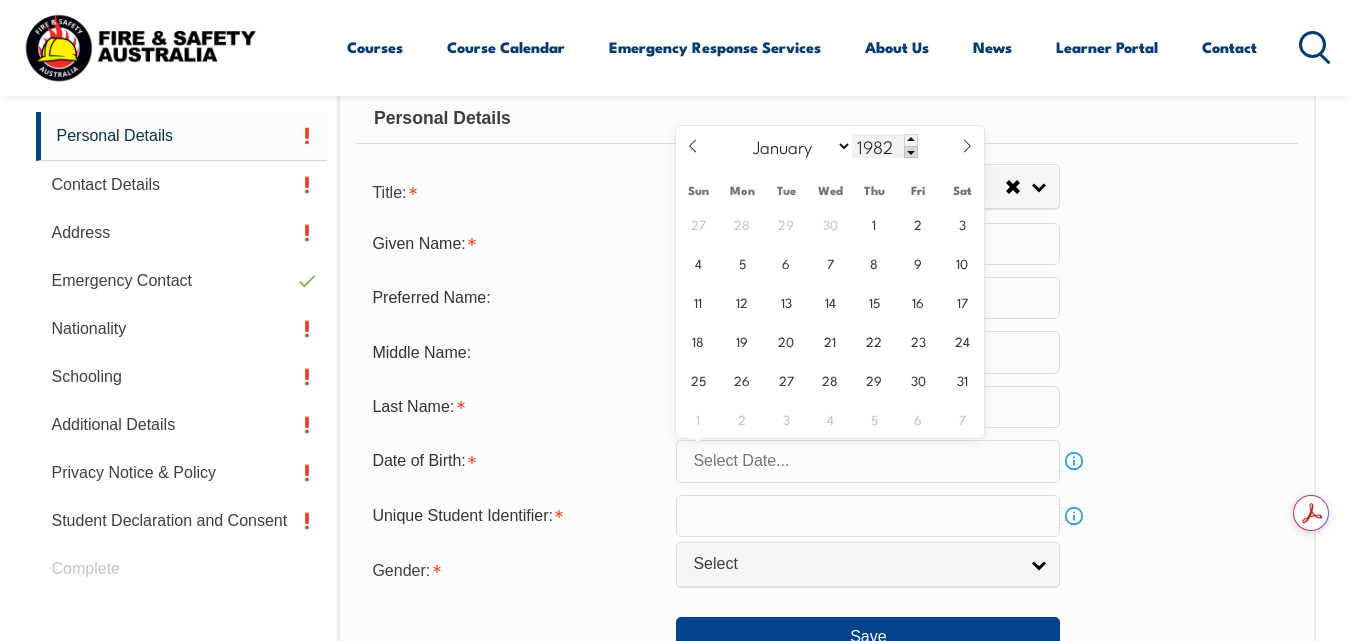 click at bounding box center [911, 152] 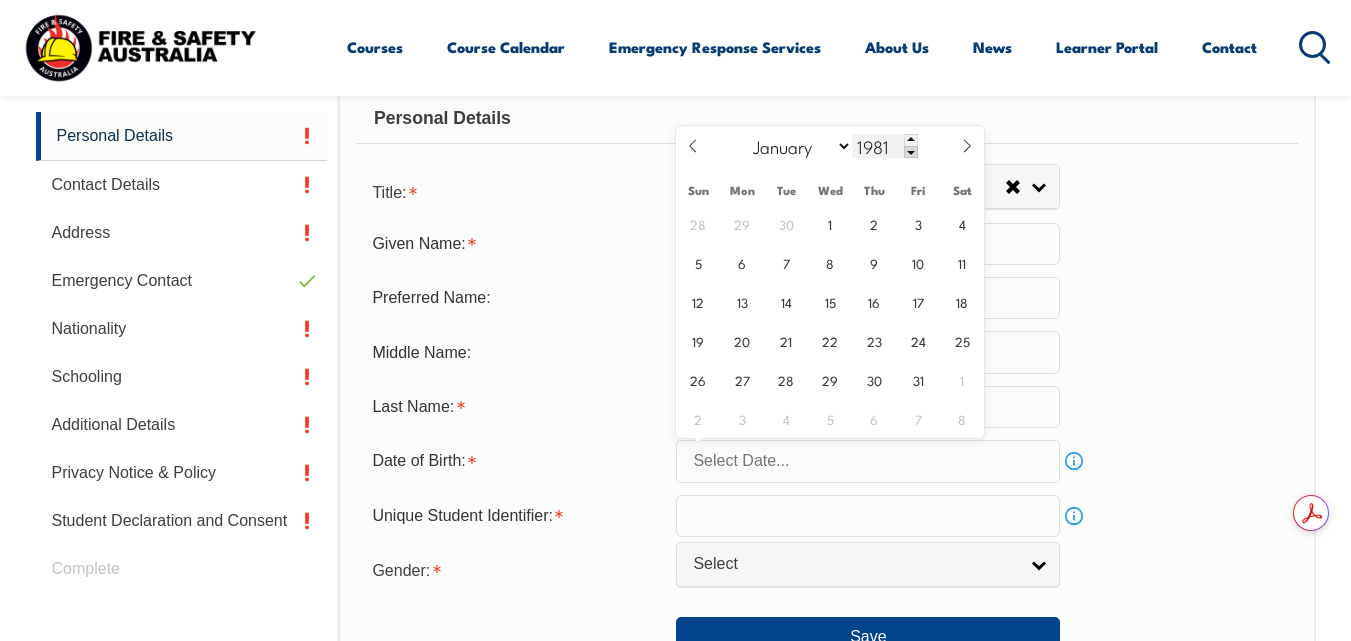 click at bounding box center [911, 152] 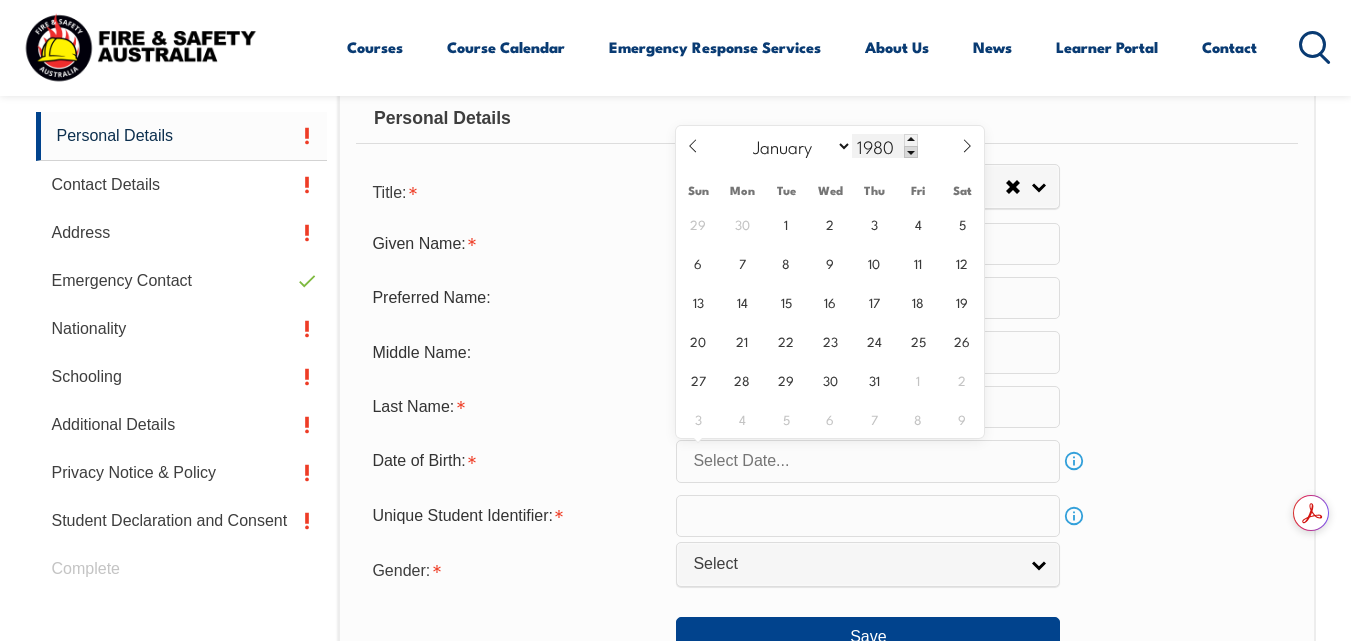 click at bounding box center (911, 152) 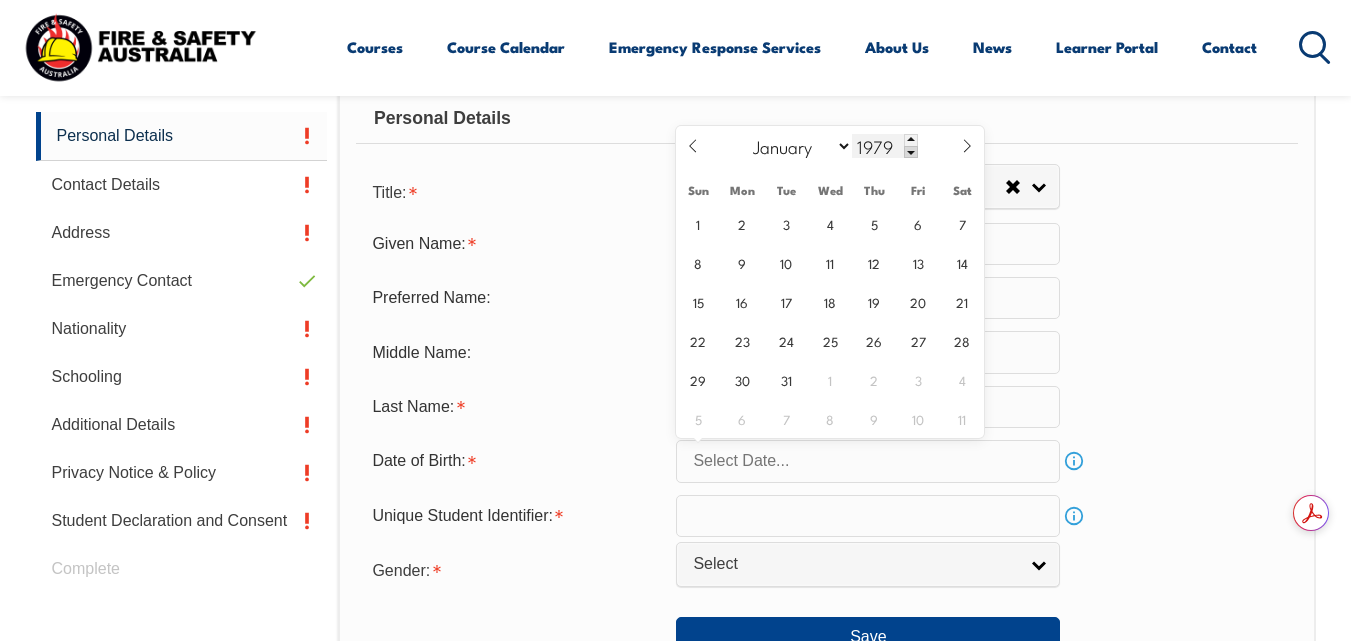 click at bounding box center [911, 152] 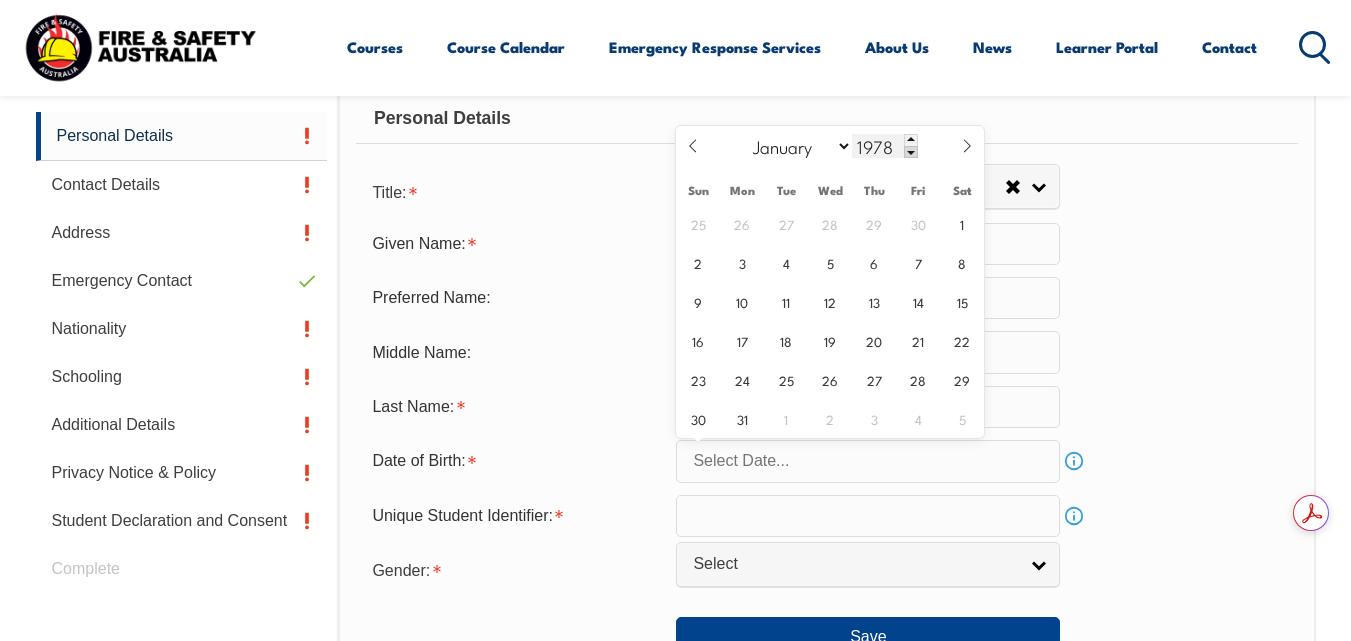 click at bounding box center (911, 152) 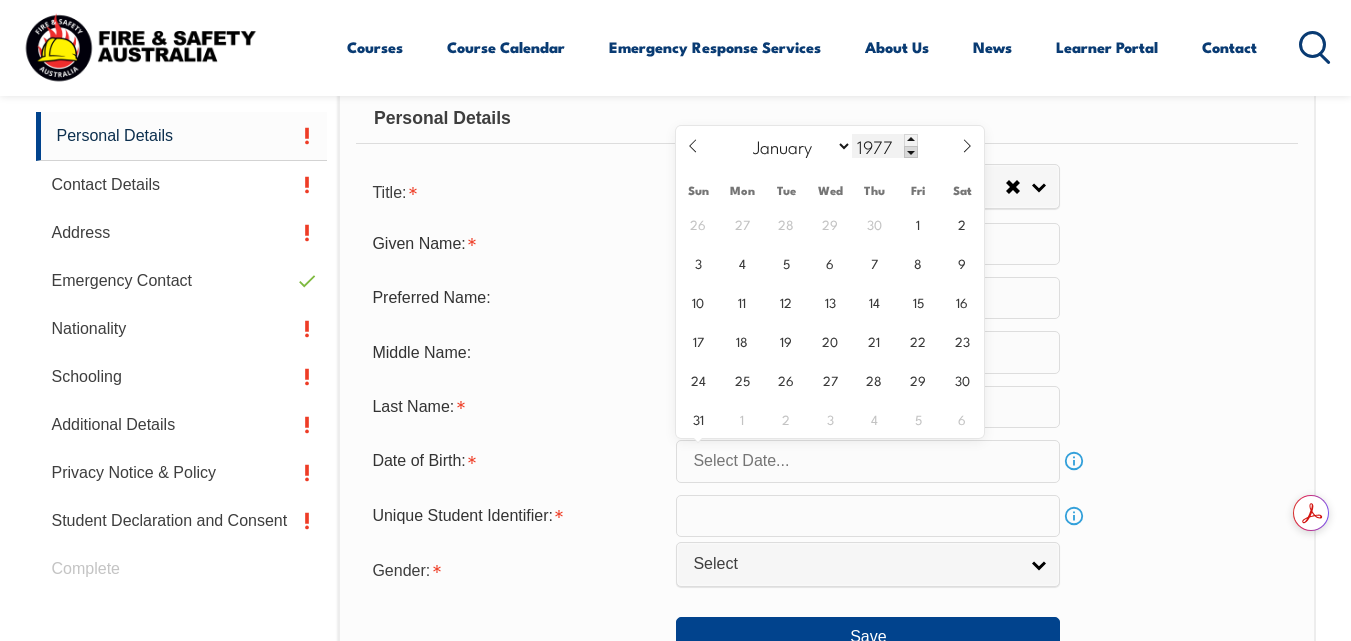 click at bounding box center (911, 152) 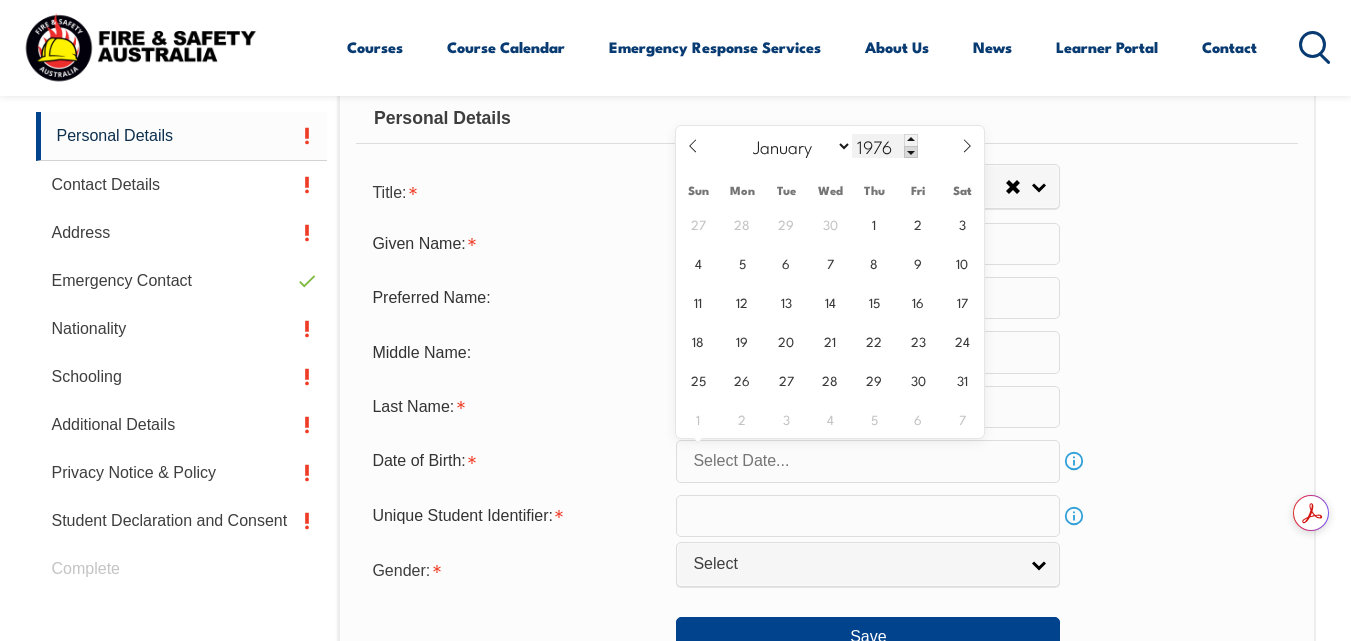 click at bounding box center (911, 152) 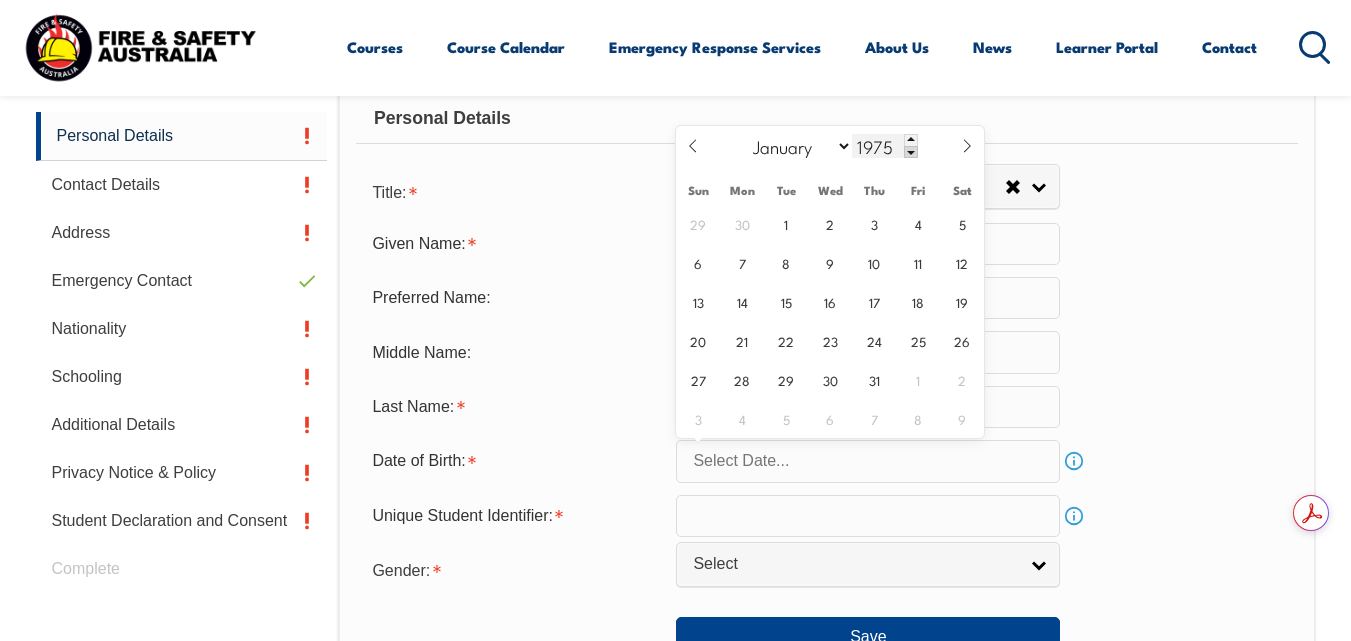 click at bounding box center (911, 152) 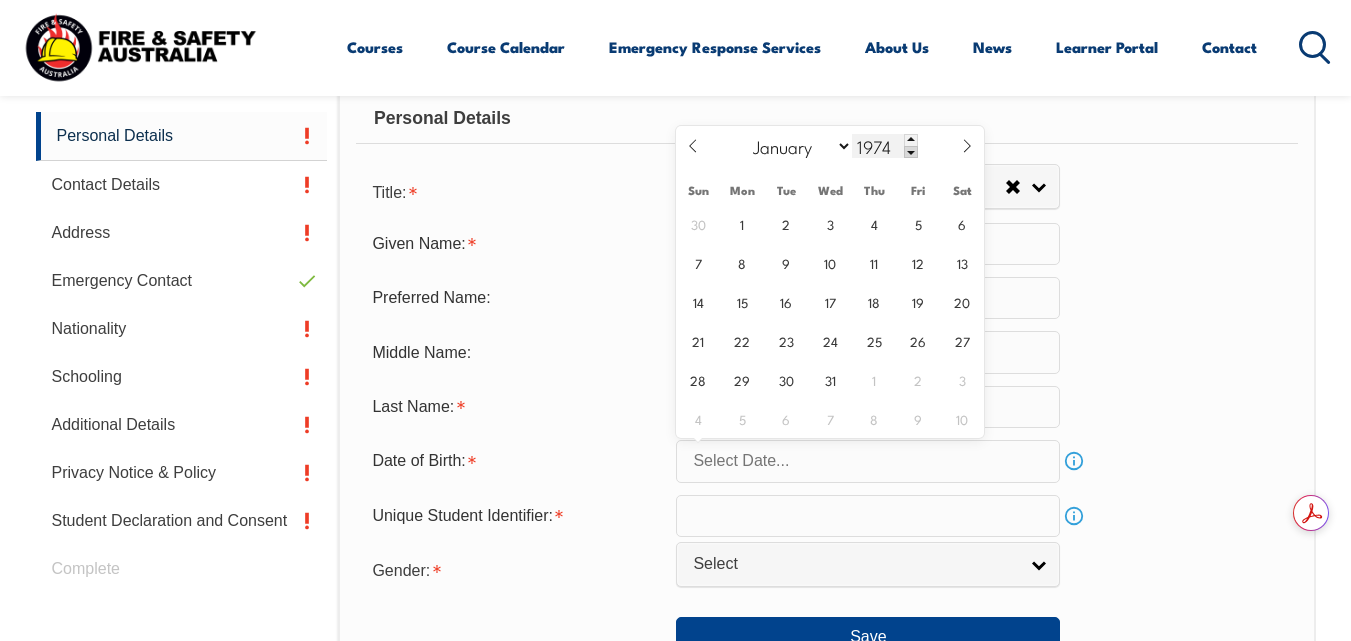 click at bounding box center (911, 152) 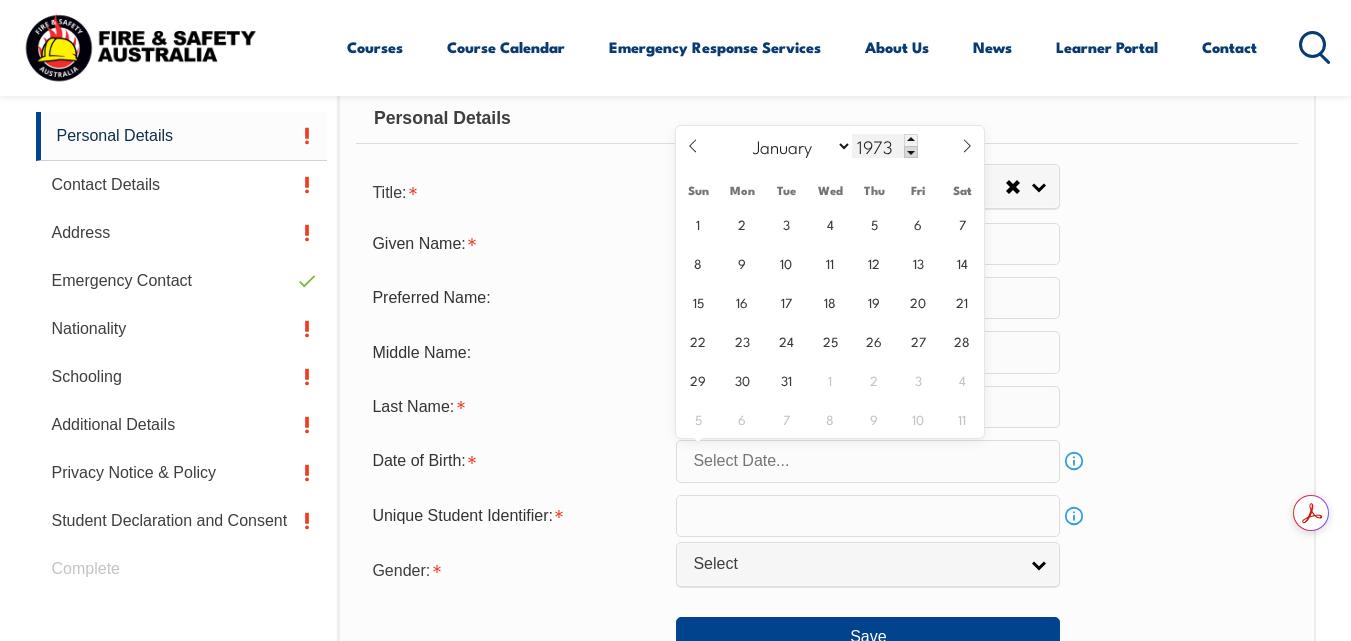 click at bounding box center [911, 152] 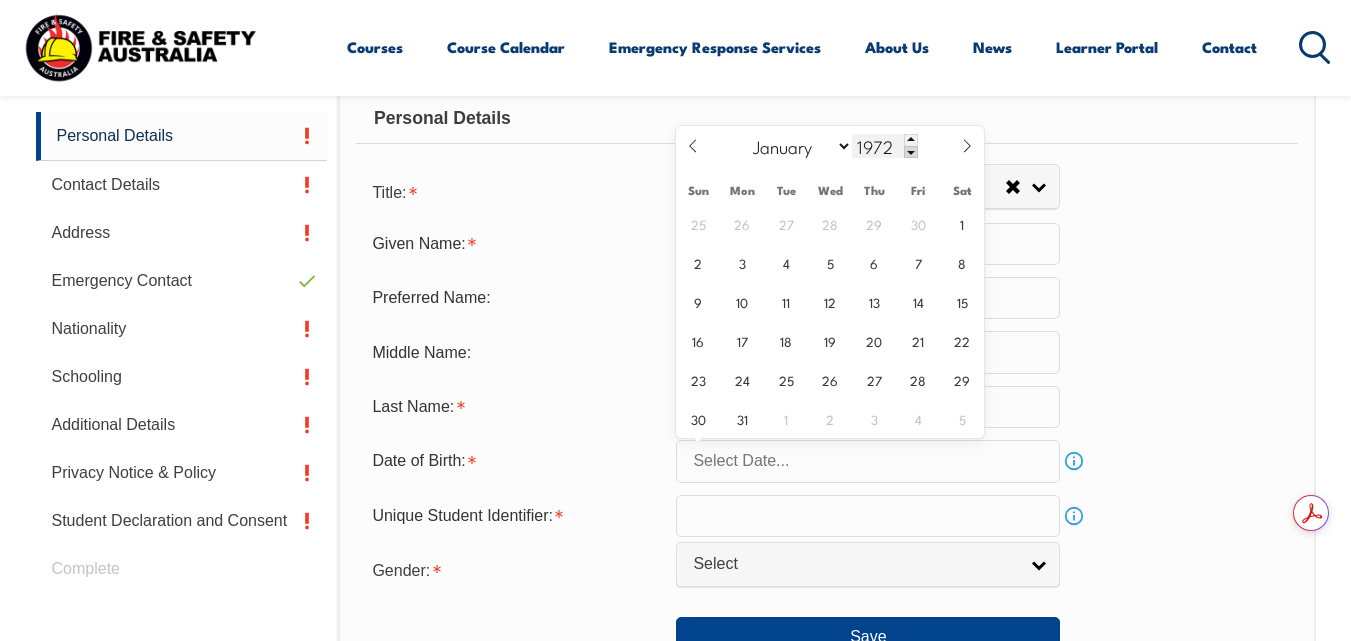 click at bounding box center (911, 152) 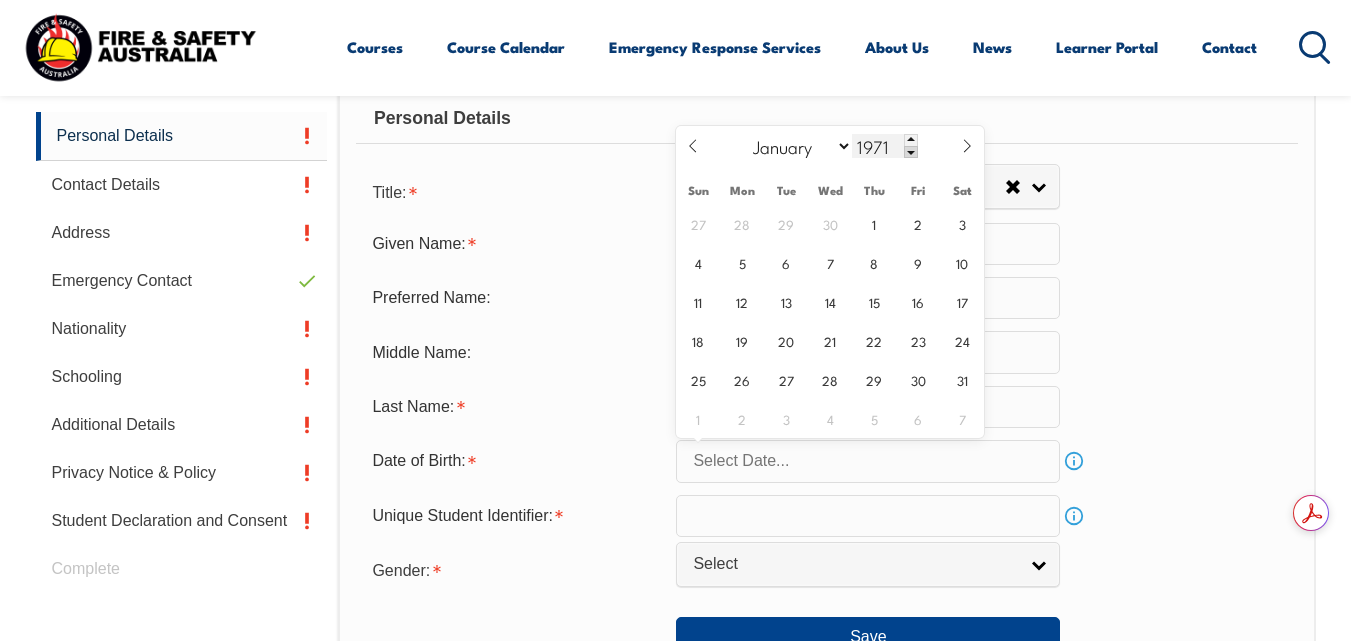 click at bounding box center [911, 152] 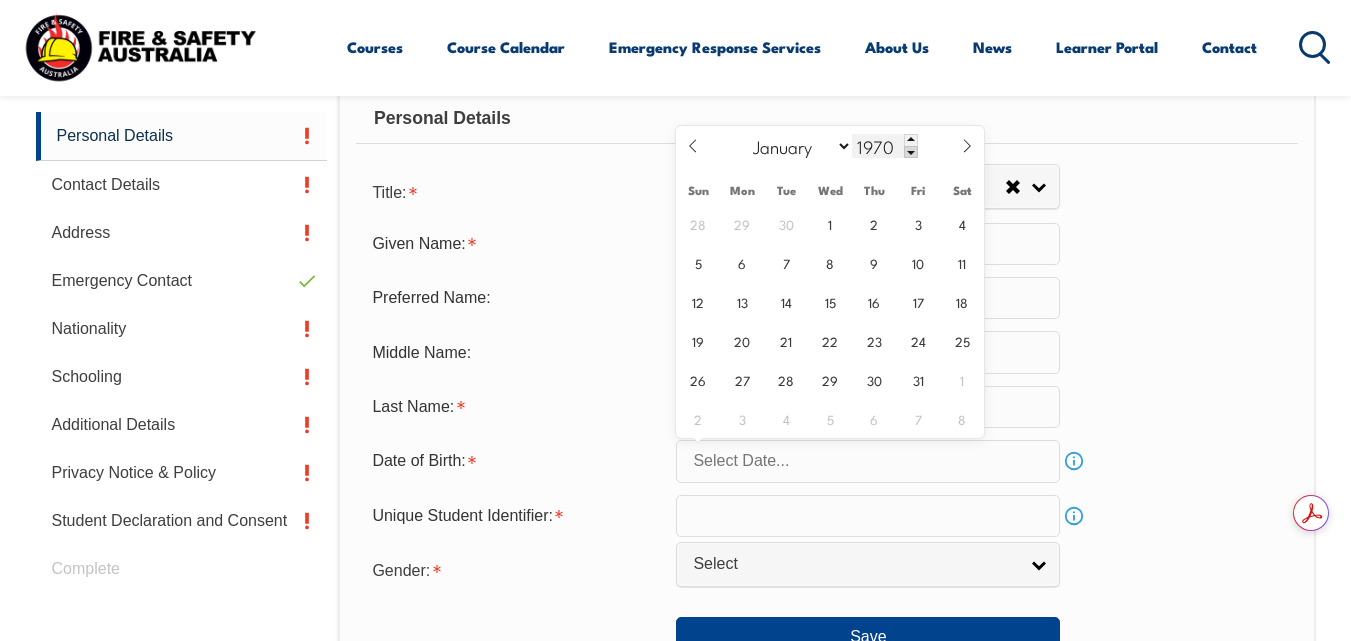 click at bounding box center [911, 152] 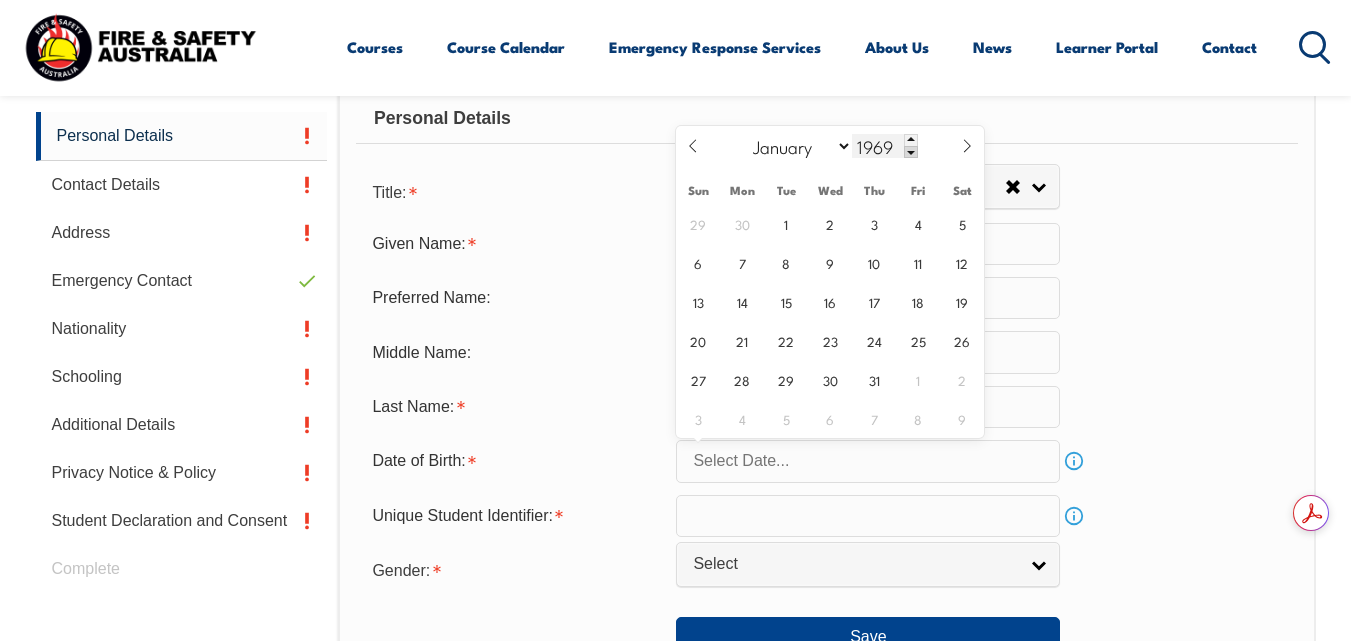 click at bounding box center [911, 152] 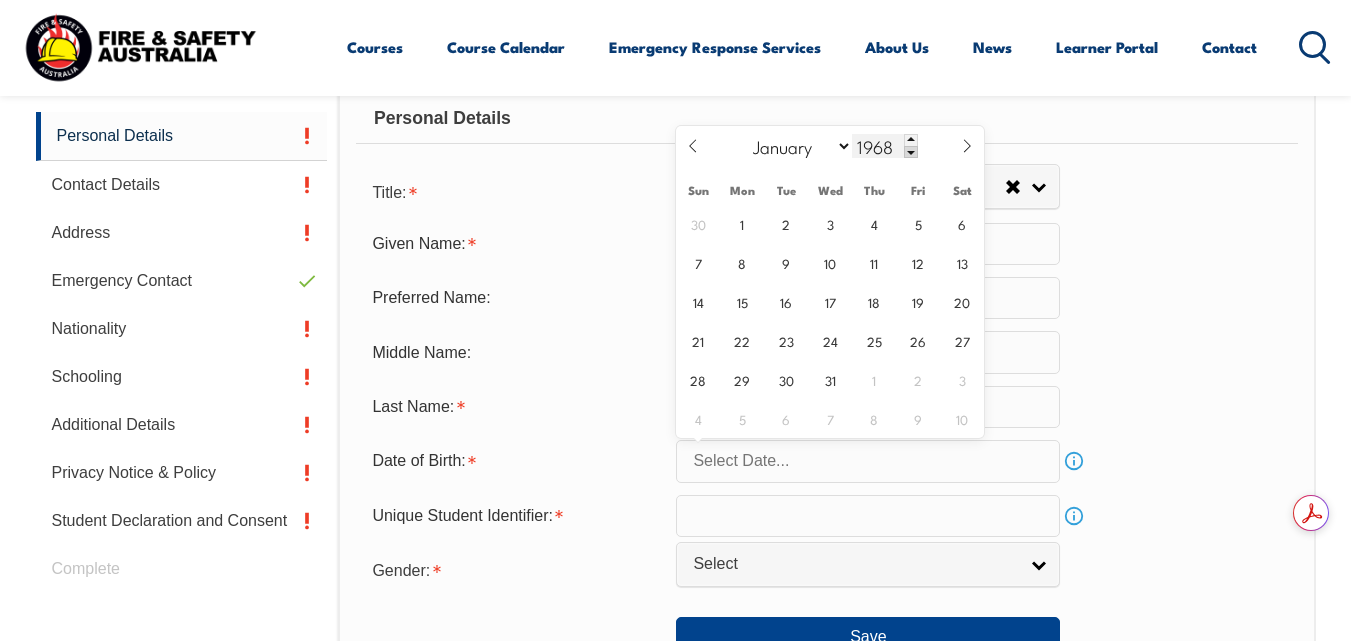 click at bounding box center (911, 152) 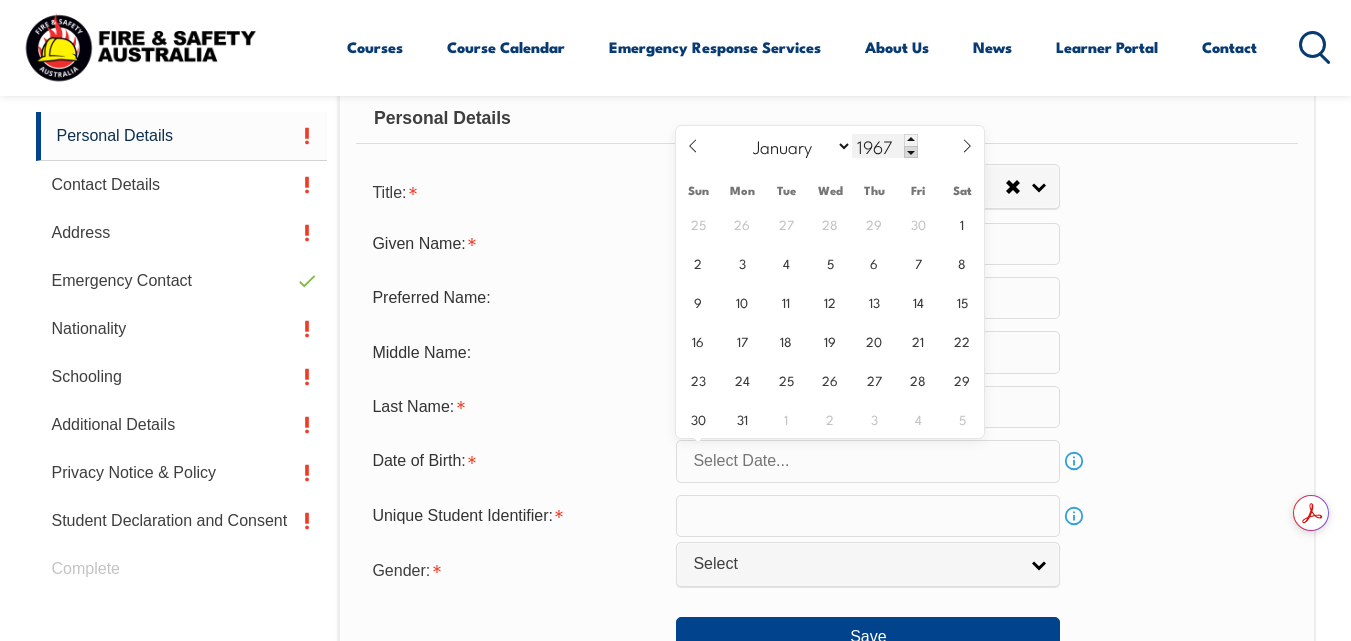click at bounding box center (911, 152) 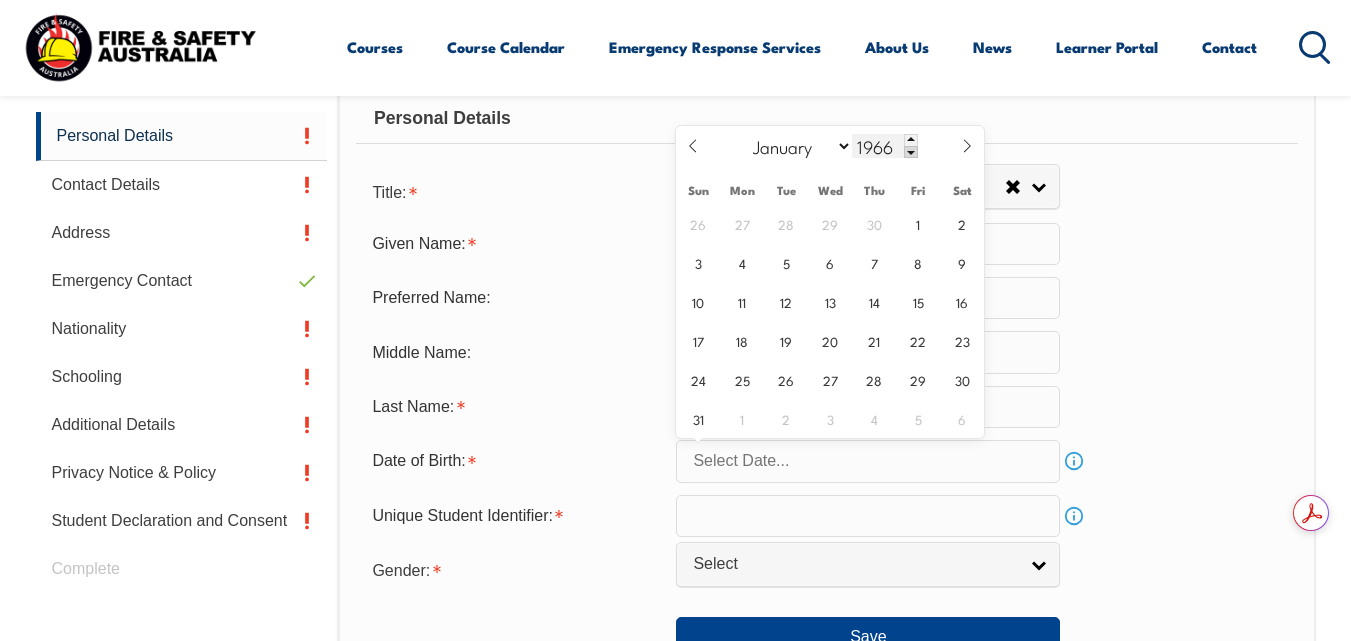 click at bounding box center (911, 152) 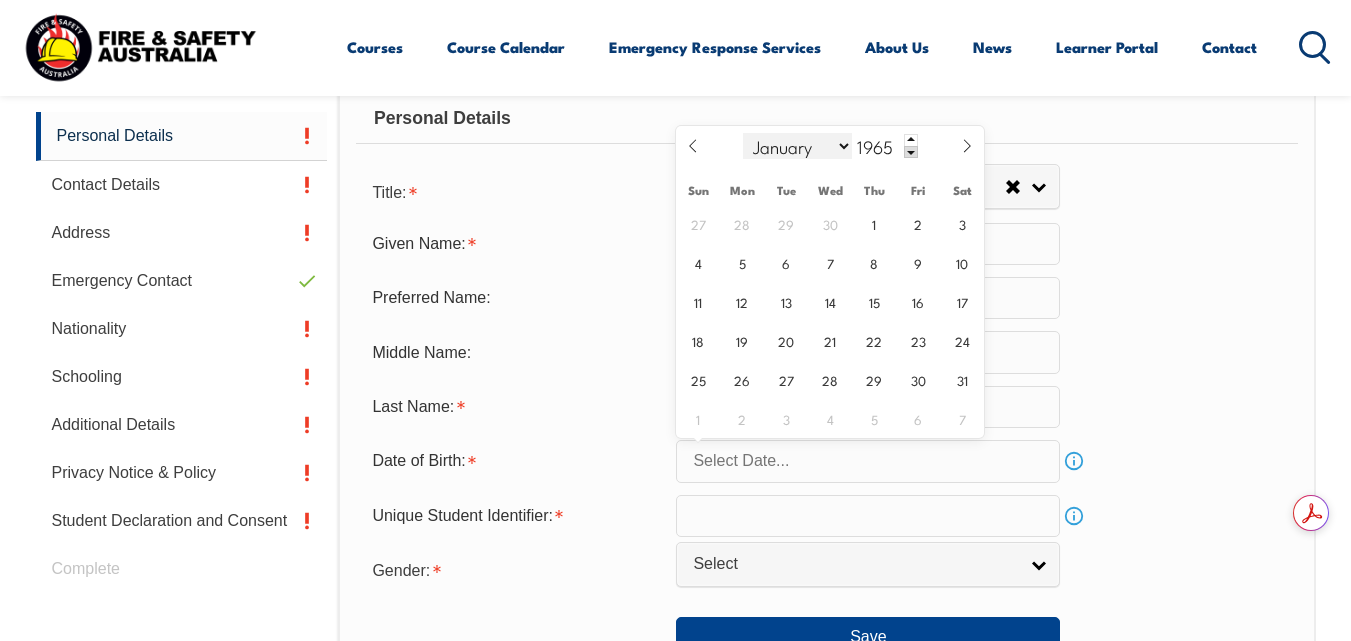 click on "January February March April May June July August September October November December" at bounding box center (797, 146) 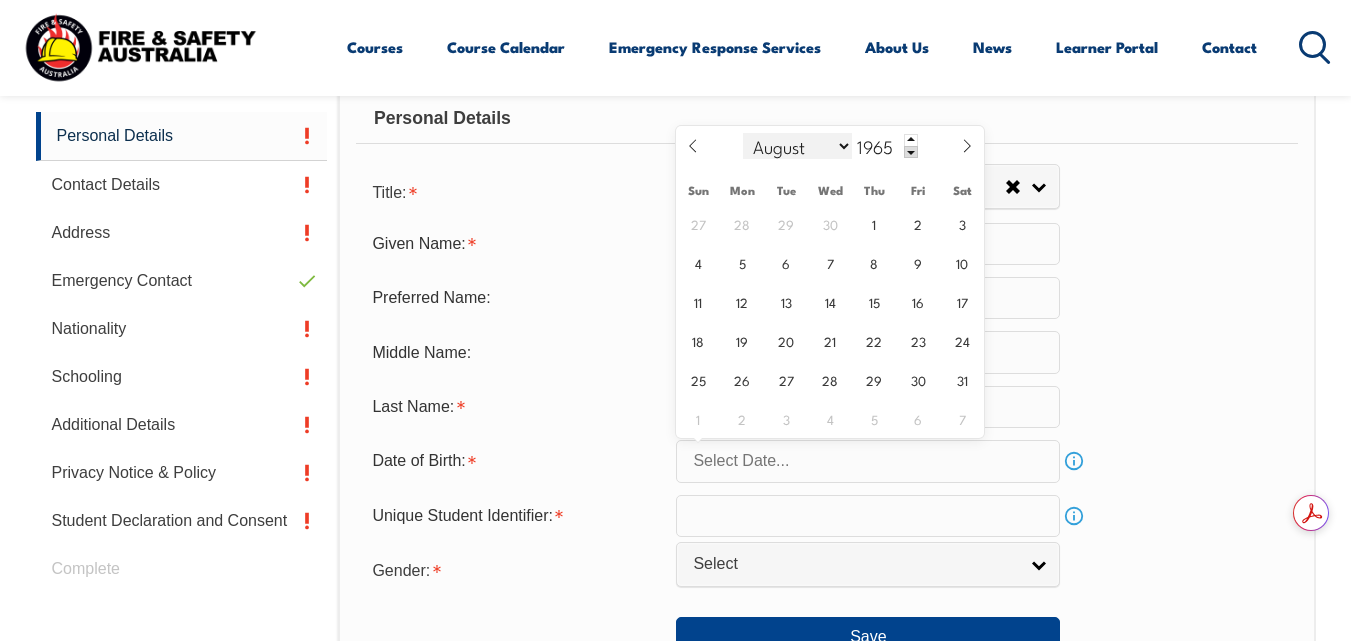click on "January February March April May June July August September October November December" at bounding box center (797, 146) 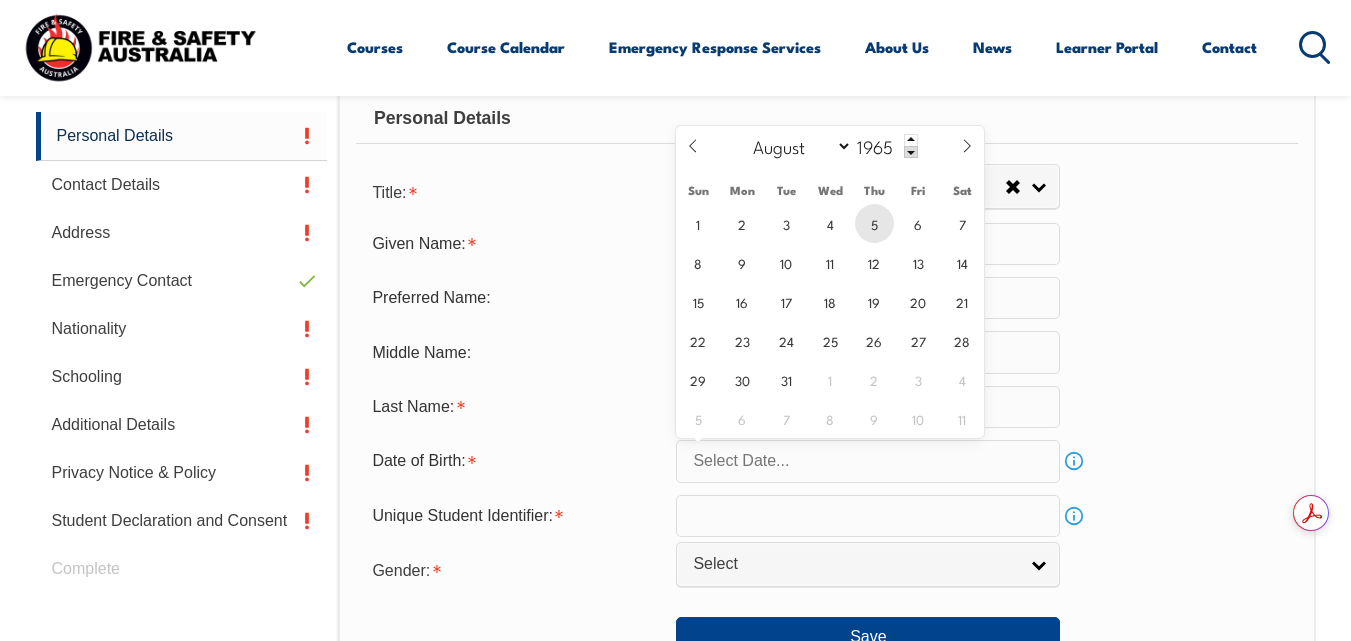 click on "5" at bounding box center [874, 223] 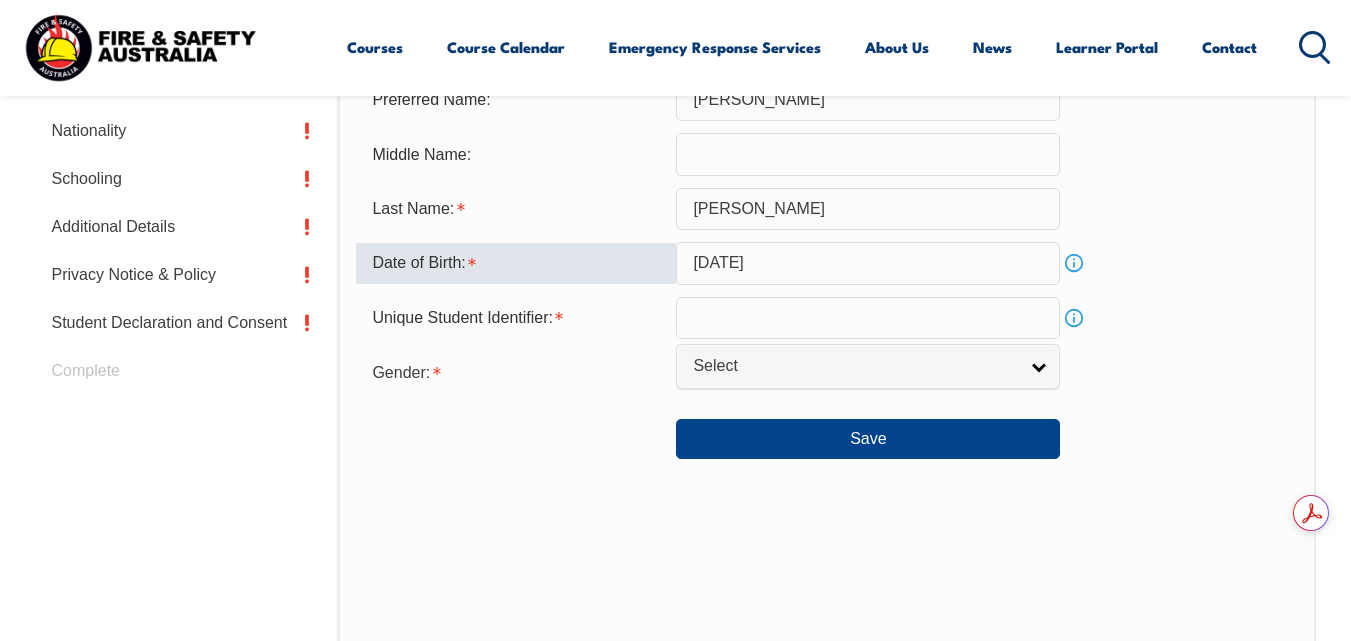 scroll, scrollTop: 785, scrollLeft: 0, axis: vertical 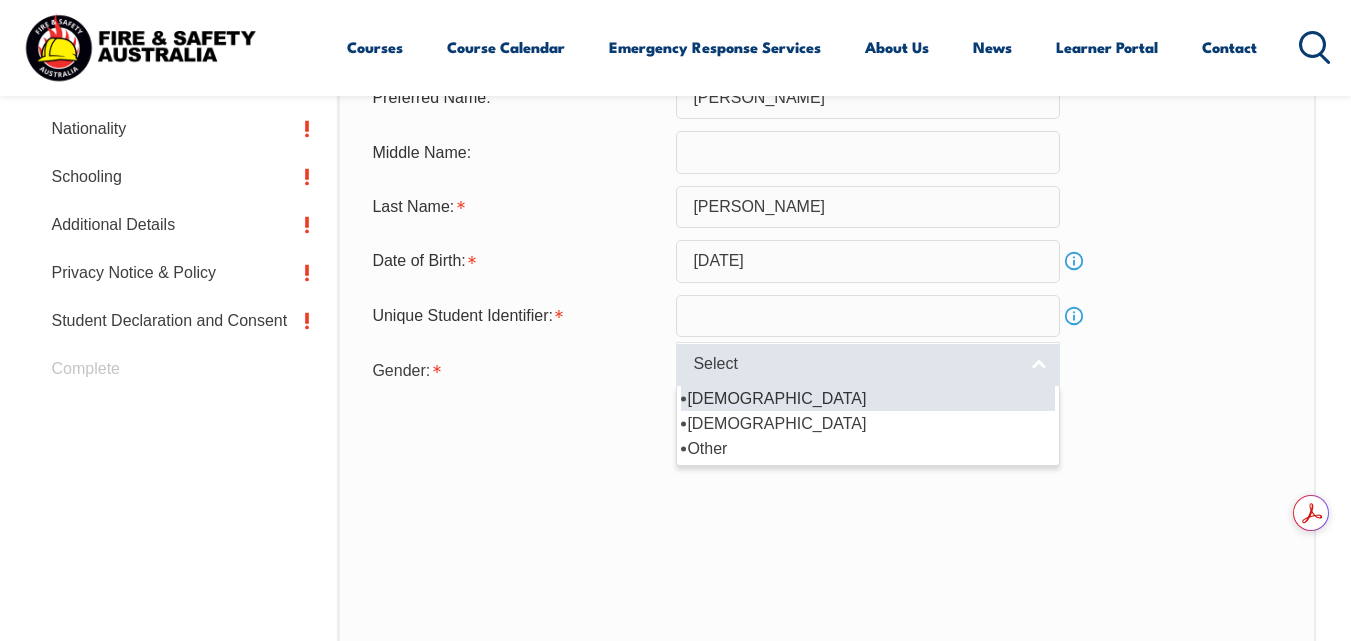 click on "Select" at bounding box center (868, 364) 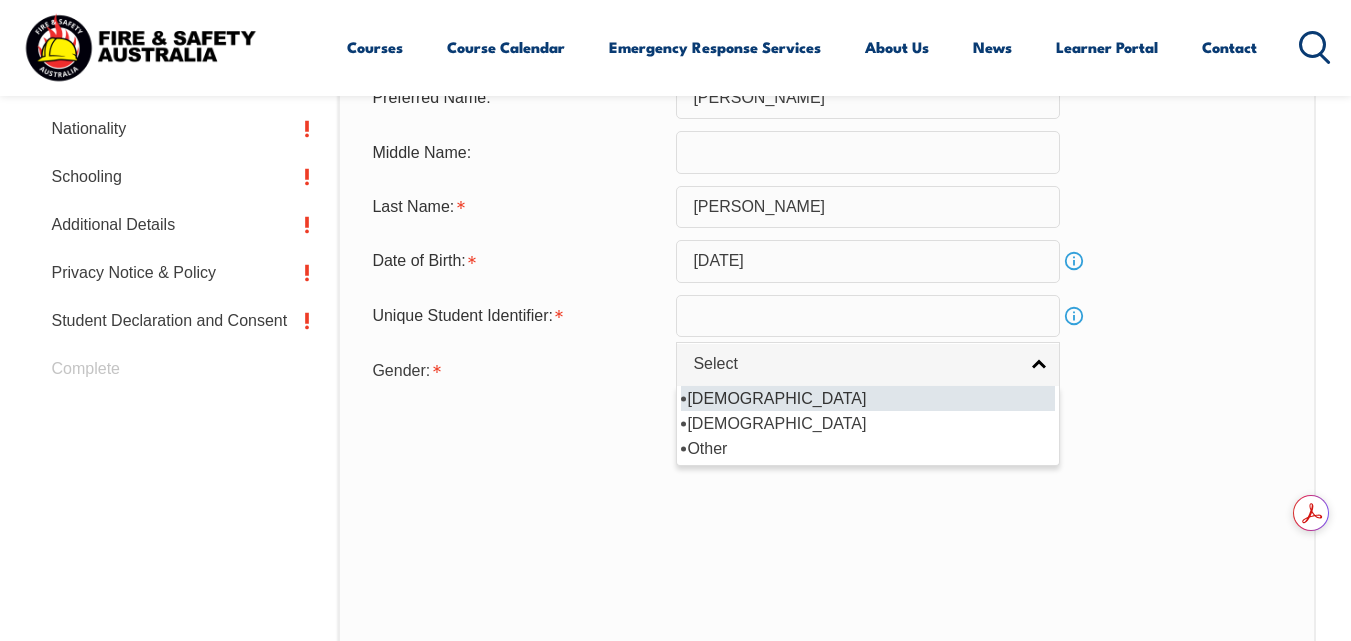 click on "[DEMOGRAPHIC_DATA]" at bounding box center [868, 398] 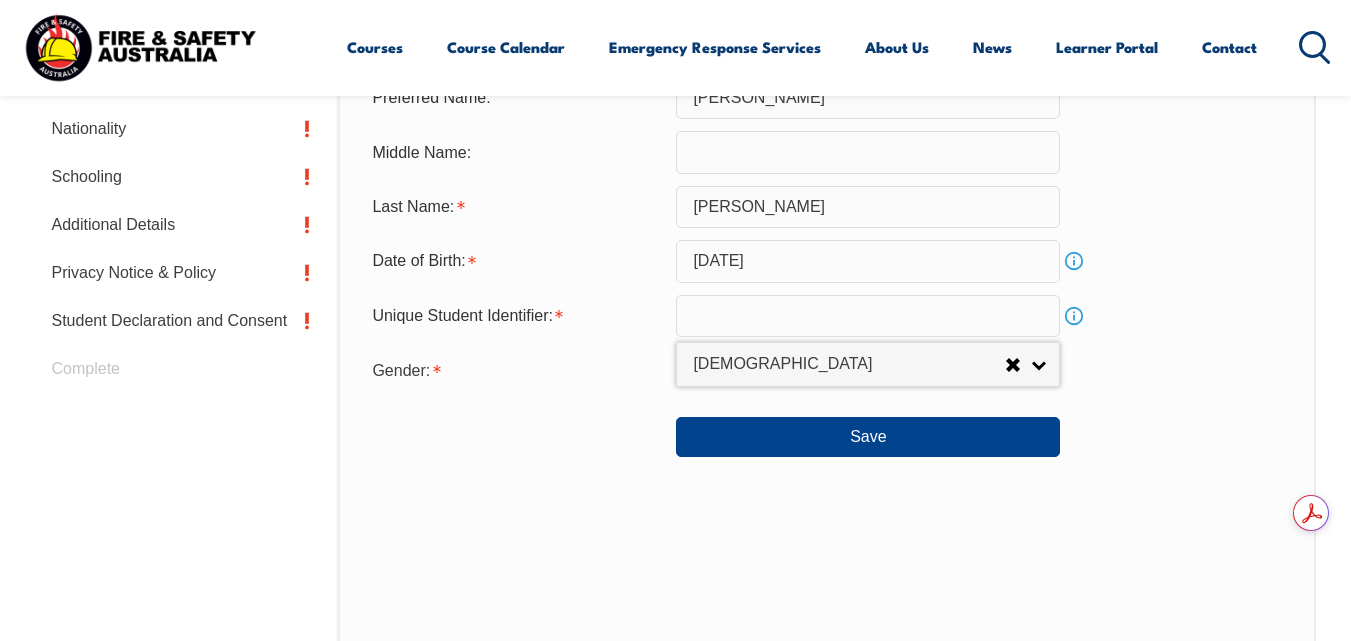 click on "Info" at bounding box center (1074, 316) 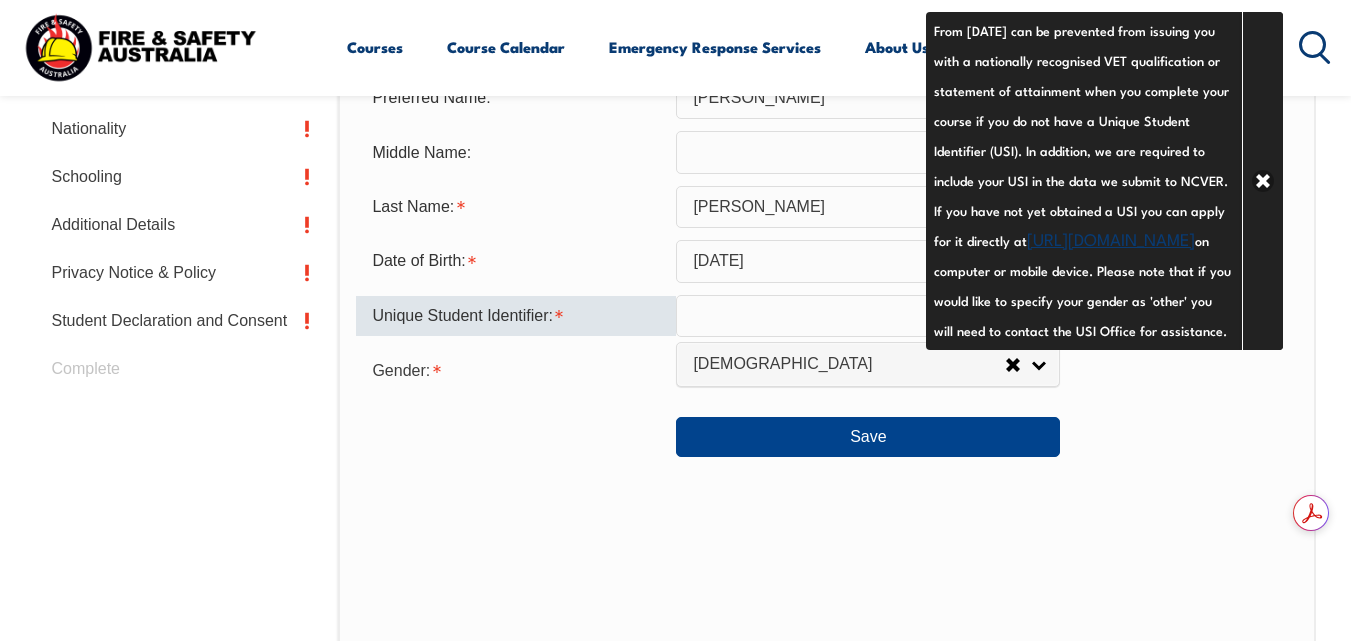 click at bounding box center (868, 316) 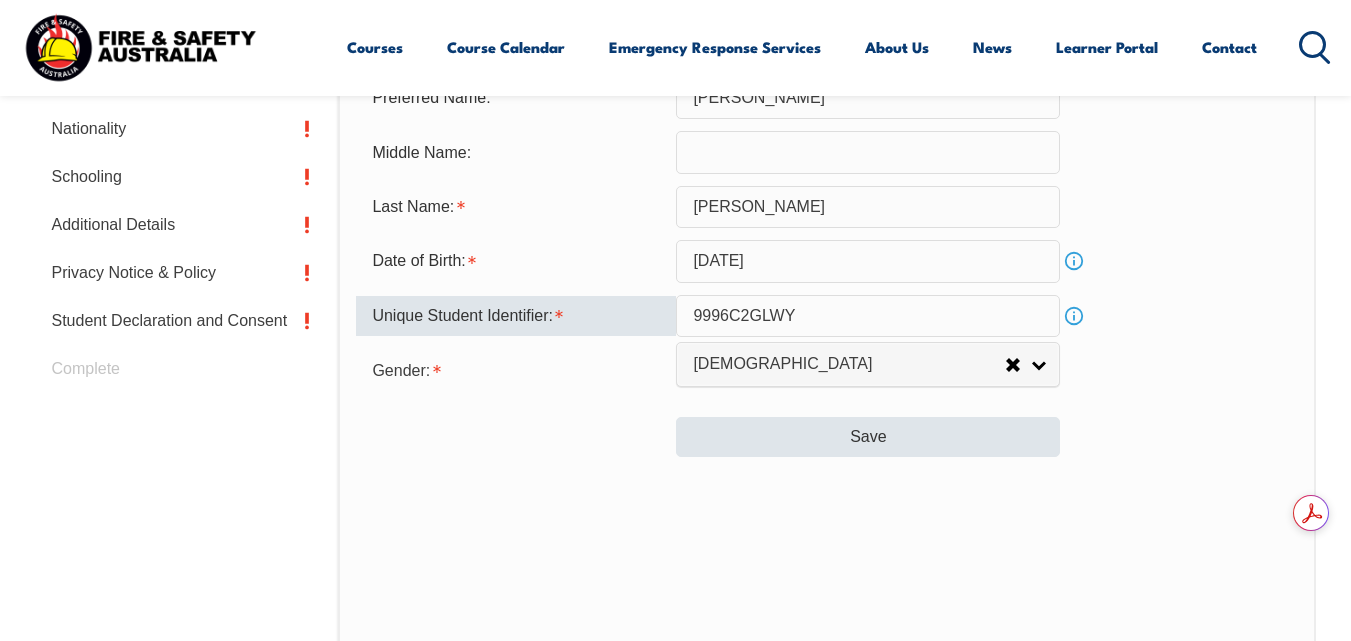 type on "9996C2GLWY" 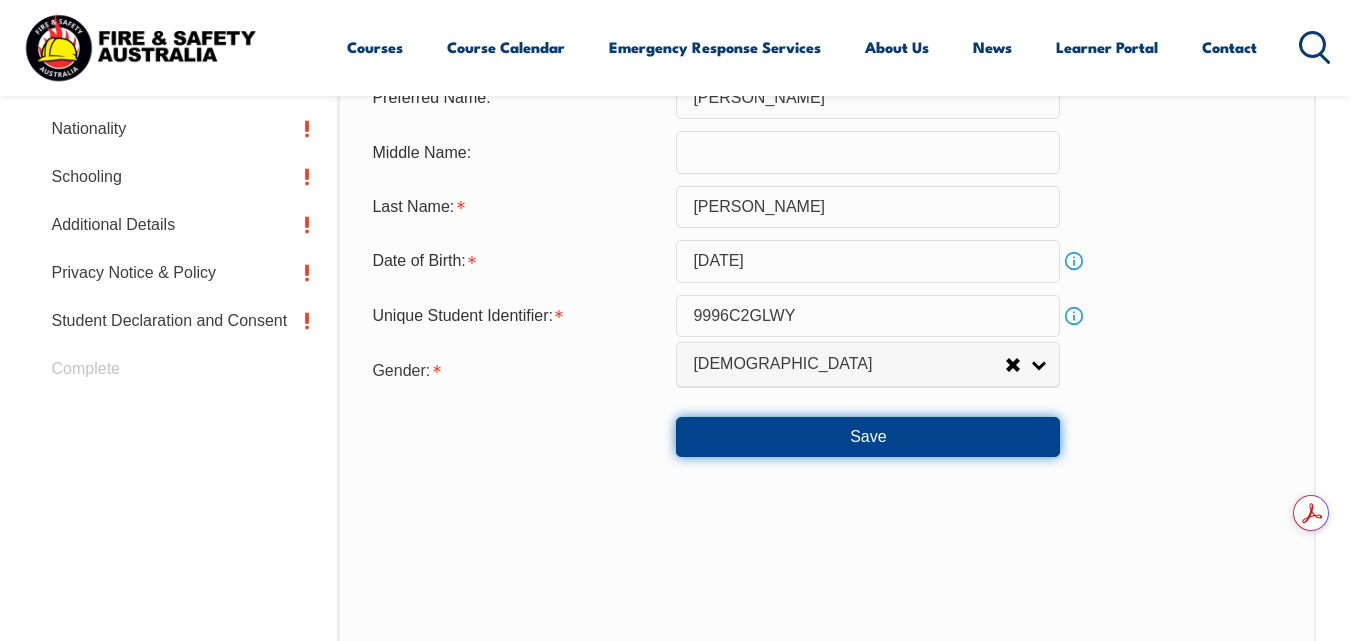 click on "Save" at bounding box center (868, 437) 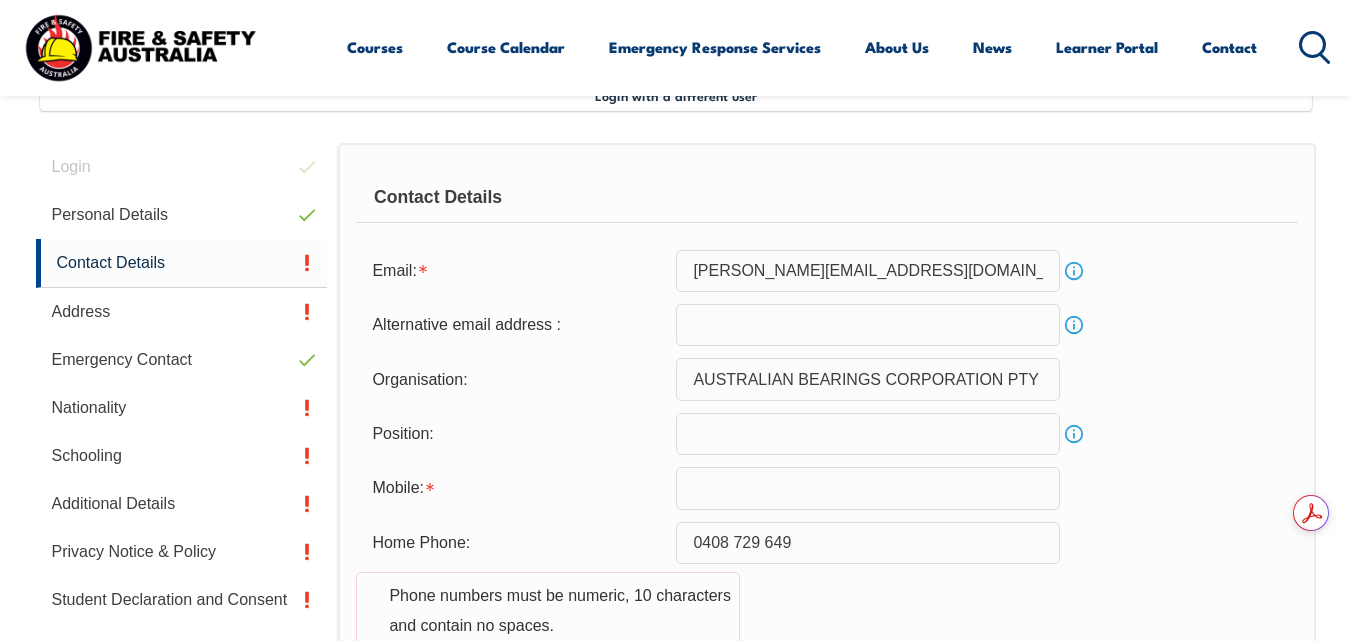 scroll, scrollTop: 485, scrollLeft: 0, axis: vertical 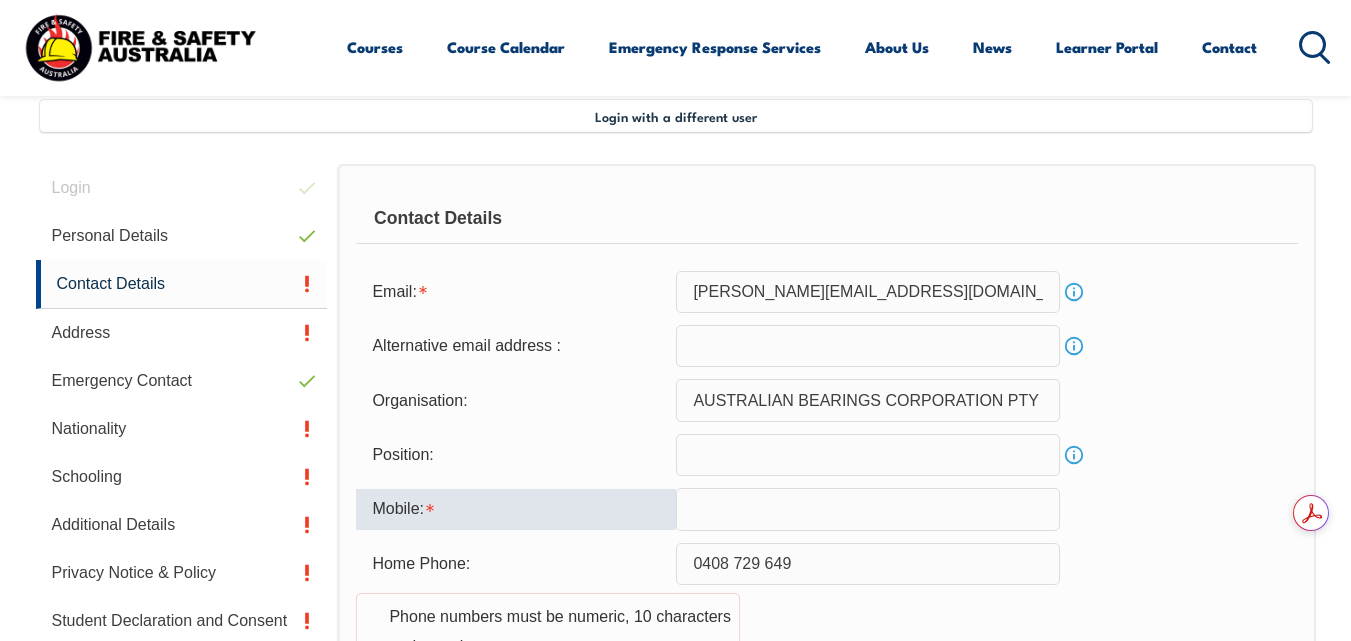click at bounding box center [868, 509] 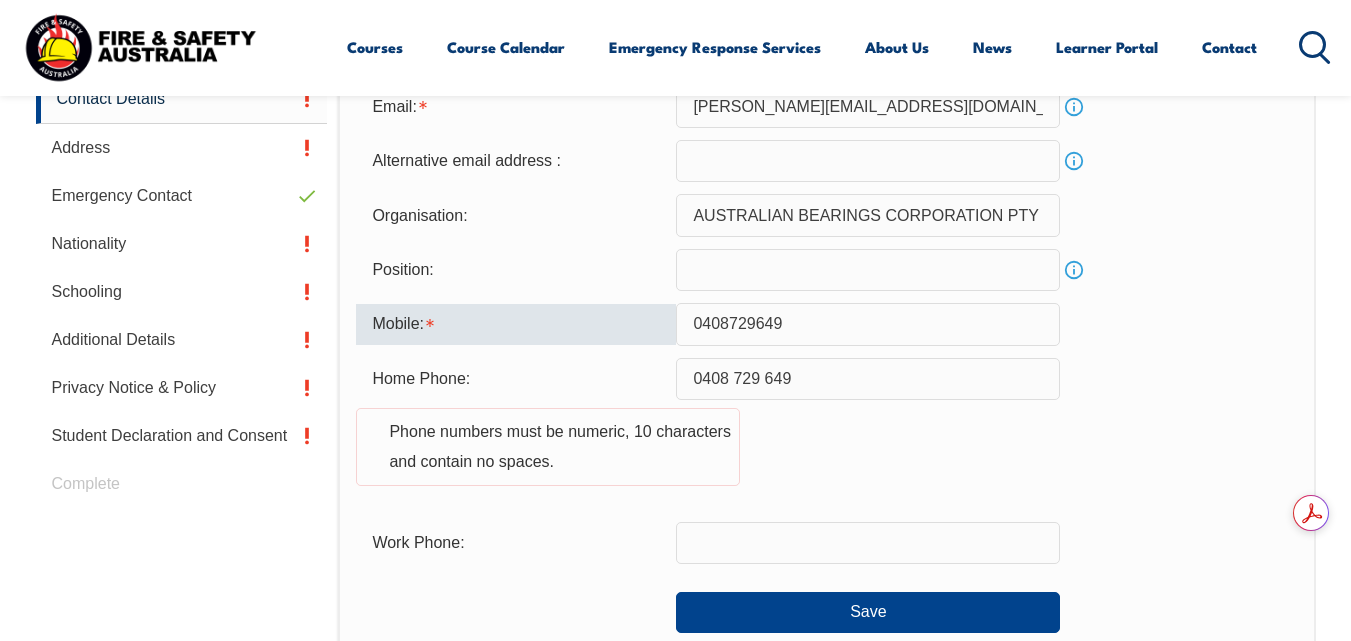 scroll, scrollTop: 685, scrollLeft: 0, axis: vertical 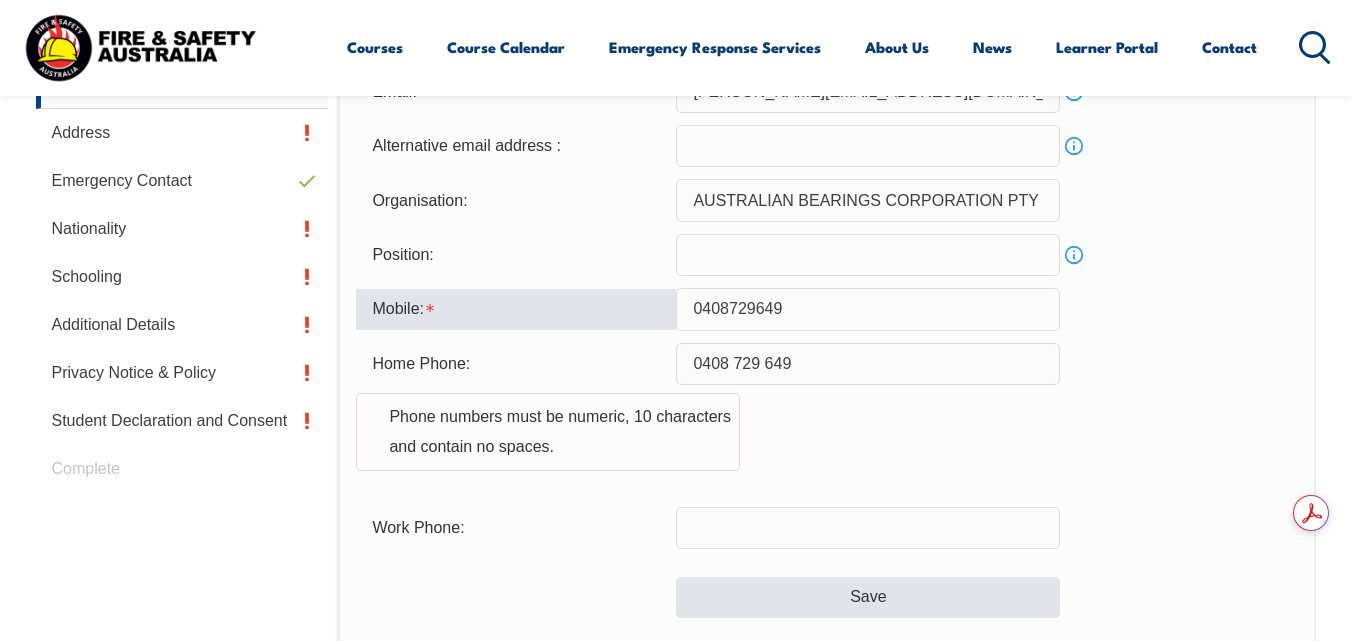 type on "0408729649" 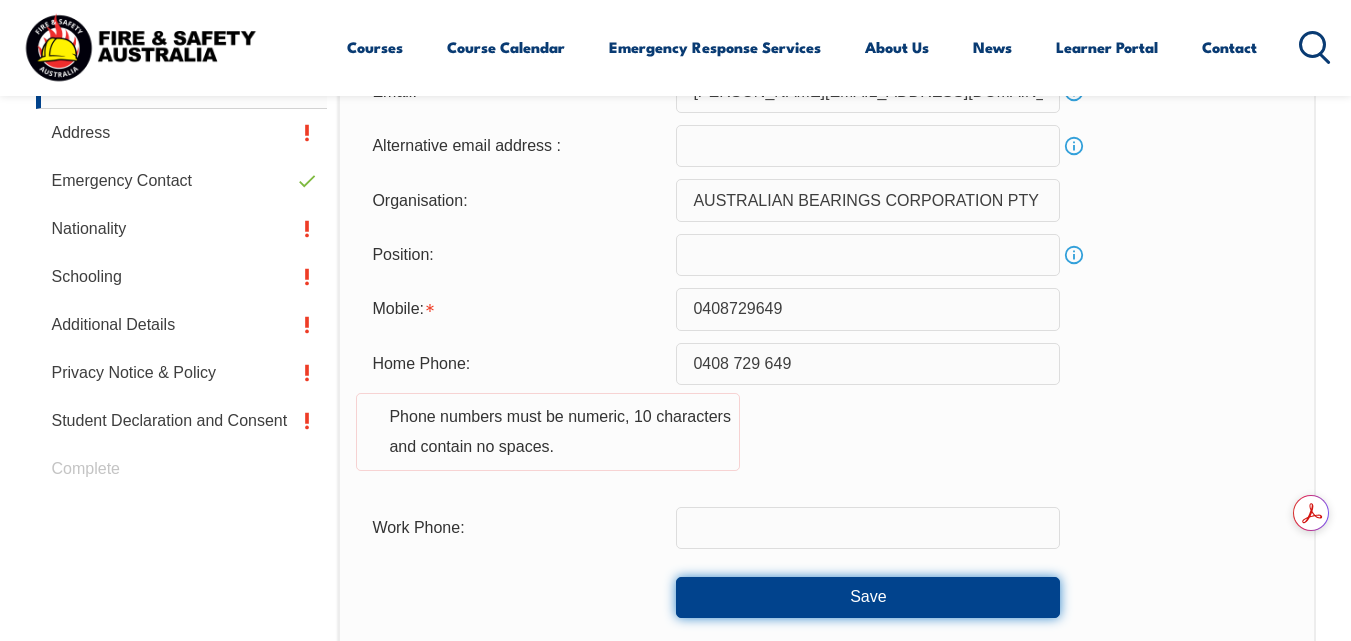 click on "Save" at bounding box center [868, 597] 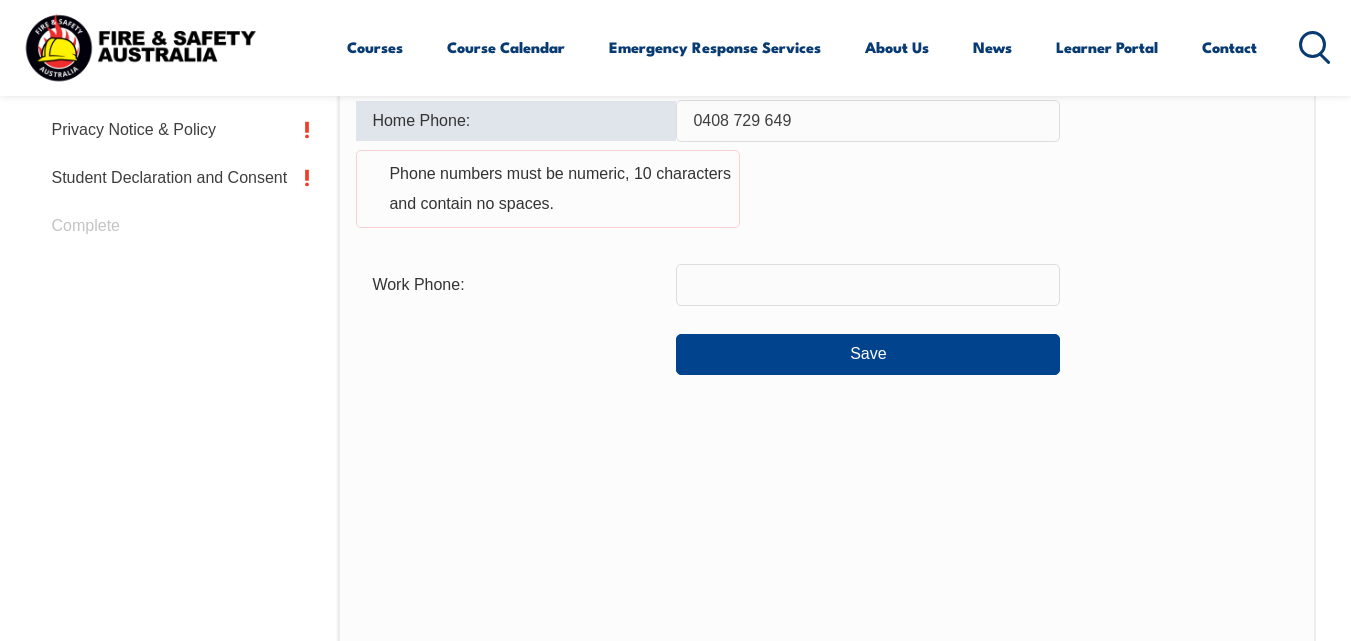 scroll, scrollTop: 728, scrollLeft: 0, axis: vertical 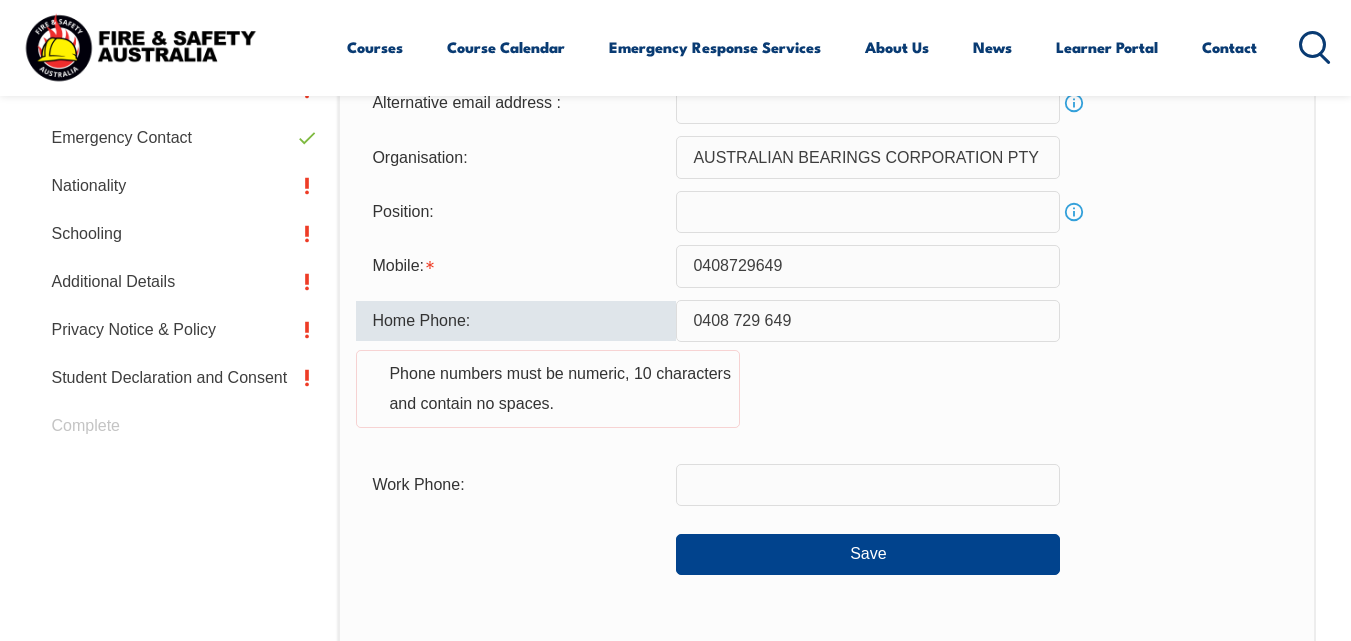 click on "0408 729 649" at bounding box center (868, 321) 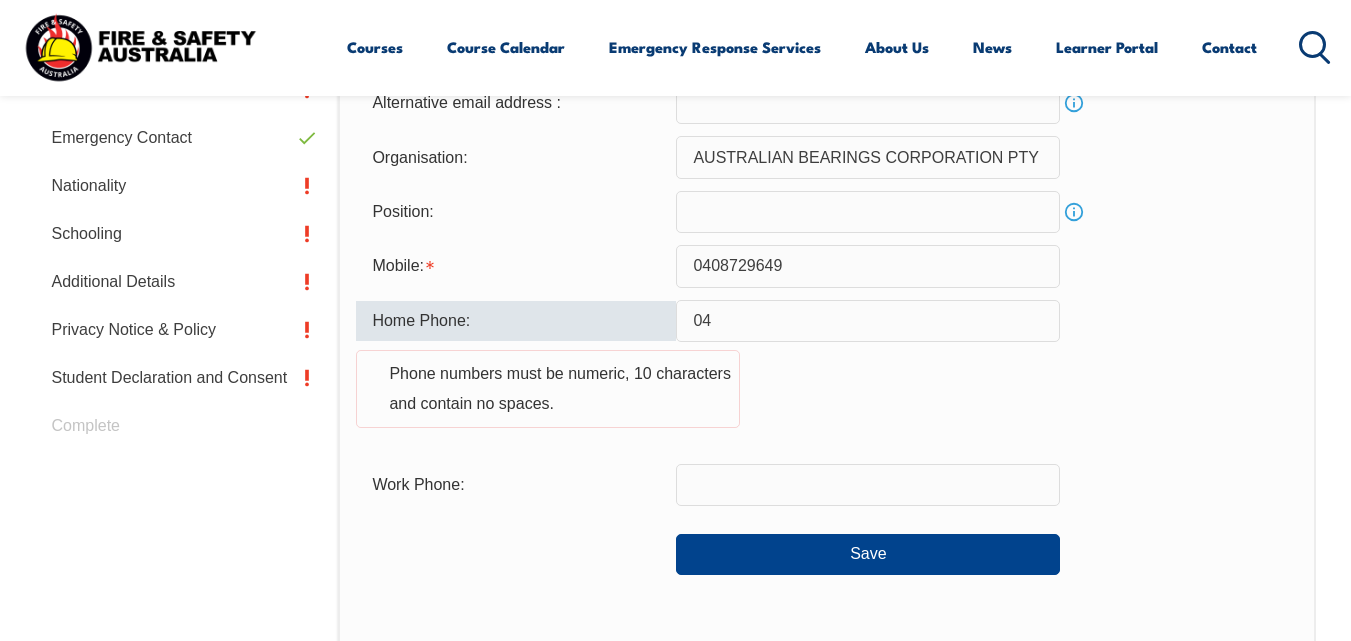 type on "0" 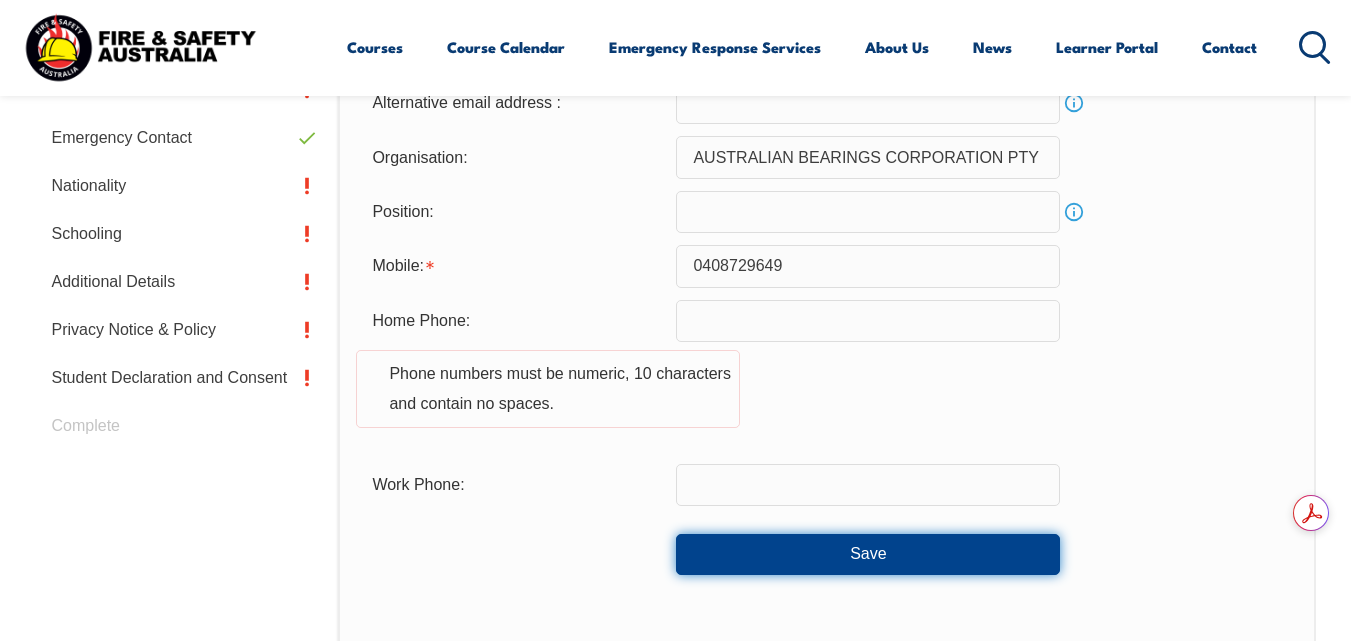click on "Save" at bounding box center [868, 554] 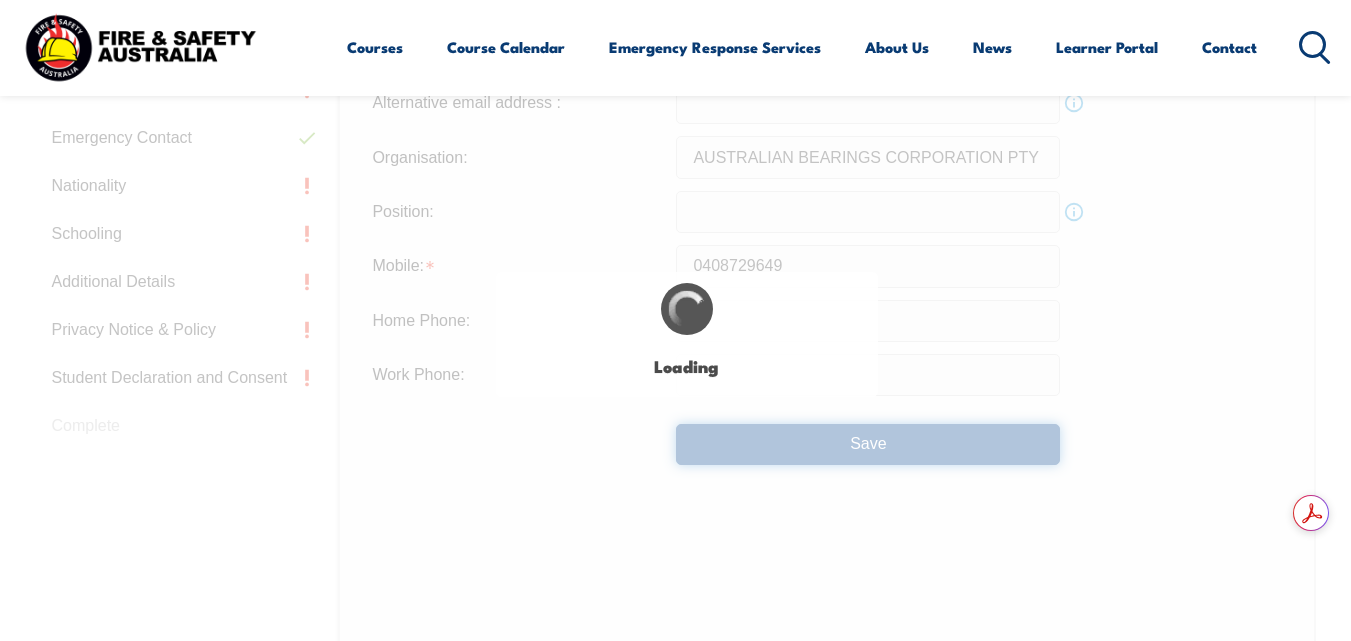 type on "0408 729 649" 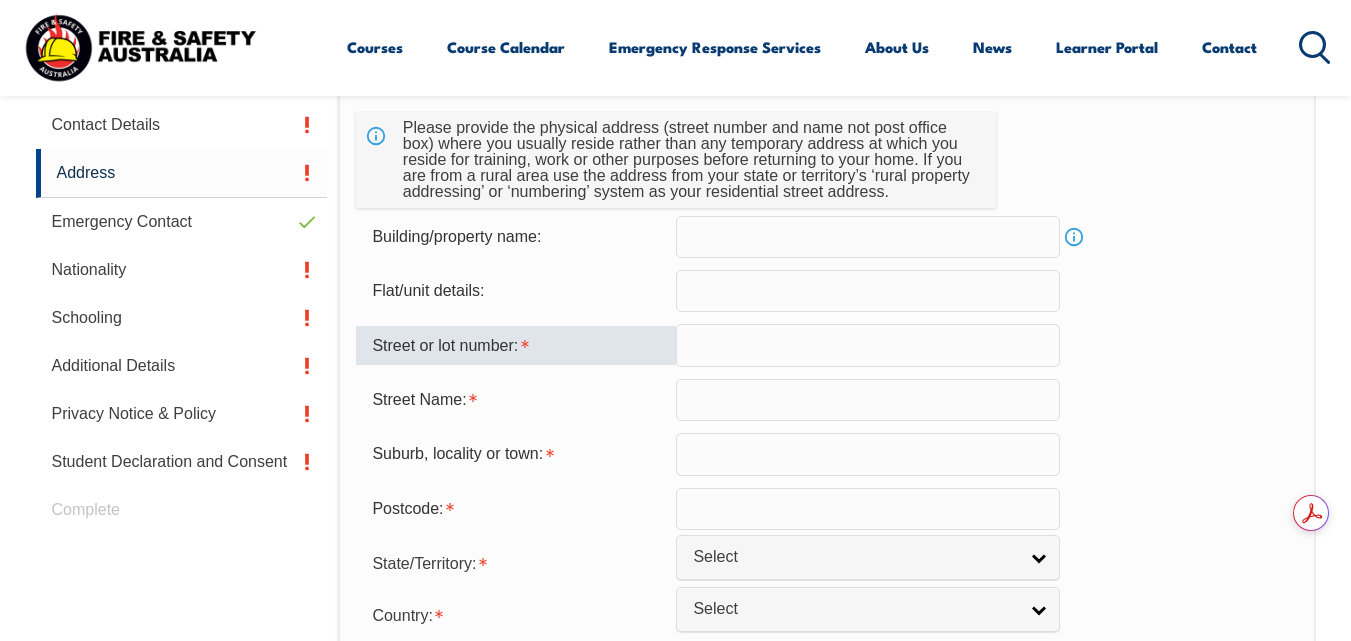 scroll, scrollTop: 685, scrollLeft: 0, axis: vertical 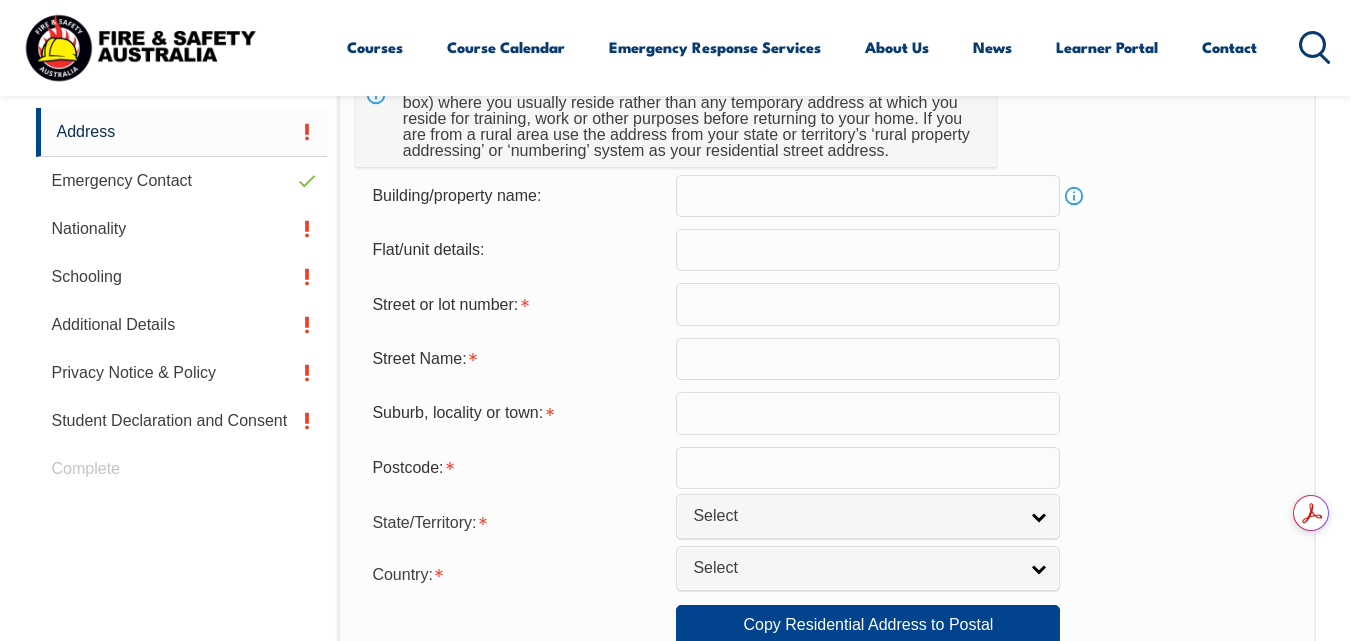 click at bounding box center (868, 304) 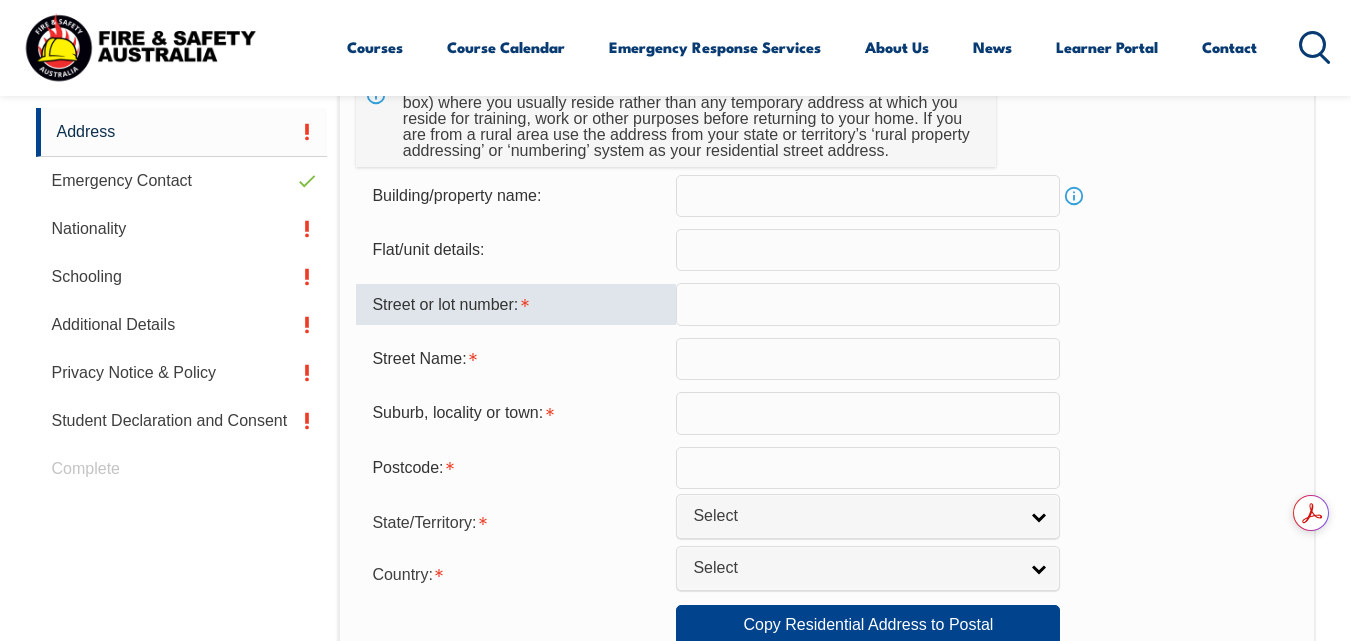 type on "13" 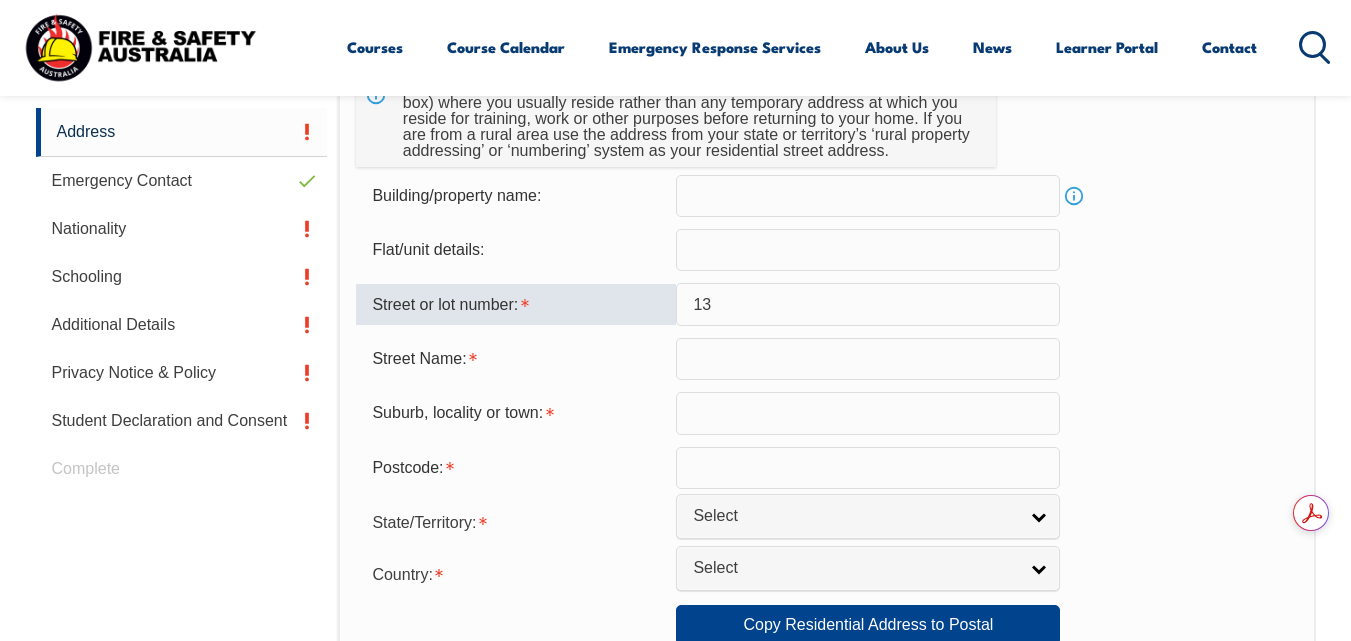 type on "[STREET_ADDRESS][PERSON_NAME]" 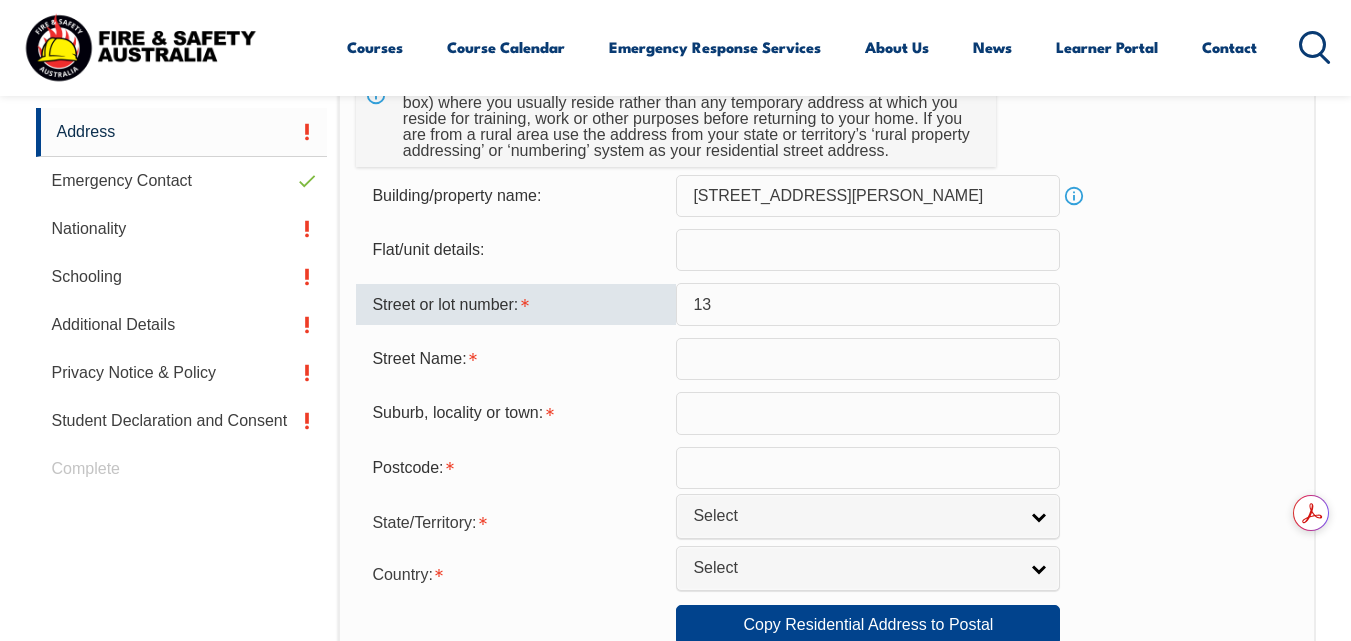 type on "[PERSON_NAME] Court" 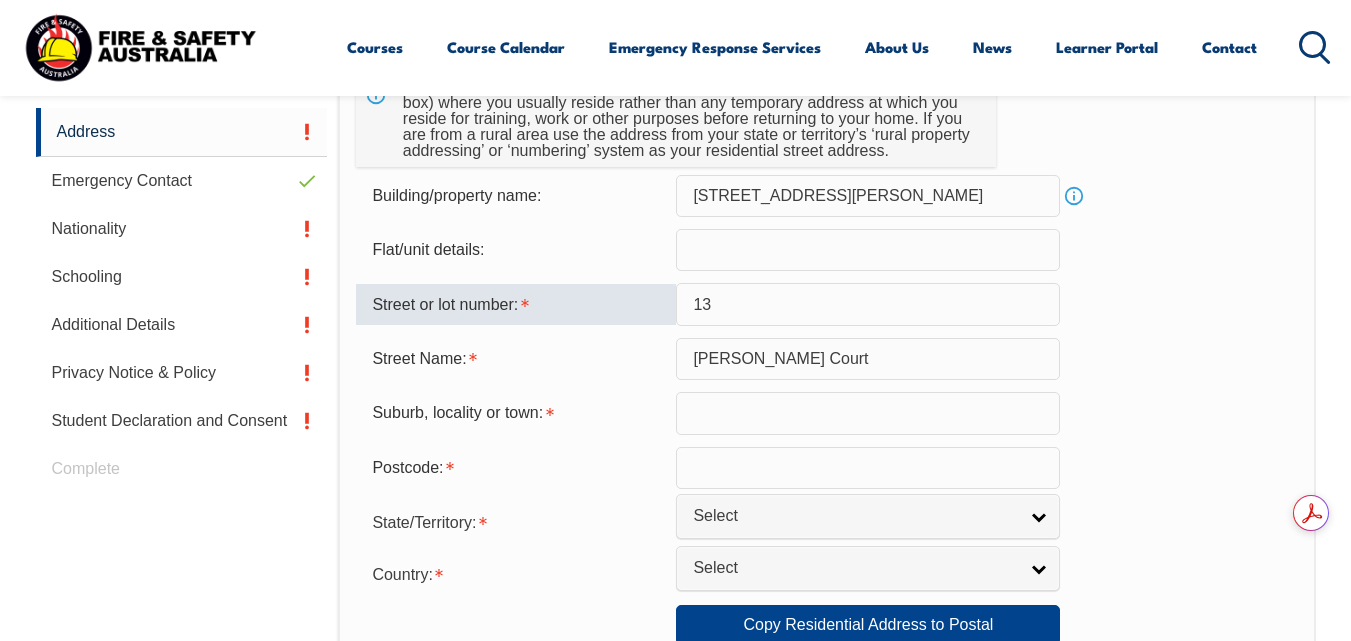 type on "[PERSON_NAME][GEOGRAPHIC_DATA]" 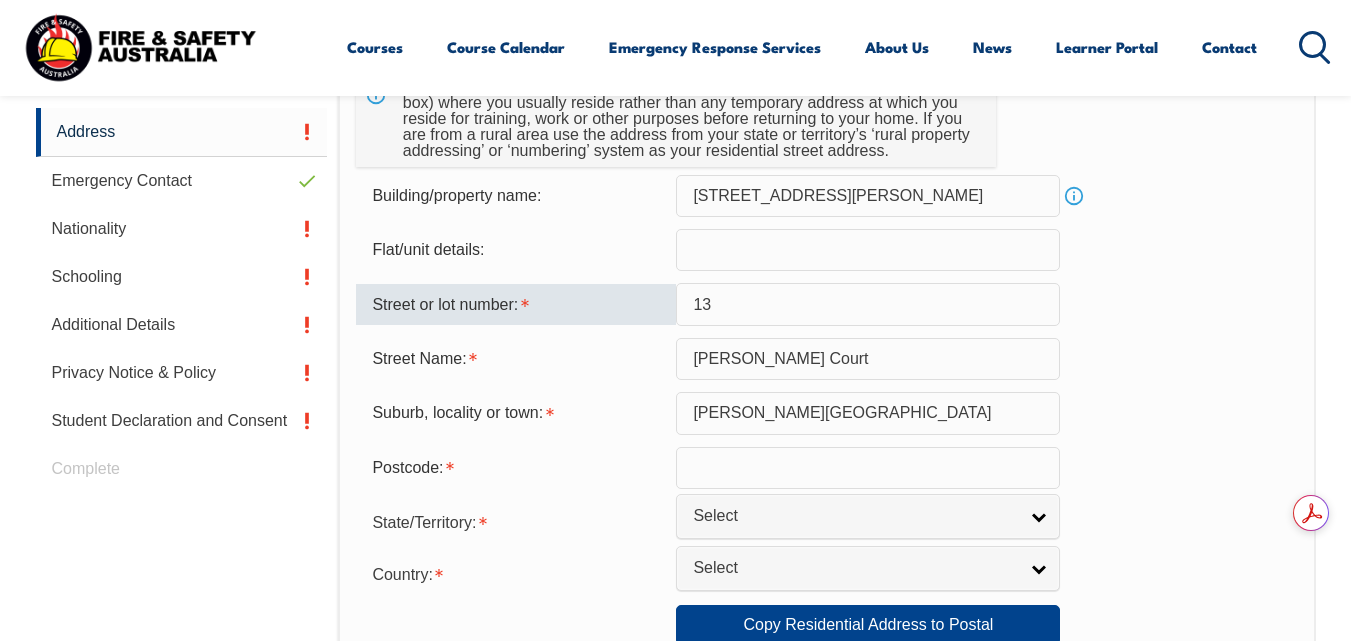 type on "4737" 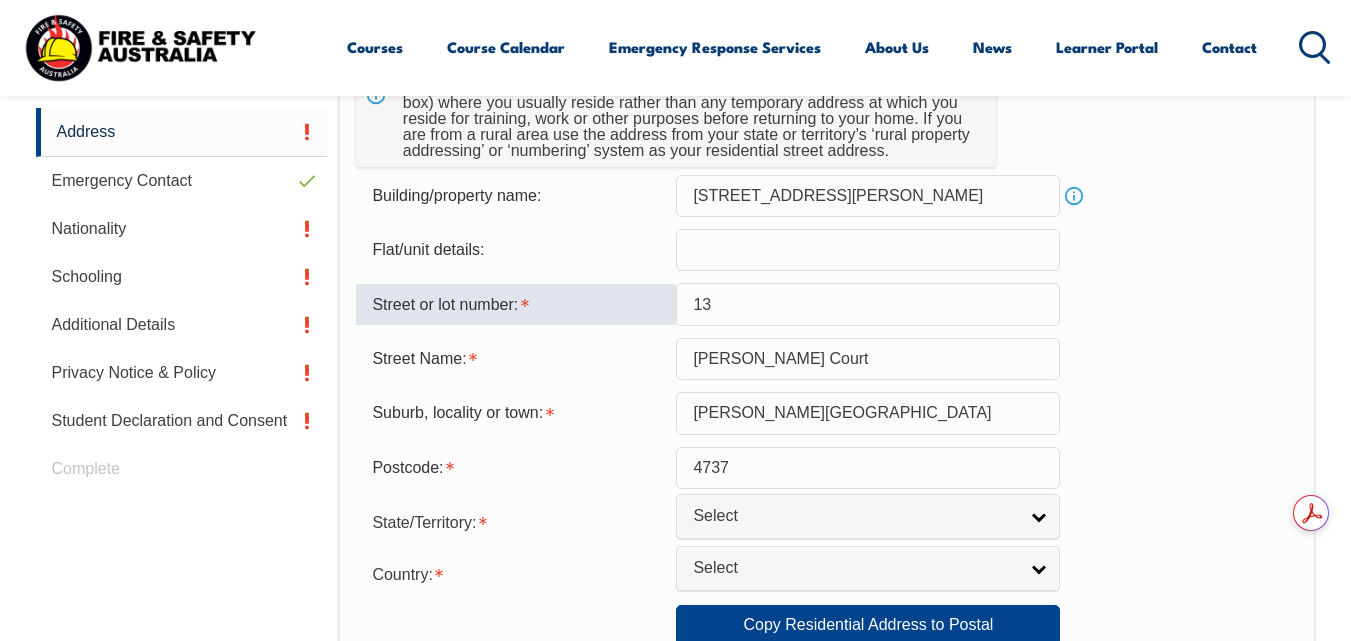 select on "QLD" 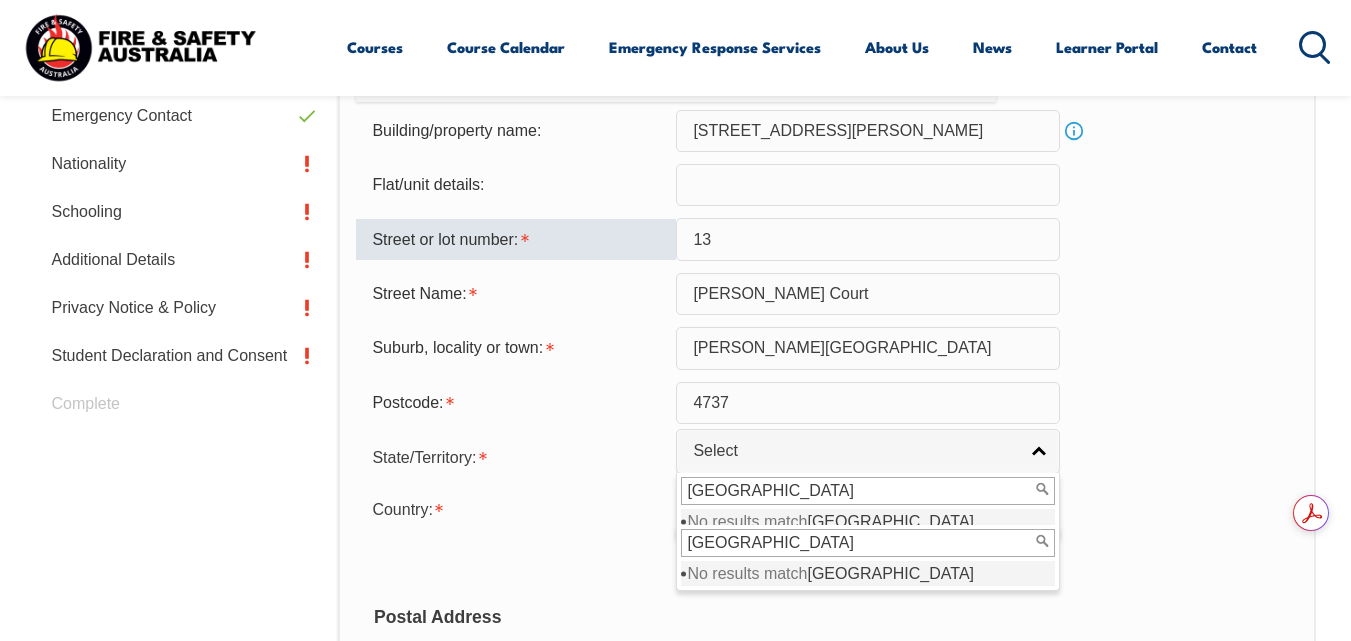 scroll, scrollTop: 785, scrollLeft: 0, axis: vertical 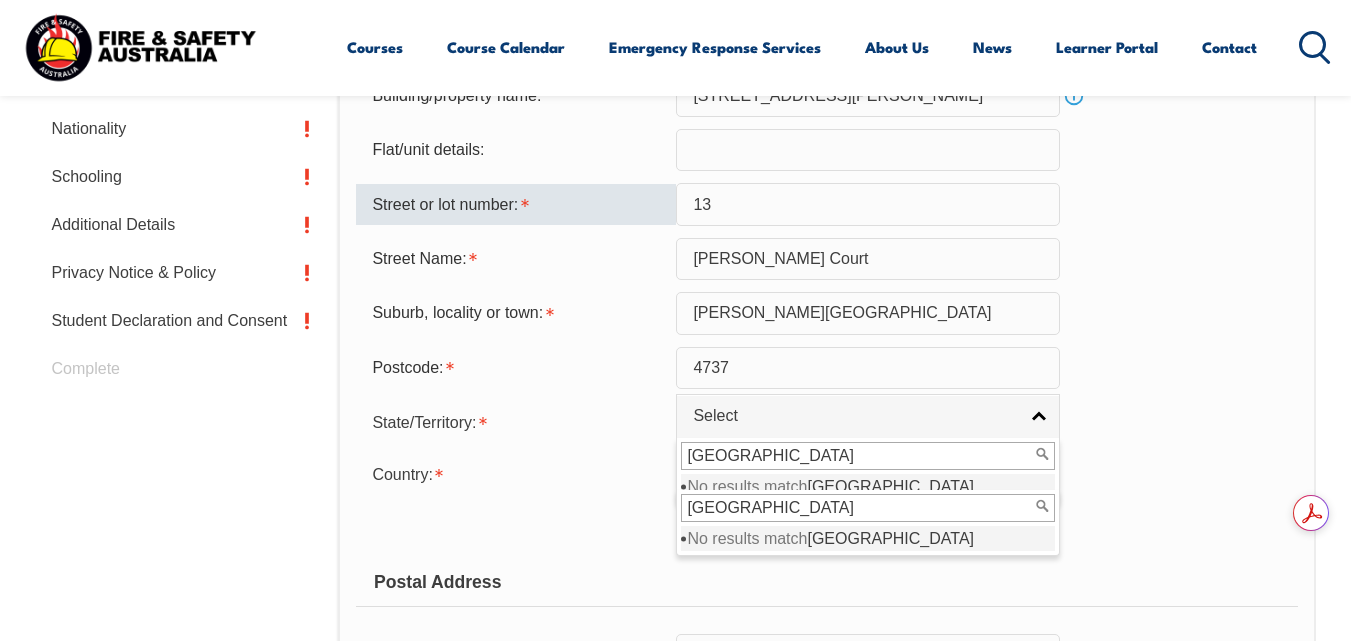 click on "[GEOGRAPHIC_DATA]" at bounding box center [868, 456] 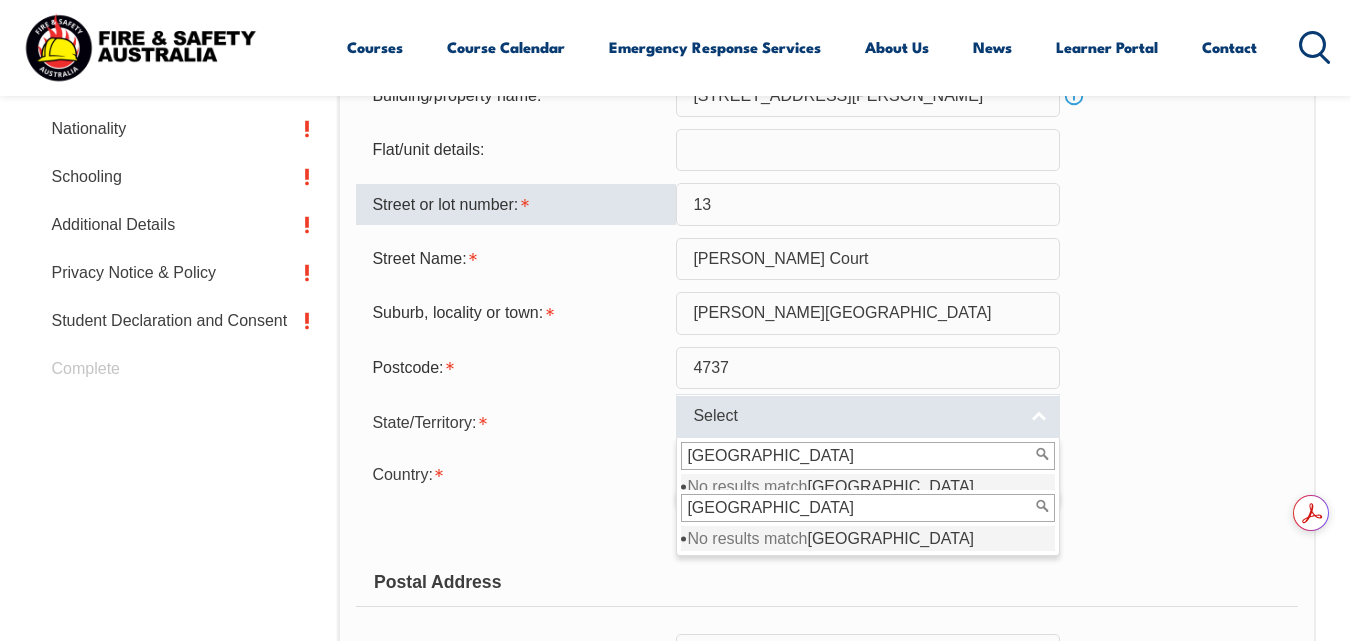 click on "Select" at bounding box center (868, 416) 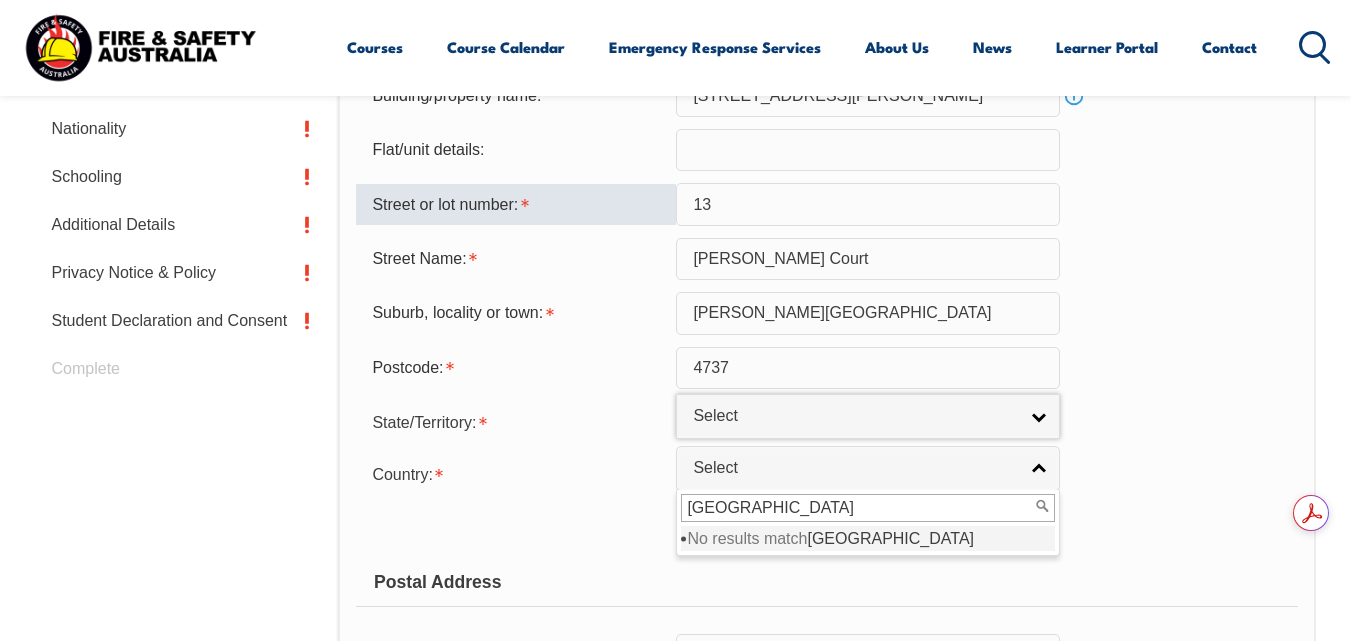 click on "Country: [GEOGRAPHIC_DATA] ([GEOGRAPHIC_DATA]) [GEOGRAPHIC_DATA] [GEOGRAPHIC_DATA] [GEOGRAPHIC_DATA] [GEOGRAPHIC_DATA] [GEOGRAPHIC_DATA] [GEOGRAPHIC_DATA] [GEOGRAPHIC_DATA] [GEOGRAPHIC_DATA] [GEOGRAPHIC_DATA] [GEOGRAPHIC_DATA] [GEOGRAPHIC_DATA] [GEOGRAPHIC_DATA] [GEOGRAPHIC_DATA] [GEOGRAPHIC_DATA] [GEOGRAPHIC_DATA] [GEOGRAPHIC_DATA] [GEOGRAPHIC_DATA] [GEOGRAPHIC_DATA] [GEOGRAPHIC_DATA] [GEOGRAPHIC_DATA] [GEOGRAPHIC_DATA] [GEOGRAPHIC_DATA] [GEOGRAPHIC_DATA] [GEOGRAPHIC_DATA] [GEOGRAPHIC_DATA] [GEOGRAPHIC_DATA] [GEOGRAPHIC_DATA] [GEOGRAPHIC_DATA] [GEOGRAPHIC_DATA], [GEOGRAPHIC_DATA] [GEOGRAPHIC_DATA] [GEOGRAPHIC_DATA] [GEOGRAPHIC_DATA] [GEOGRAPHIC_DATA] [GEOGRAPHIC_DATA] [GEOGRAPHIC_DATA] [GEOGRAPHIC_DATA] [GEOGRAPHIC_DATA] [GEOGRAPHIC_DATA] [GEOGRAPHIC_DATA] [GEOGRAPHIC_DATA] [GEOGRAPHIC_DATA] [GEOGRAPHIC_DATA] [GEOGRAPHIC_DATA] [GEOGRAPHIC_DATA] [GEOGRAPHIC_DATA] [GEOGRAPHIC_DATA] [GEOGRAPHIC_DATA] [GEOGRAPHIC_DATA] (excludes [GEOGRAPHIC_DATA] and [GEOGRAPHIC_DATA]) [GEOGRAPHIC_DATA] [GEOGRAPHIC_DATA] [GEOGRAPHIC_DATA], [GEOGRAPHIC_DATA], [GEOGRAPHIC_DATA] [GEOGRAPHIC_DATA] Cote d'Ivoire [GEOGRAPHIC_DATA] [GEOGRAPHIC_DATA] [GEOGRAPHIC_DATA] [GEOGRAPHIC_DATA] [GEOGRAPHIC_DATA] [GEOGRAPHIC_DATA] [GEOGRAPHIC_DATA] [GEOGRAPHIC_DATA] [GEOGRAPHIC_DATA] [GEOGRAPHIC_DATA] [GEOGRAPHIC_DATA] [GEOGRAPHIC_DATA][PERSON_NAME][GEOGRAPHIC_DATA] [GEOGRAPHIC_DATA] [GEOGRAPHIC_DATA] [GEOGRAPHIC_DATA] [GEOGRAPHIC_DATA] [GEOGRAPHIC_DATA] [GEOGRAPHIC_DATA] [GEOGRAPHIC_DATA] [GEOGRAPHIC_DATA] [GEOGRAPHIC_DATA] [GEOGRAPHIC_DATA] [GEOGRAPHIC_DATA] [GEOGRAPHIC_DATA] [GEOGRAPHIC_DATA] [GEOGRAPHIC_DATA] [US_STATE] [GEOGRAPHIC_DATA] [GEOGRAPHIC_DATA] [GEOGRAPHIC_DATA] [GEOGRAPHIC_DATA]" at bounding box center (826, 473) 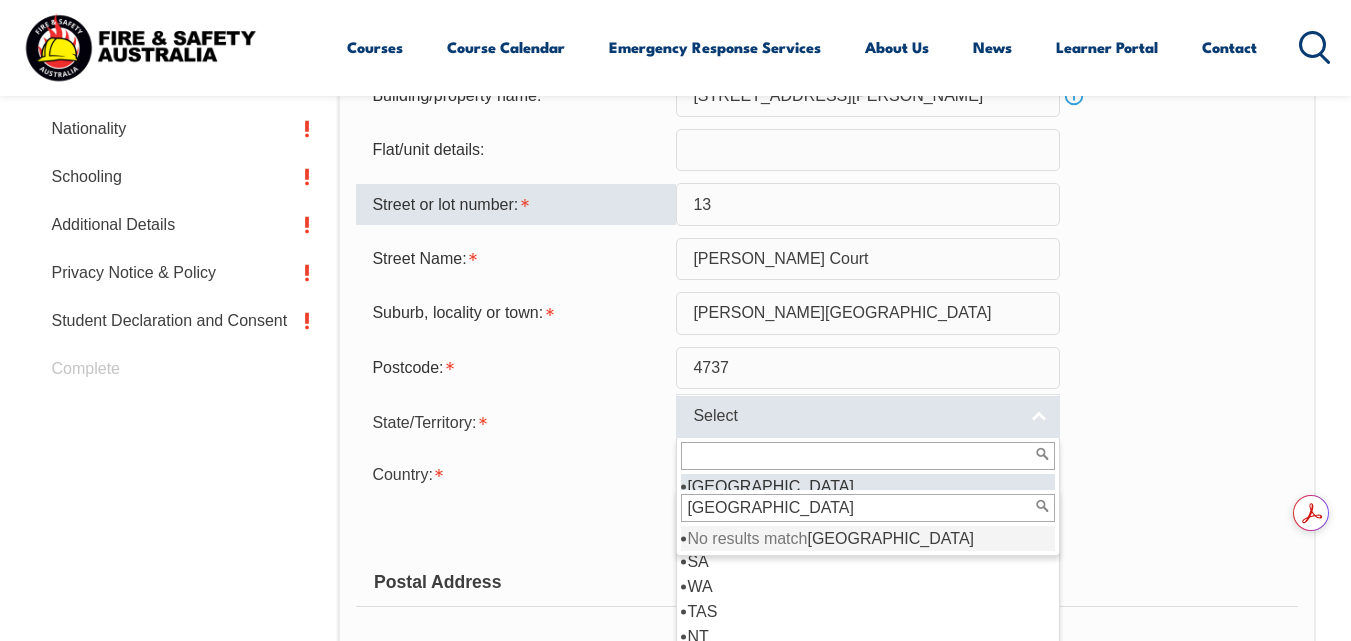 click on "Select" at bounding box center [868, 416] 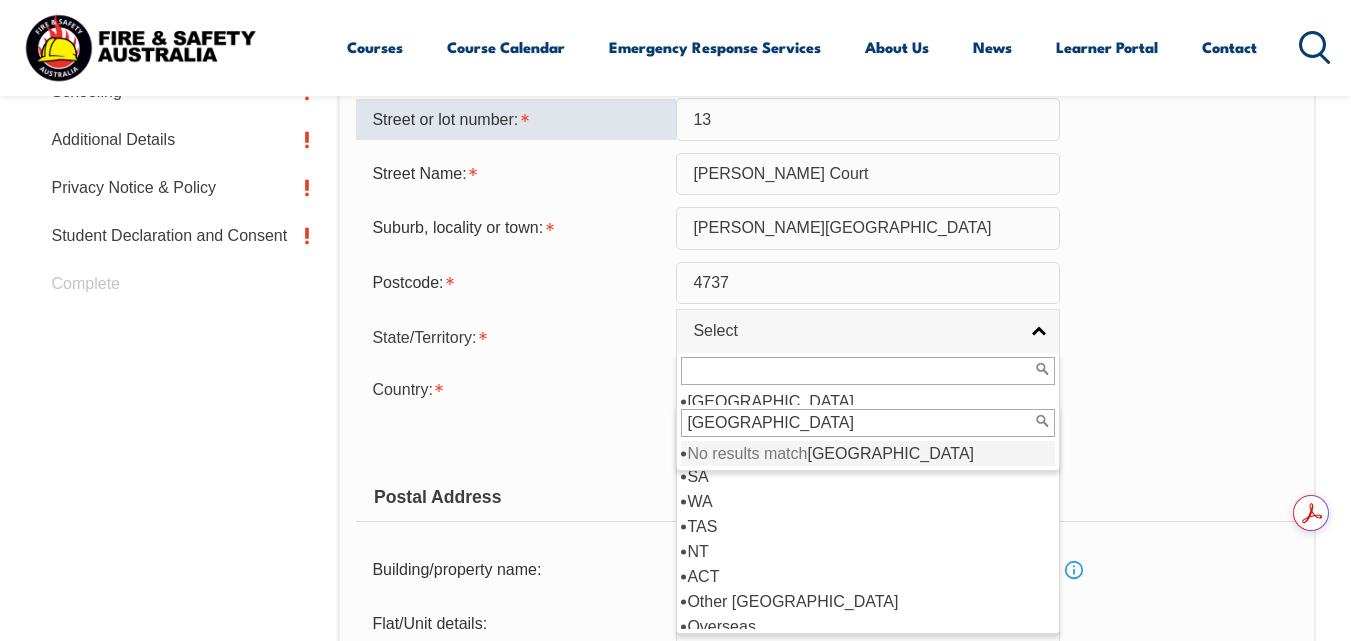 scroll, scrollTop: 985, scrollLeft: 0, axis: vertical 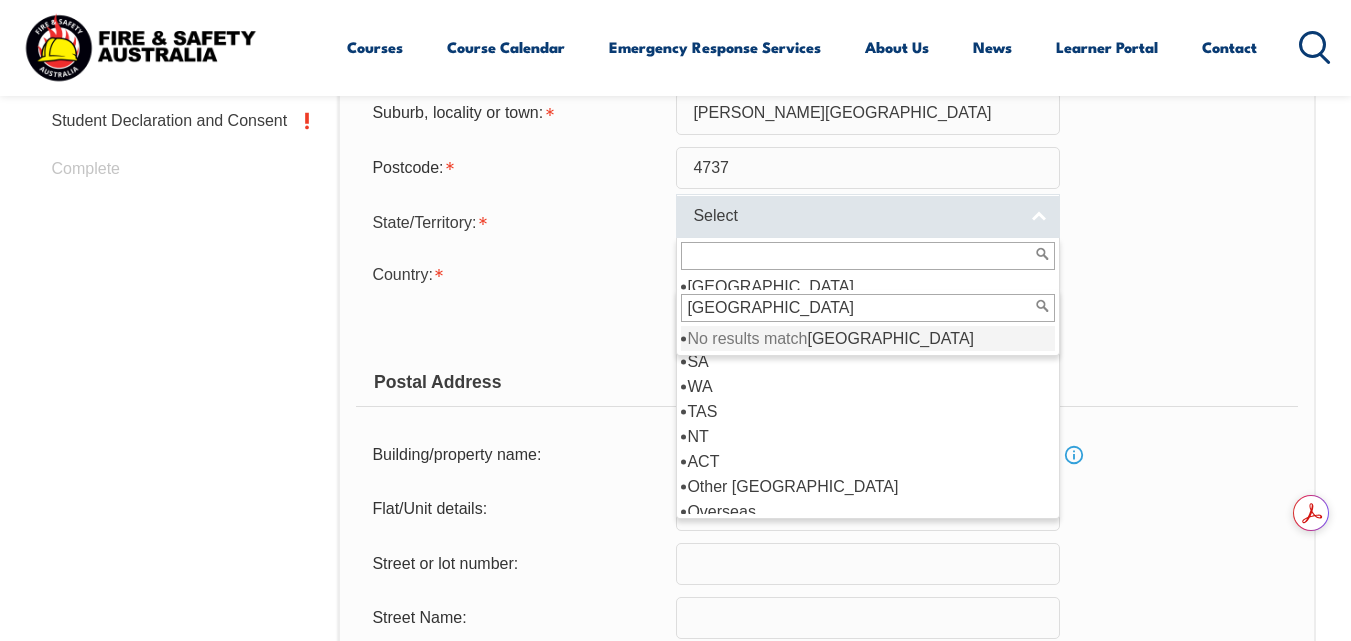 click on "Select" at bounding box center (868, 216) 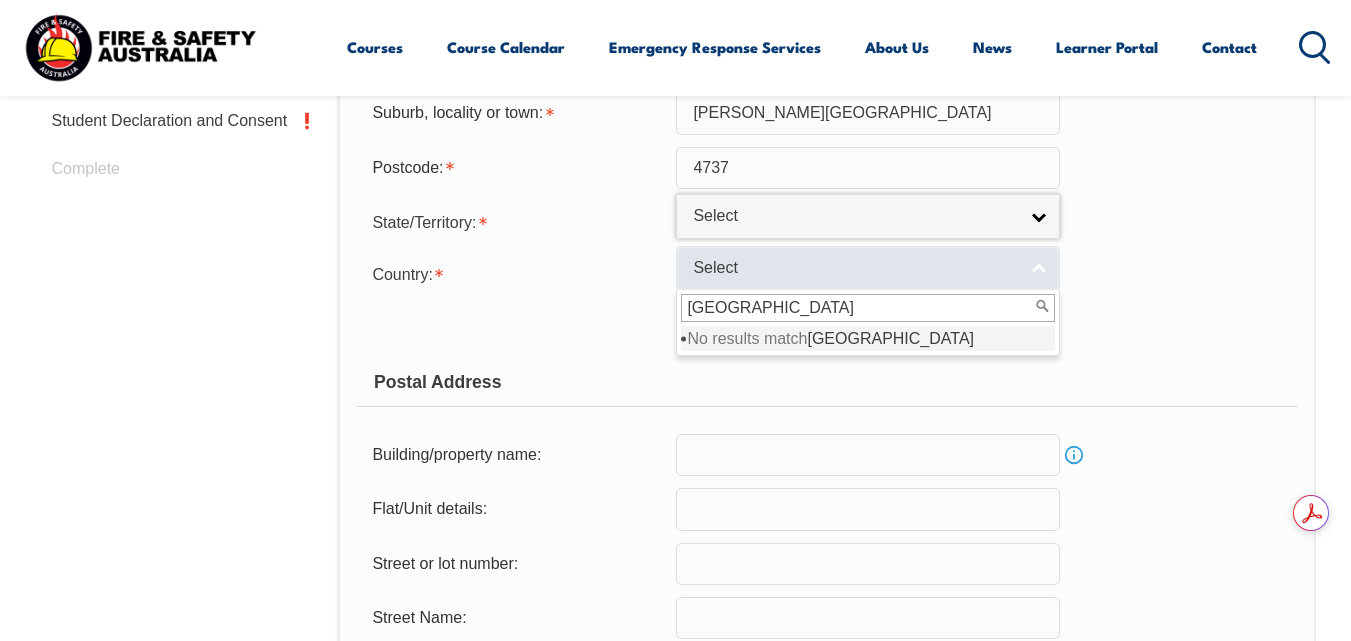 click on "Select" at bounding box center [868, 268] 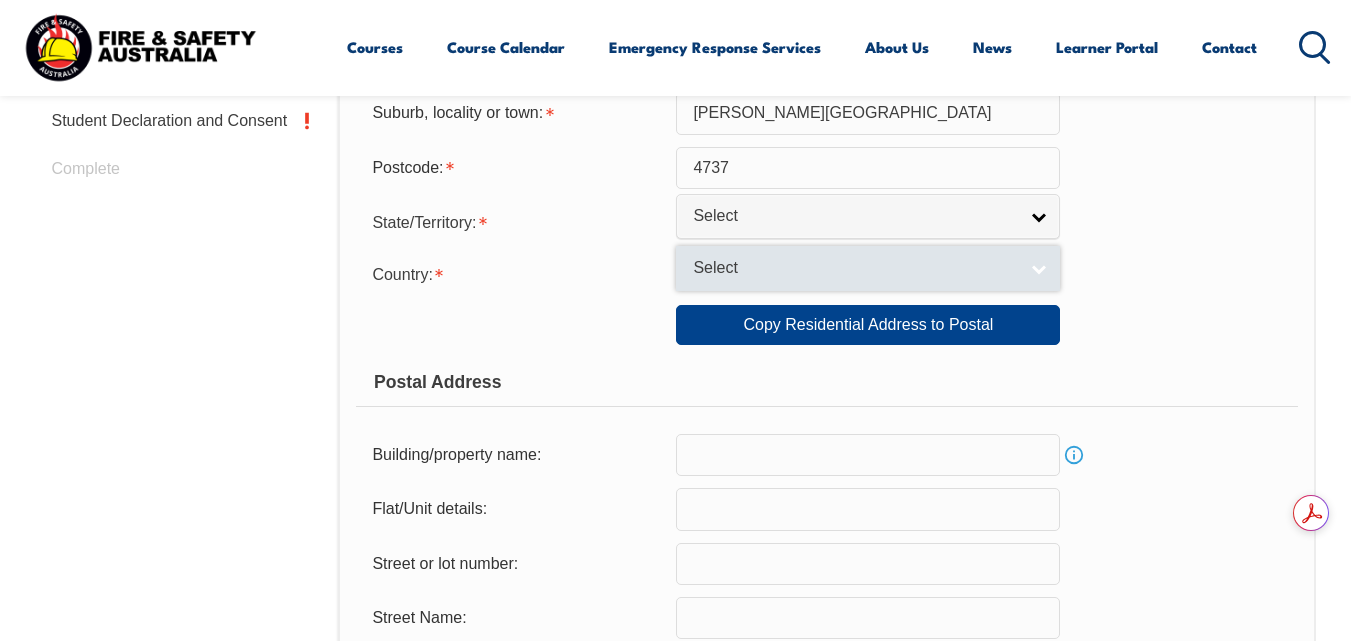 click on "Select" at bounding box center (868, 268) 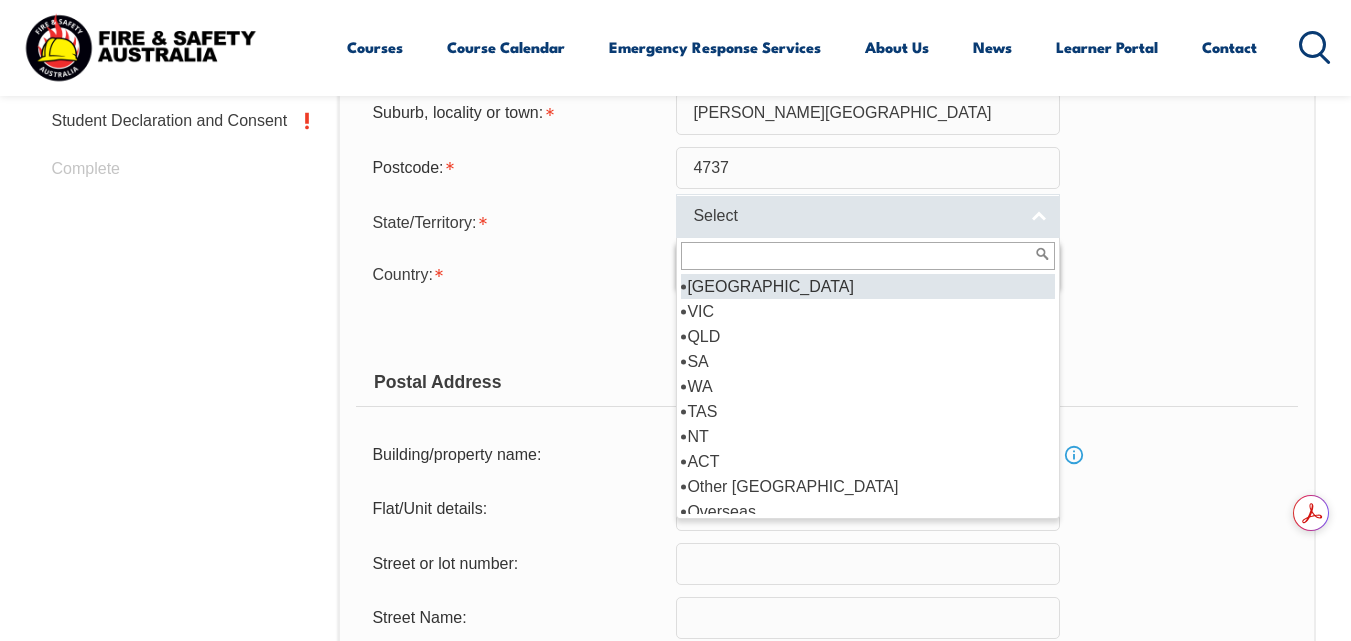 type 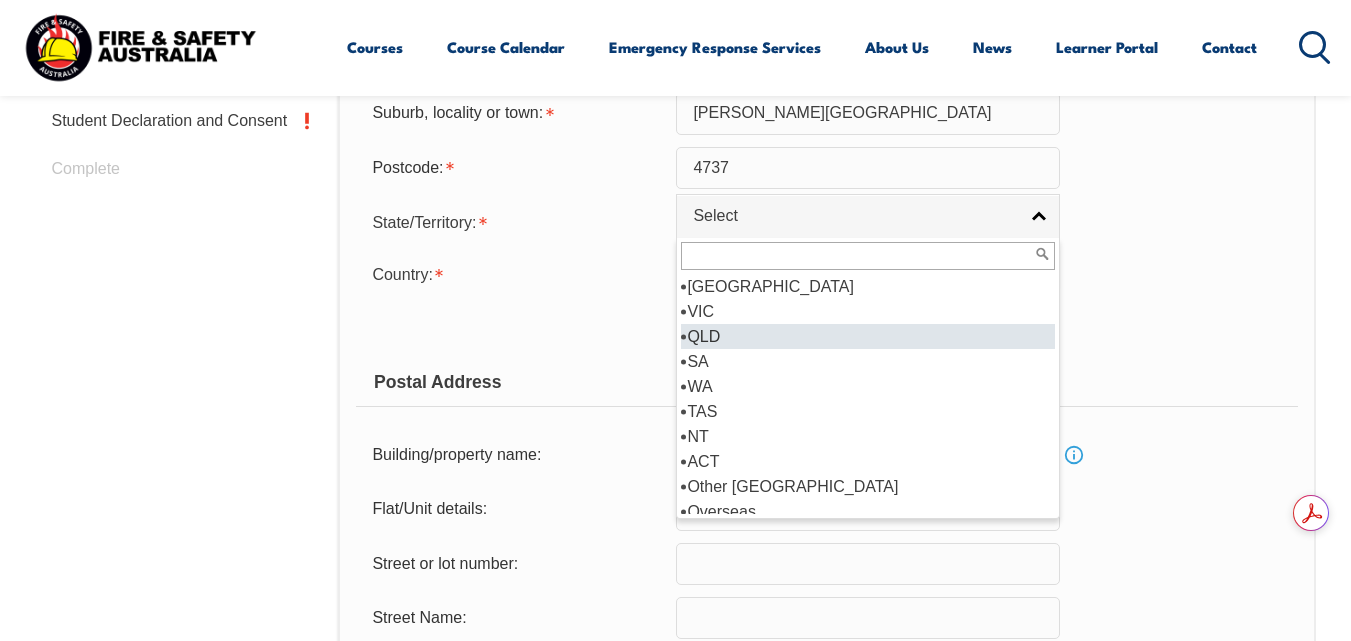 click on "QLD" at bounding box center (868, 336) 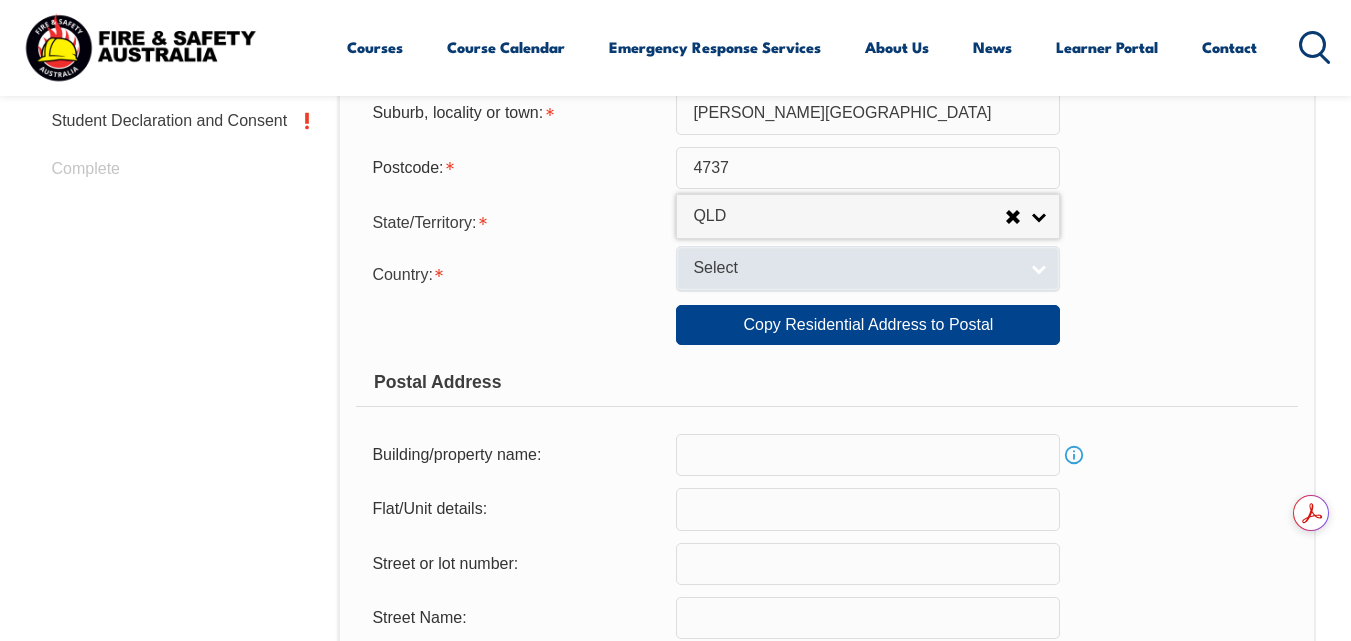 click on "Select" at bounding box center [868, 268] 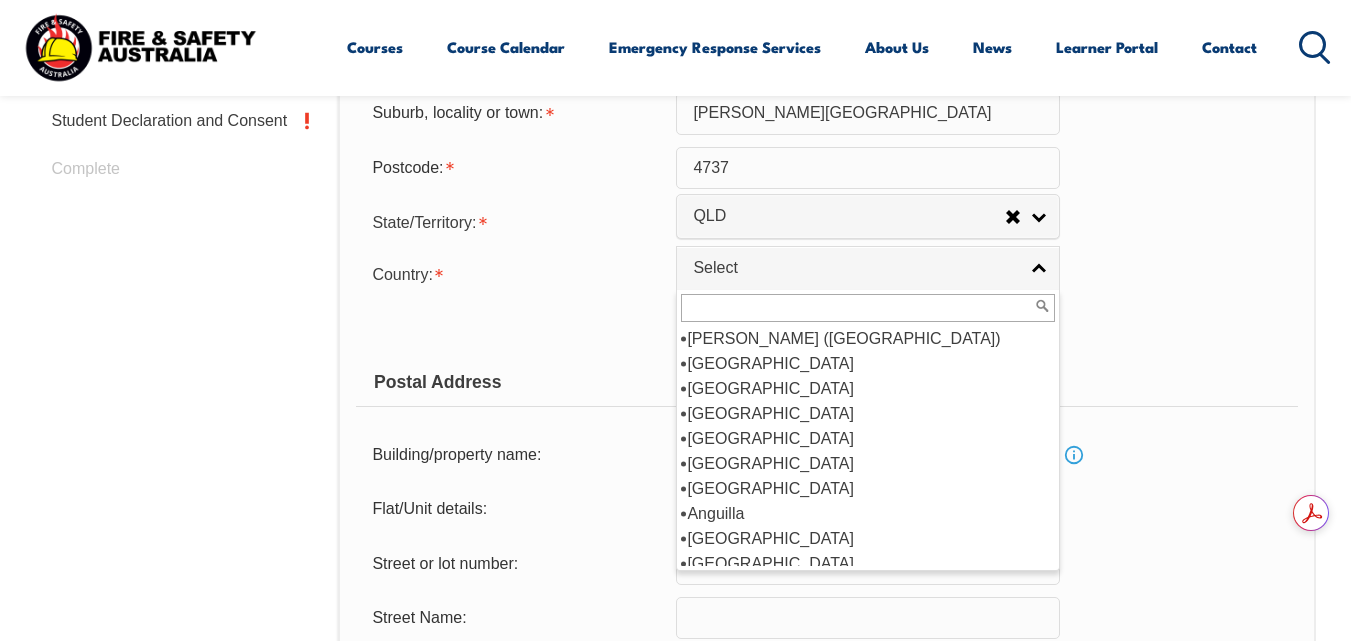 scroll, scrollTop: 200, scrollLeft: 0, axis: vertical 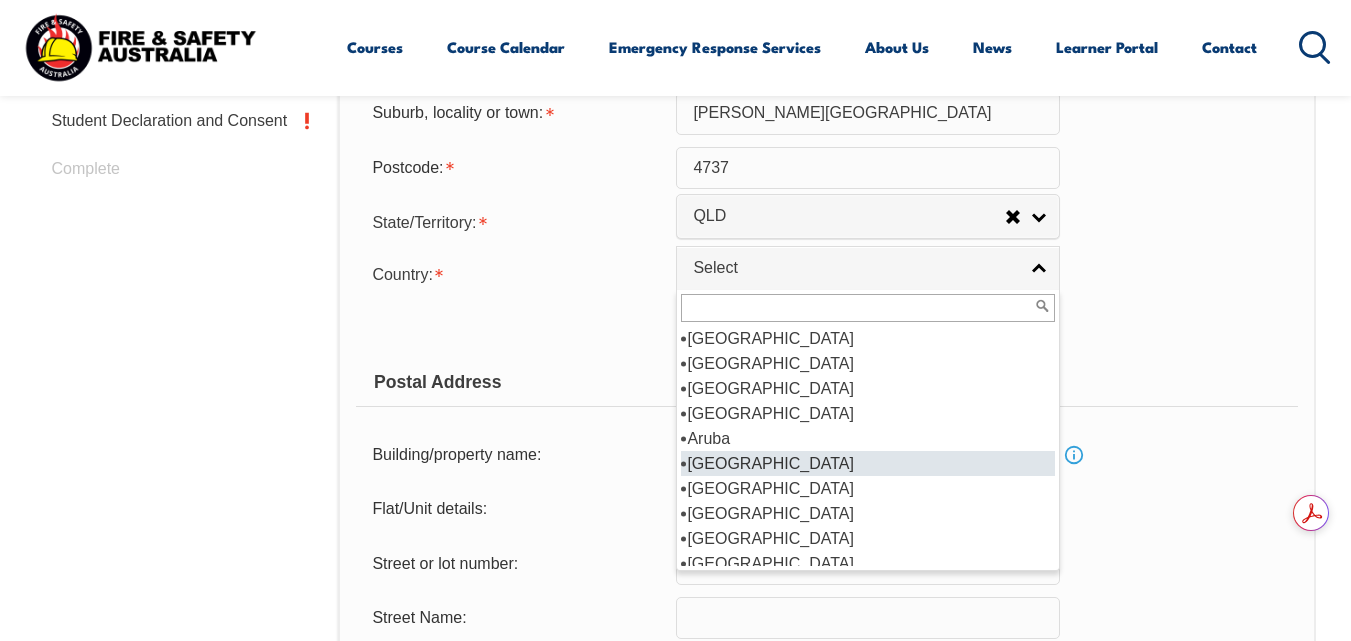 click on "[GEOGRAPHIC_DATA]" at bounding box center (868, 463) 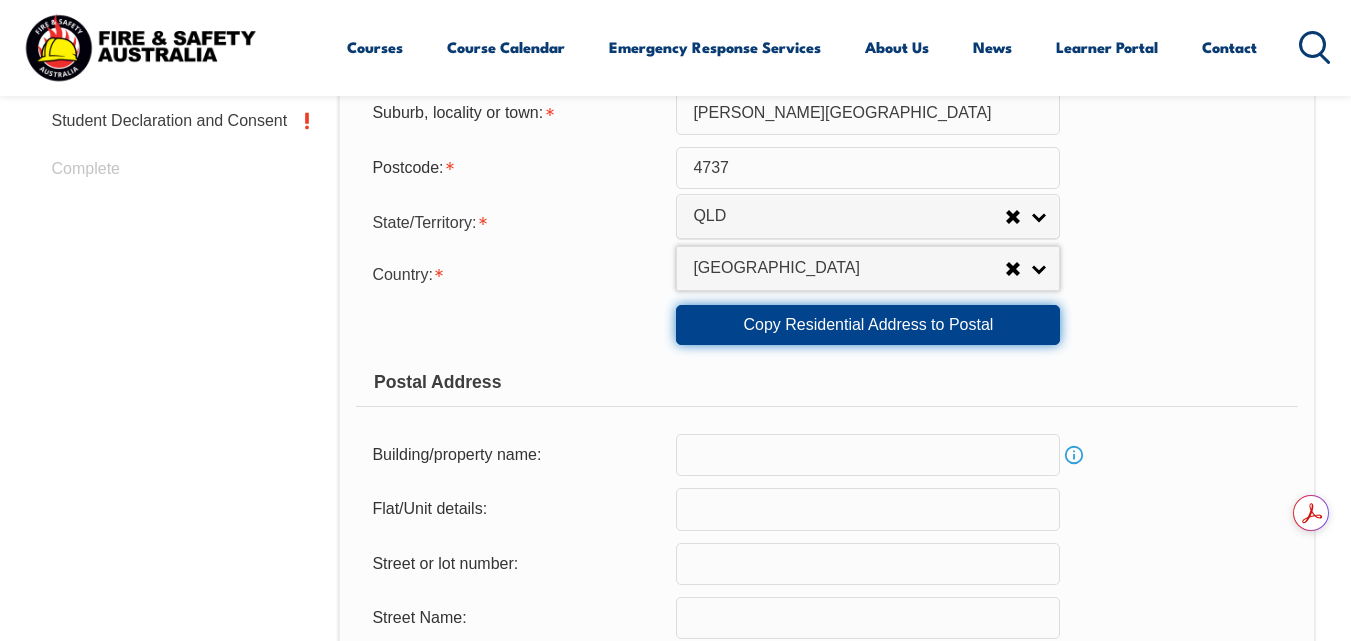 click on "Copy Residential Address to Postal" at bounding box center [868, 325] 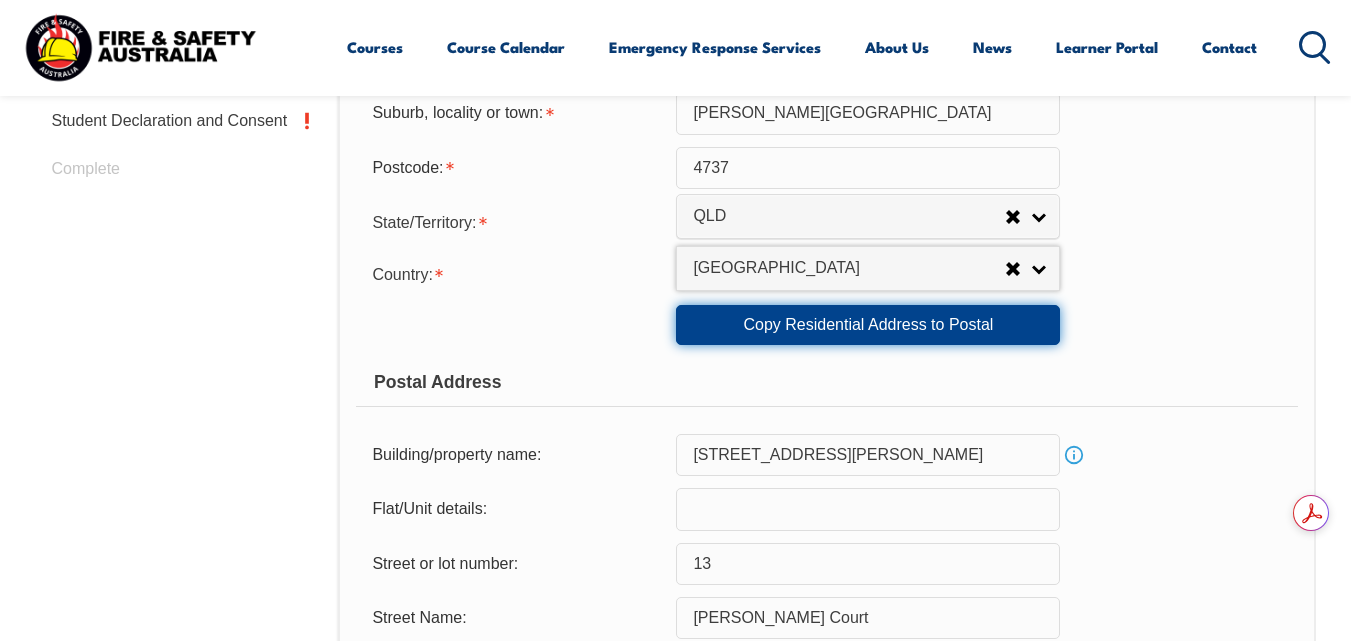 select on "1101" 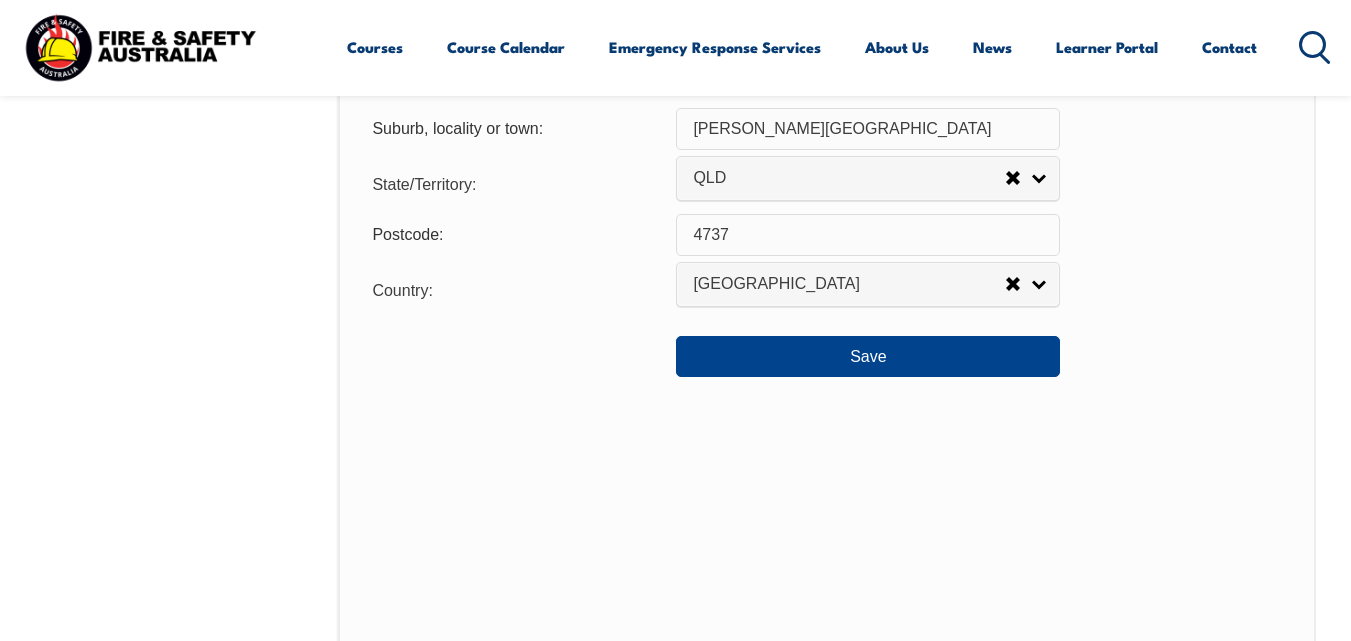scroll, scrollTop: 1585, scrollLeft: 0, axis: vertical 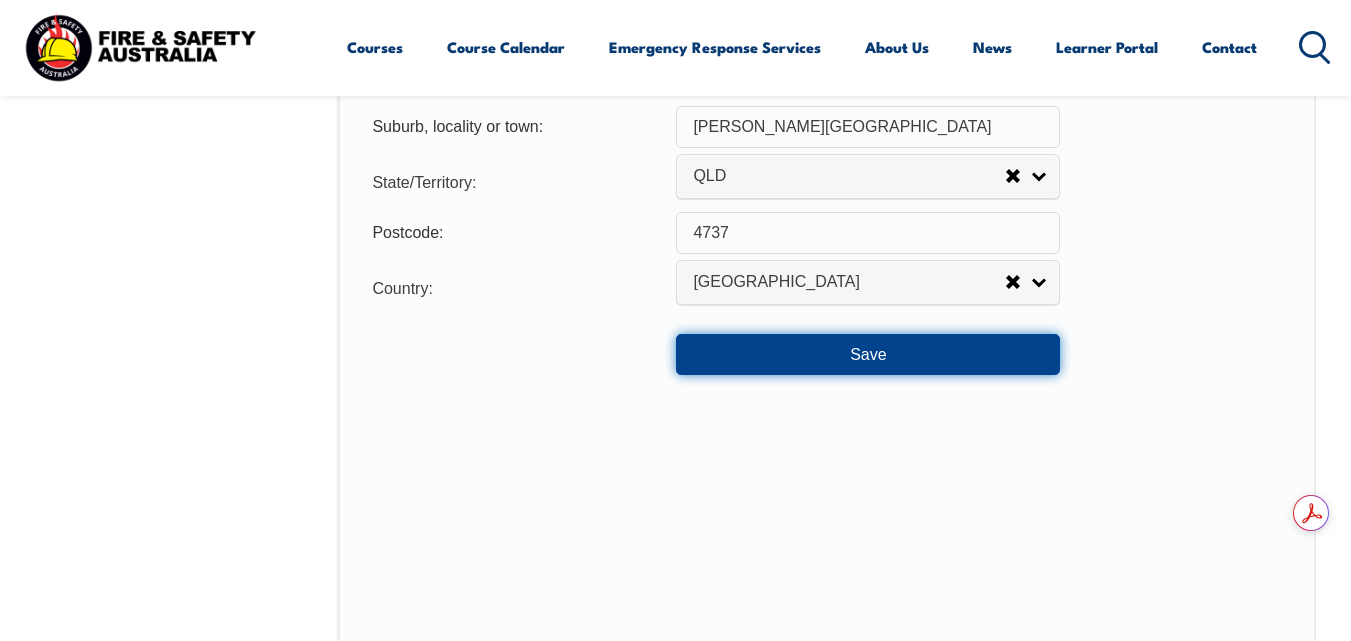 click on "Save" at bounding box center [868, 354] 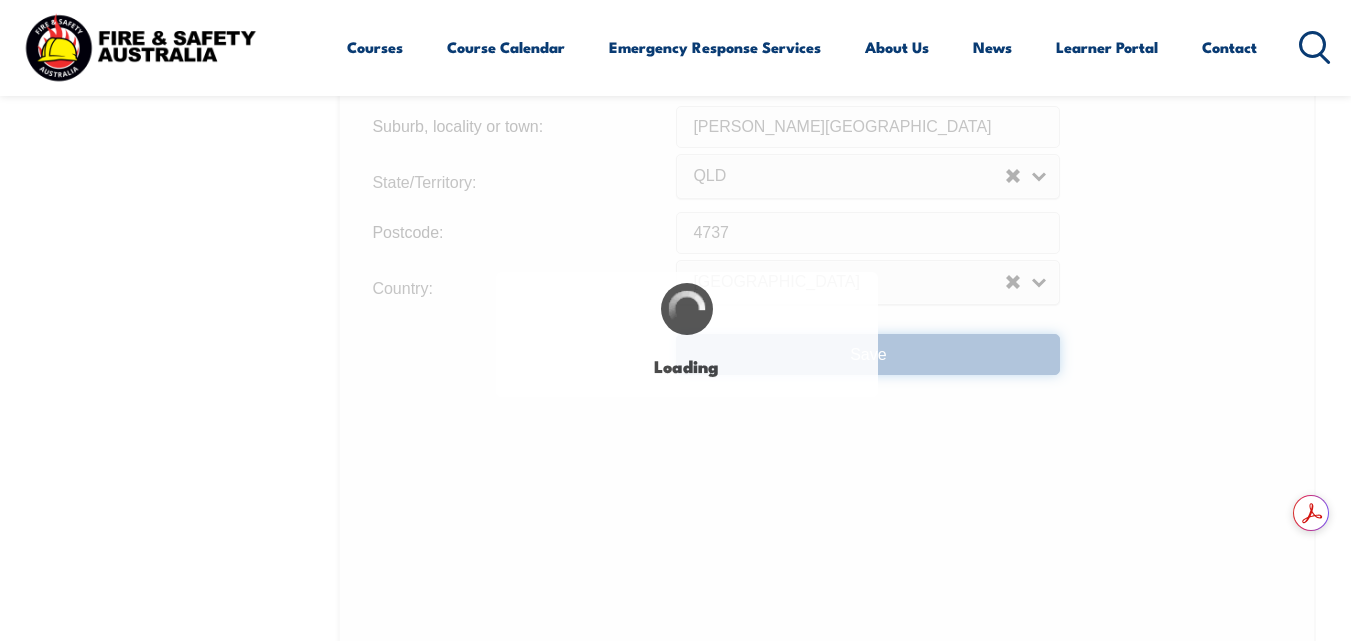 scroll, scrollTop: 0, scrollLeft: 0, axis: both 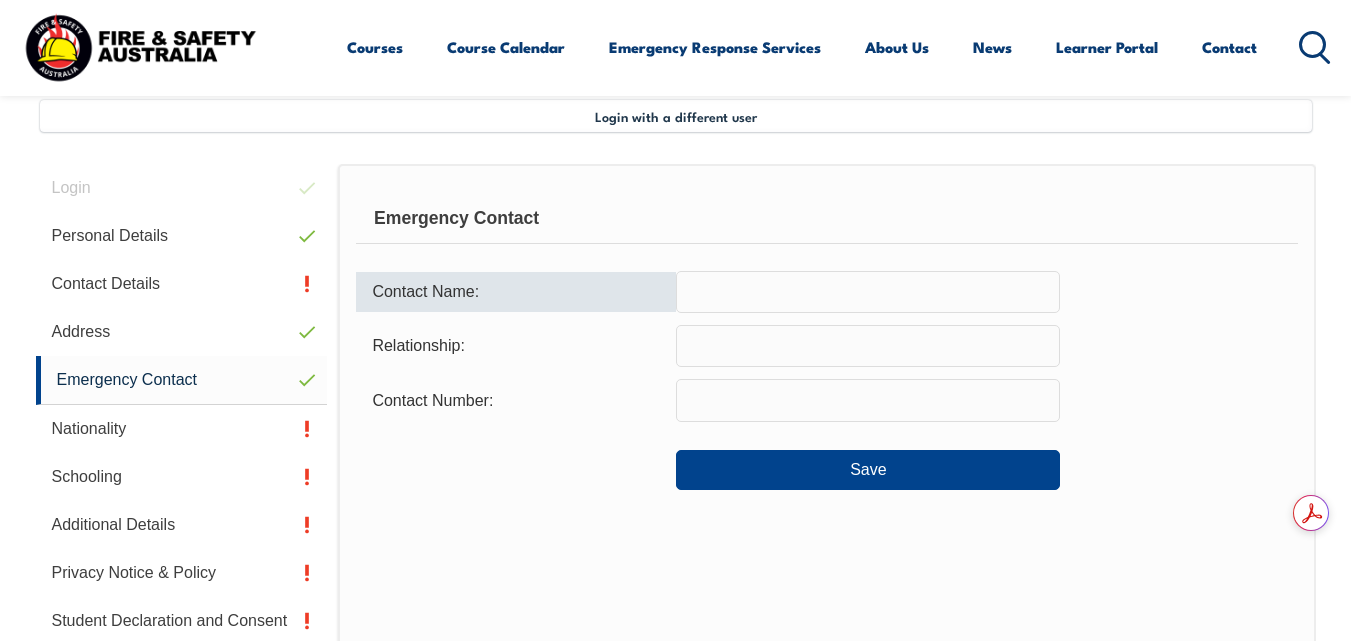 click at bounding box center [868, 292] 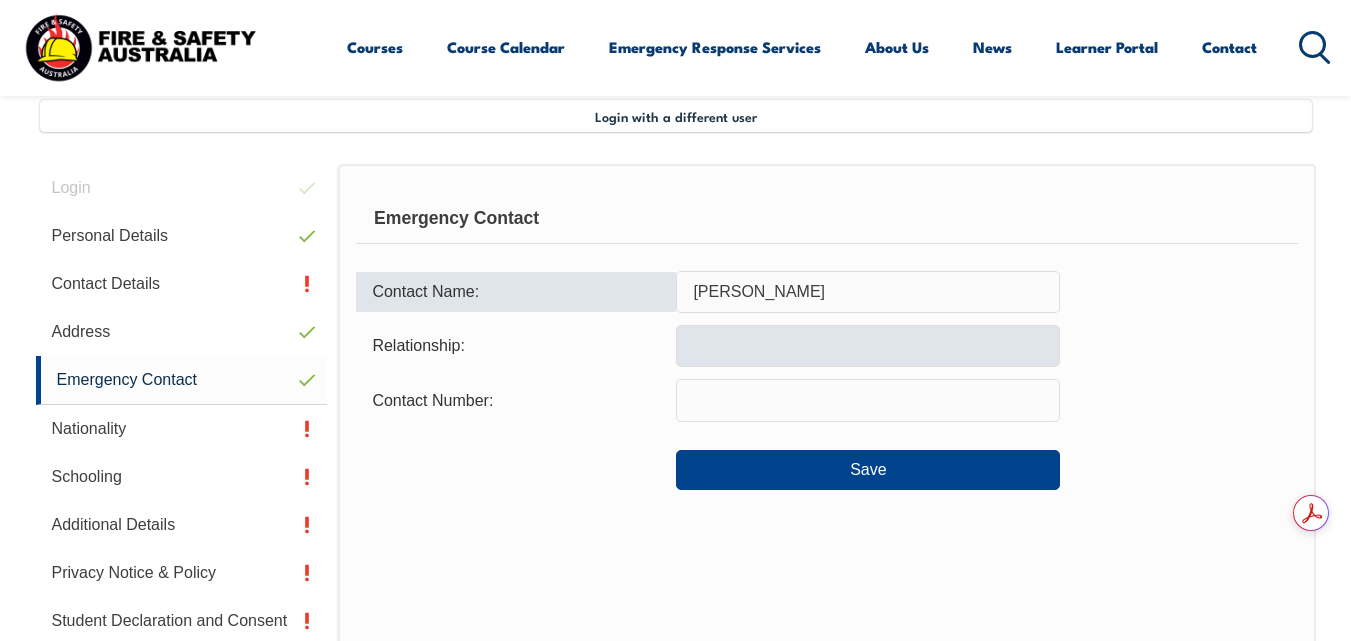 type on "[PERSON_NAME]" 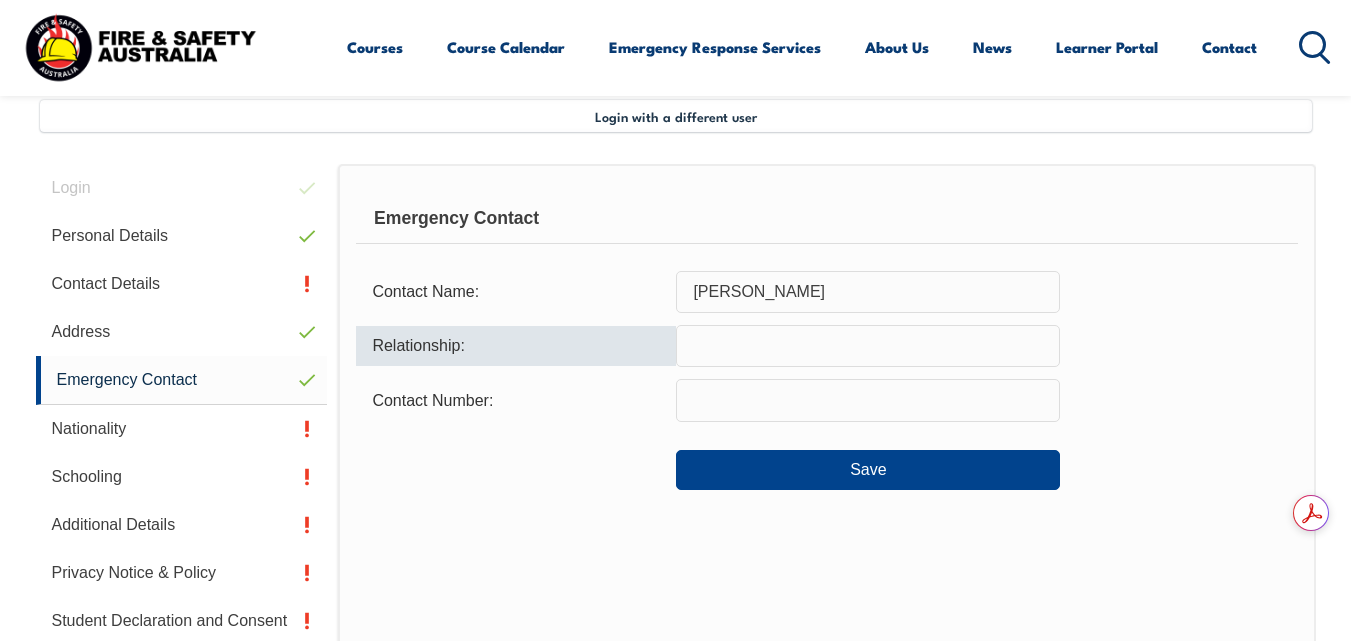 click at bounding box center [868, 346] 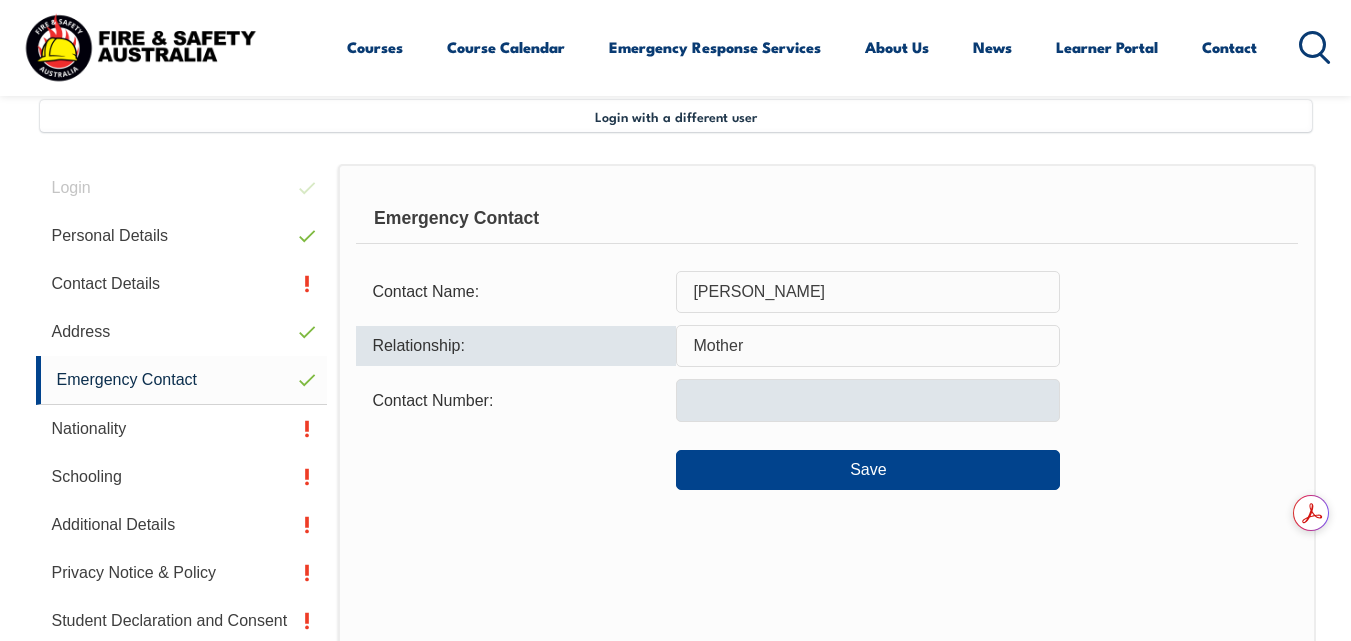 type on "Mother" 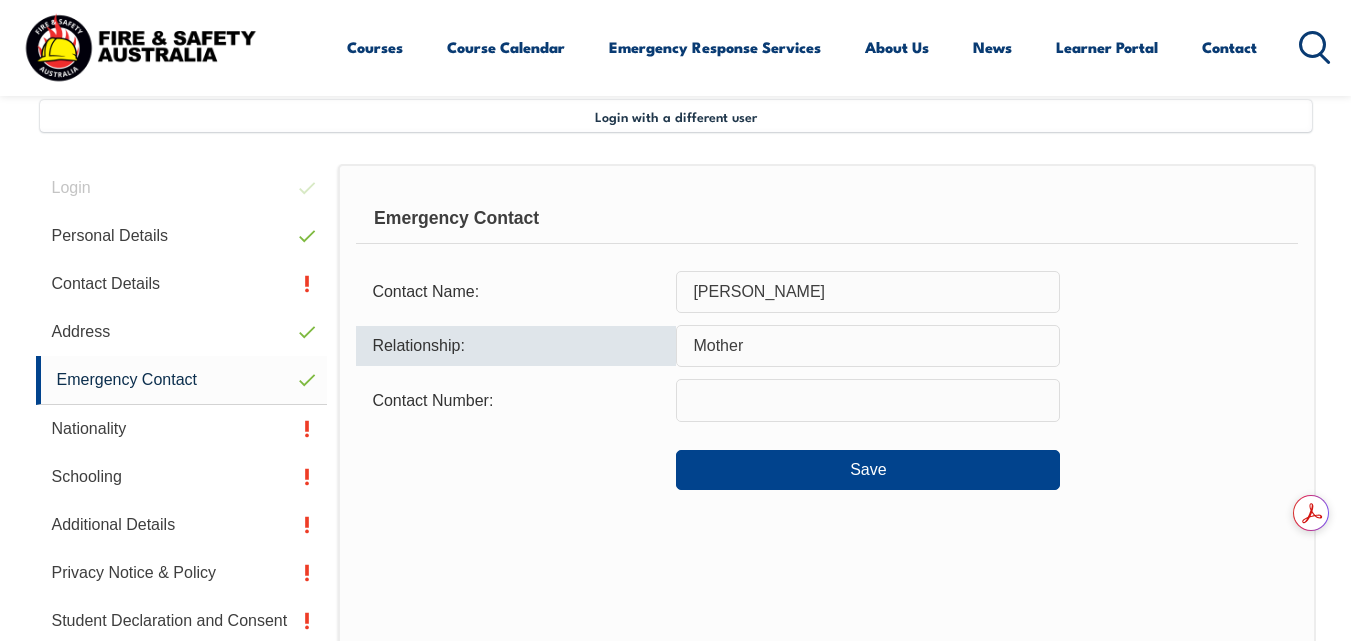 click at bounding box center [868, 400] 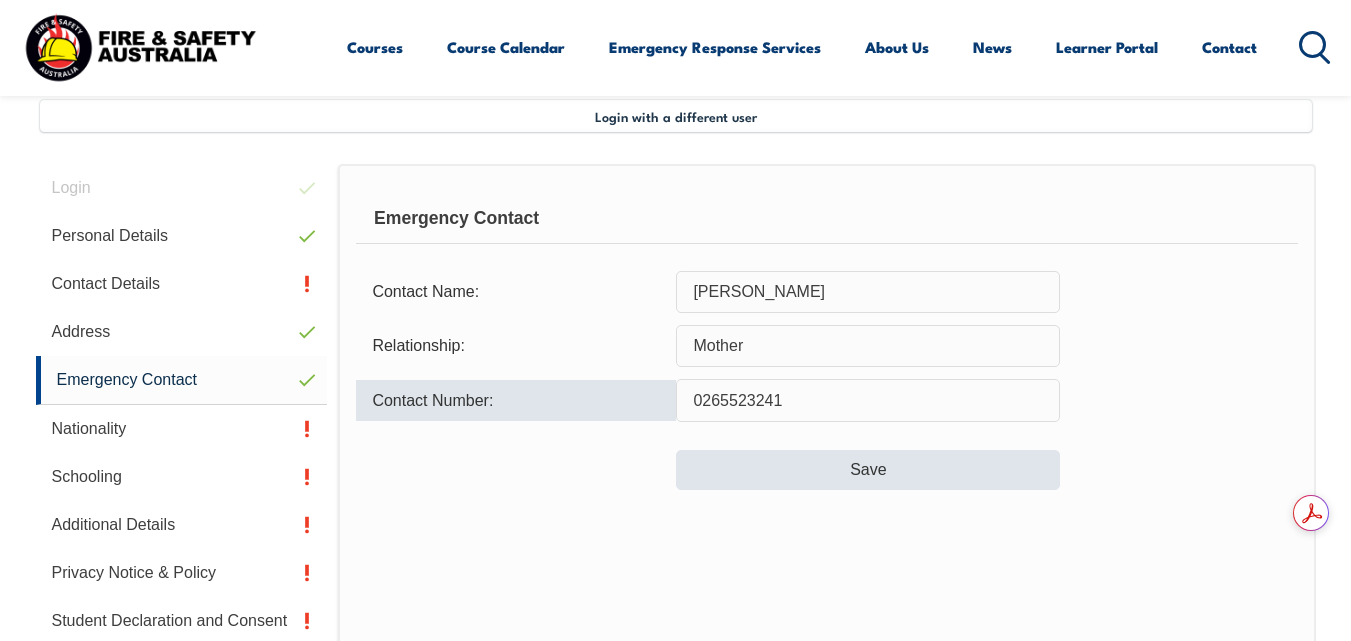 type on "0265523241" 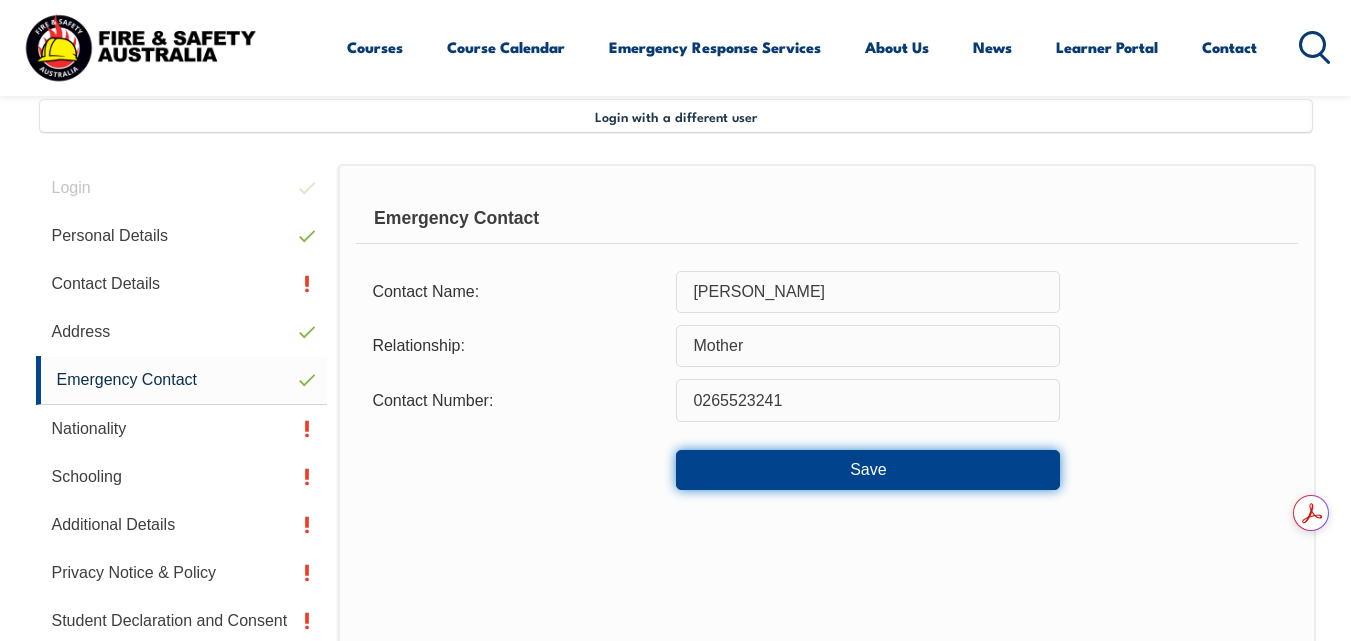 click on "Save" at bounding box center [868, 470] 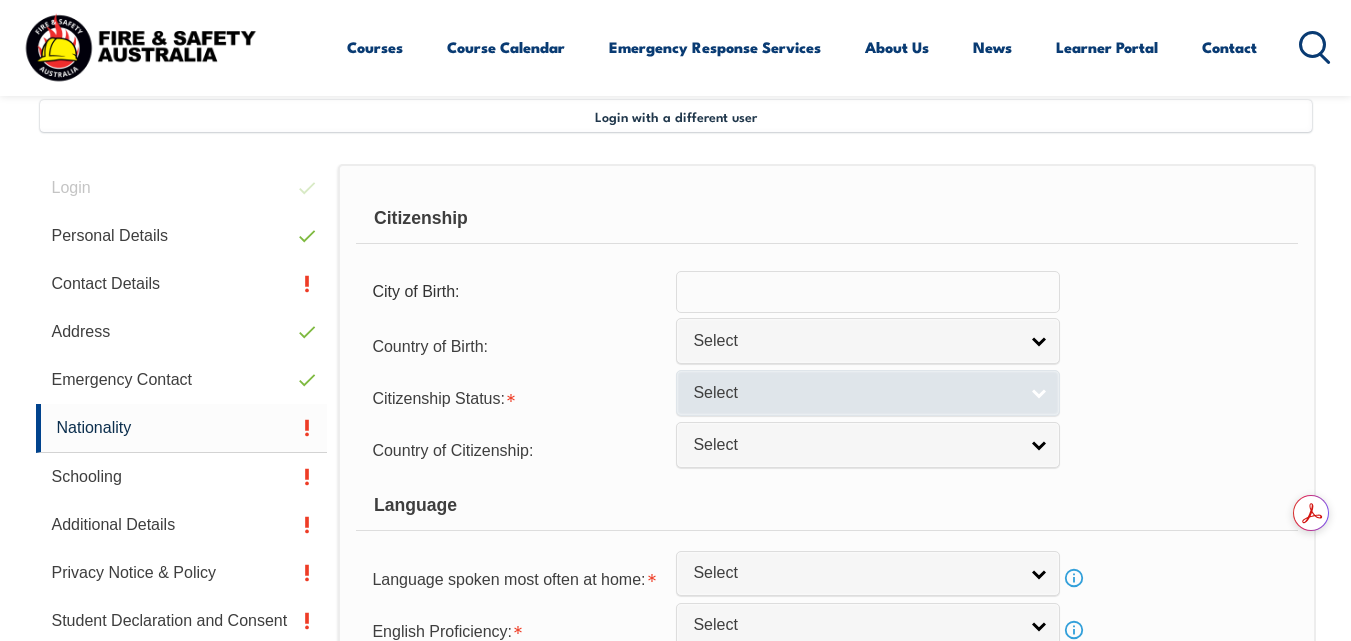 click on "Select" at bounding box center (868, 392) 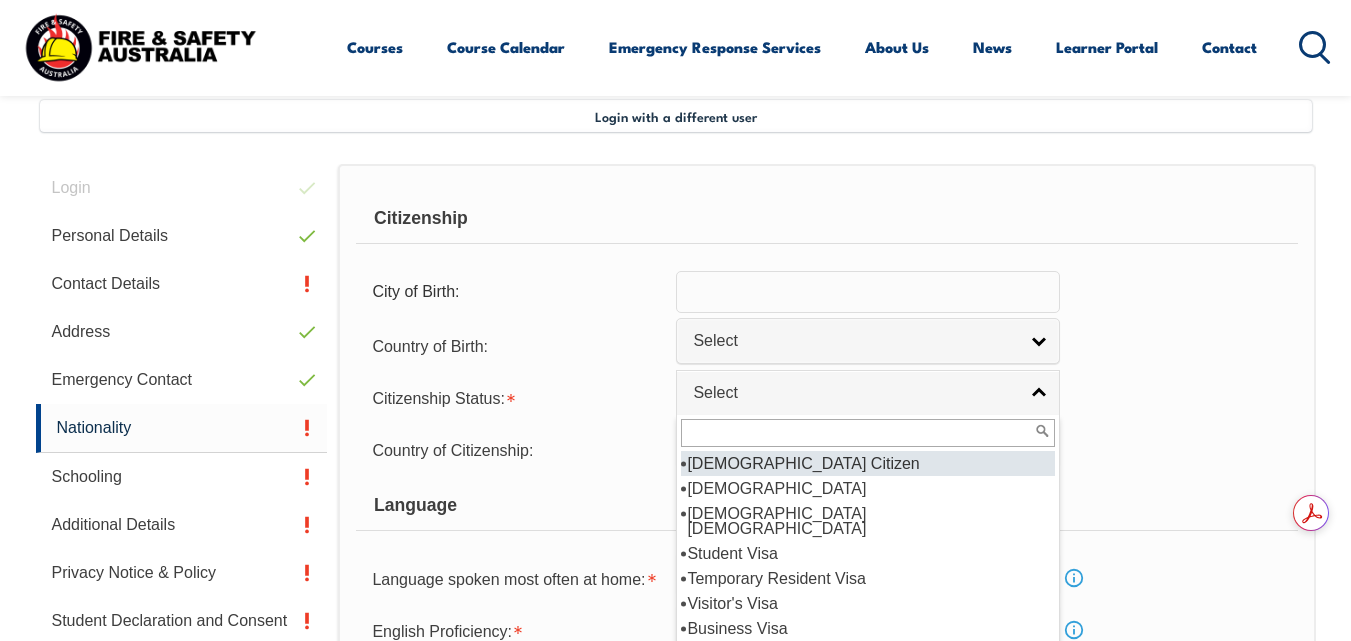 click on "[DEMOGRAPHIC_DATA] Citizen" at bounding box center (868, 463) 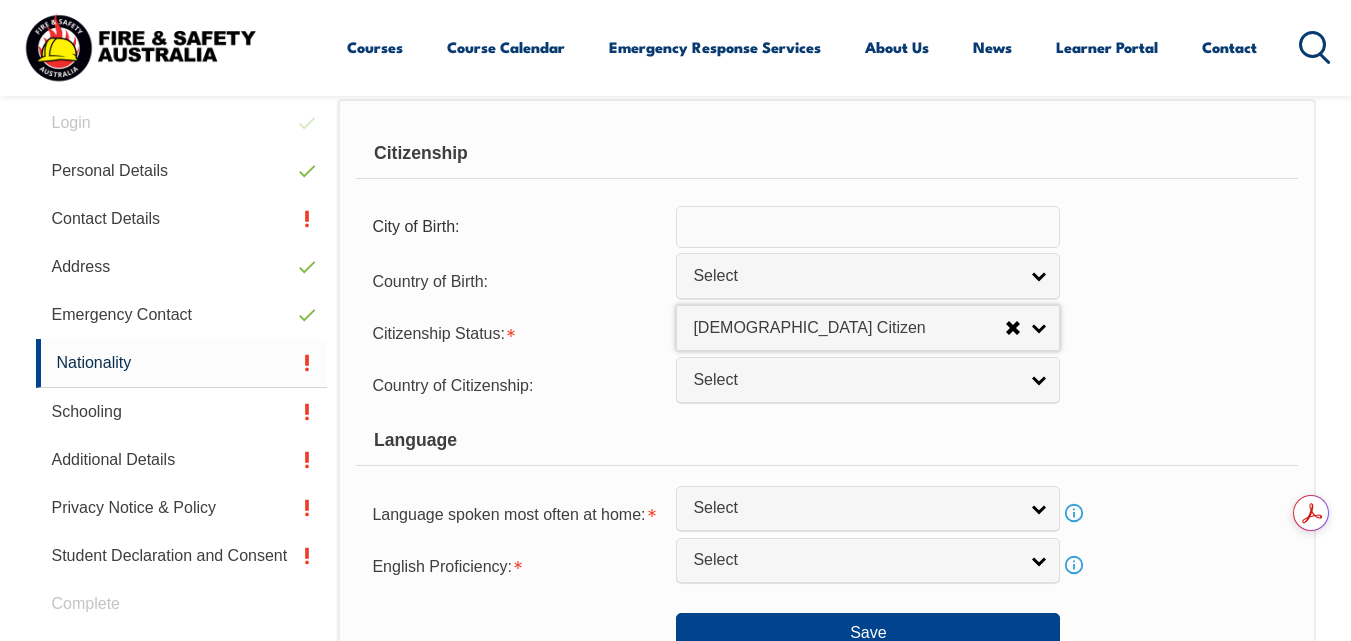 scroll, scrollTop: 585, scrollLeft: 0, axis: vertical 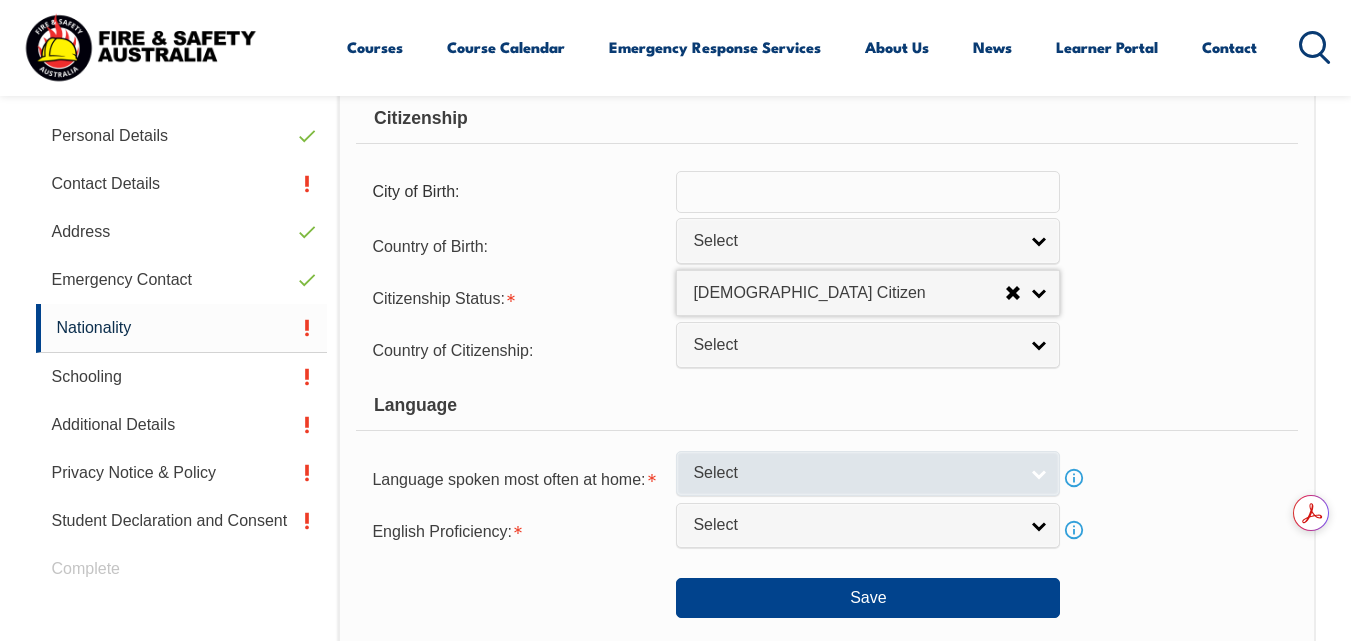 click on "Select" at bounding box center (868, 473) 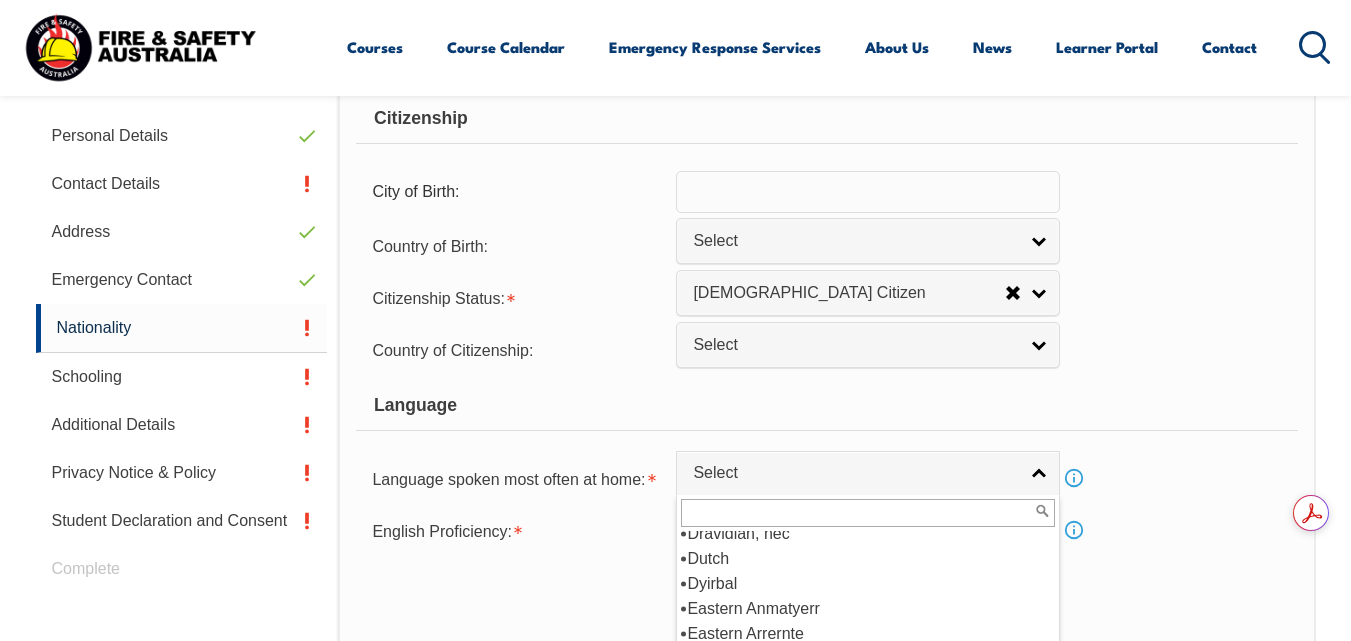 scroll, scrollTop: 2500, scrollLeft: 0, axis: vertical 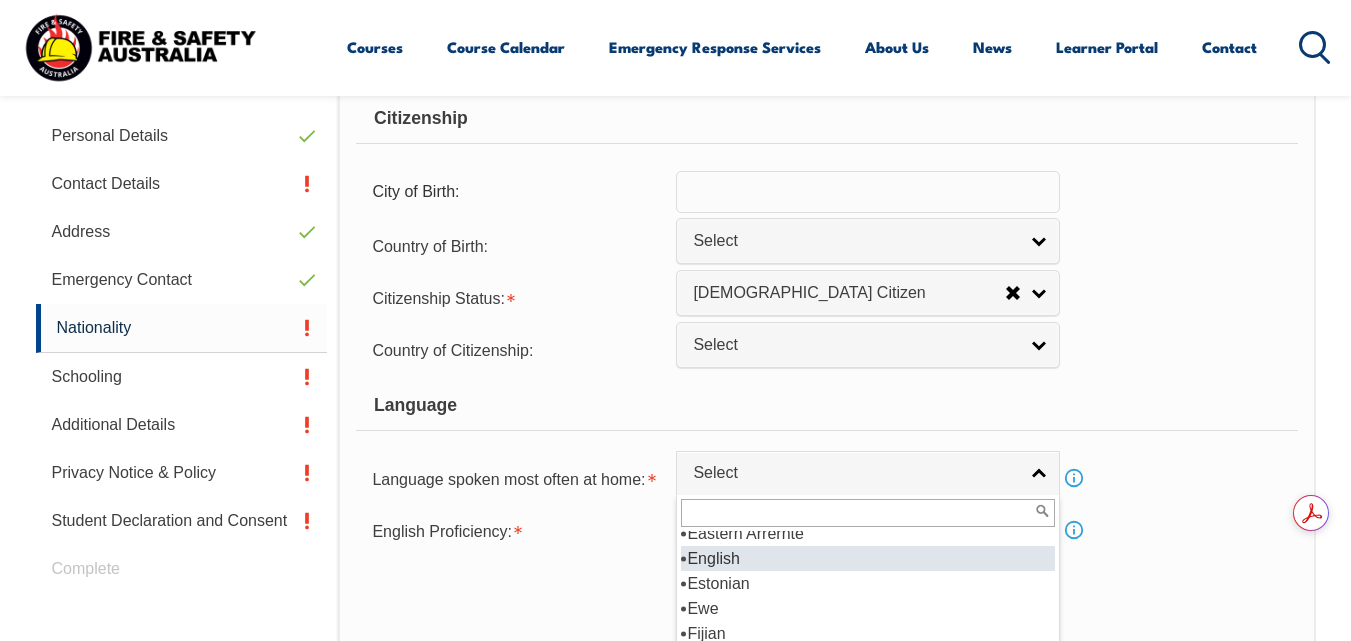 click on "English" at bounding box center (868, 558) 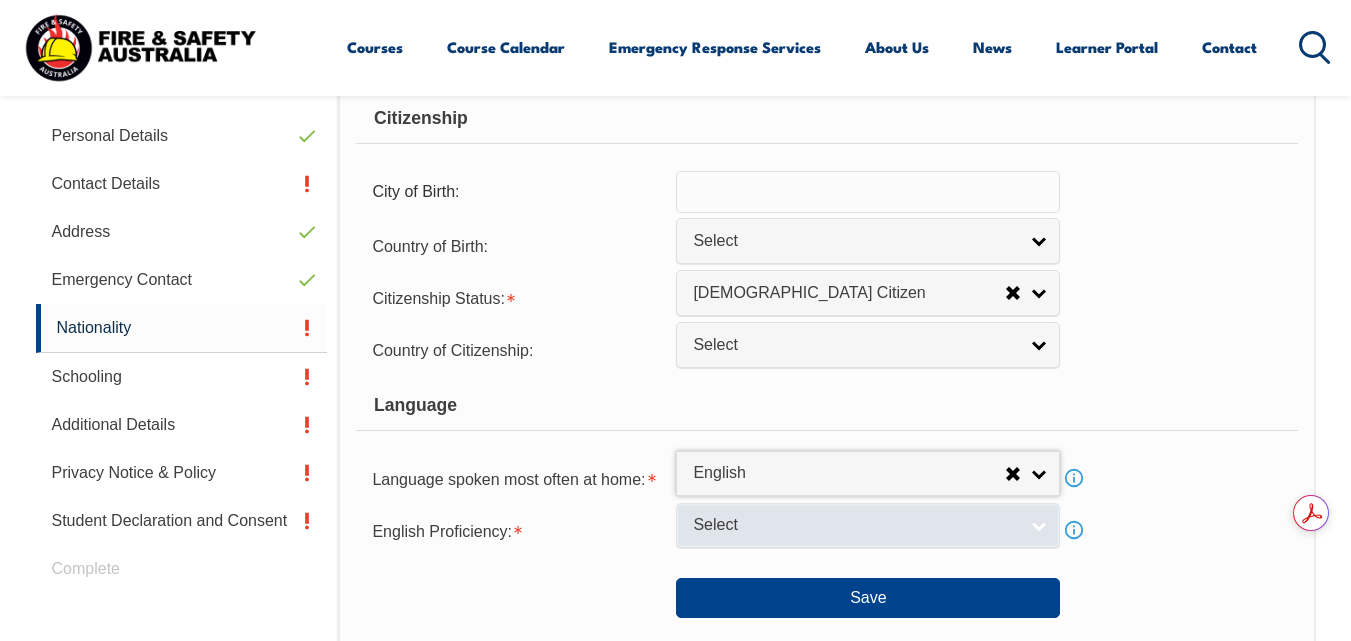 click on "Select" at bounding box center (868, 525) 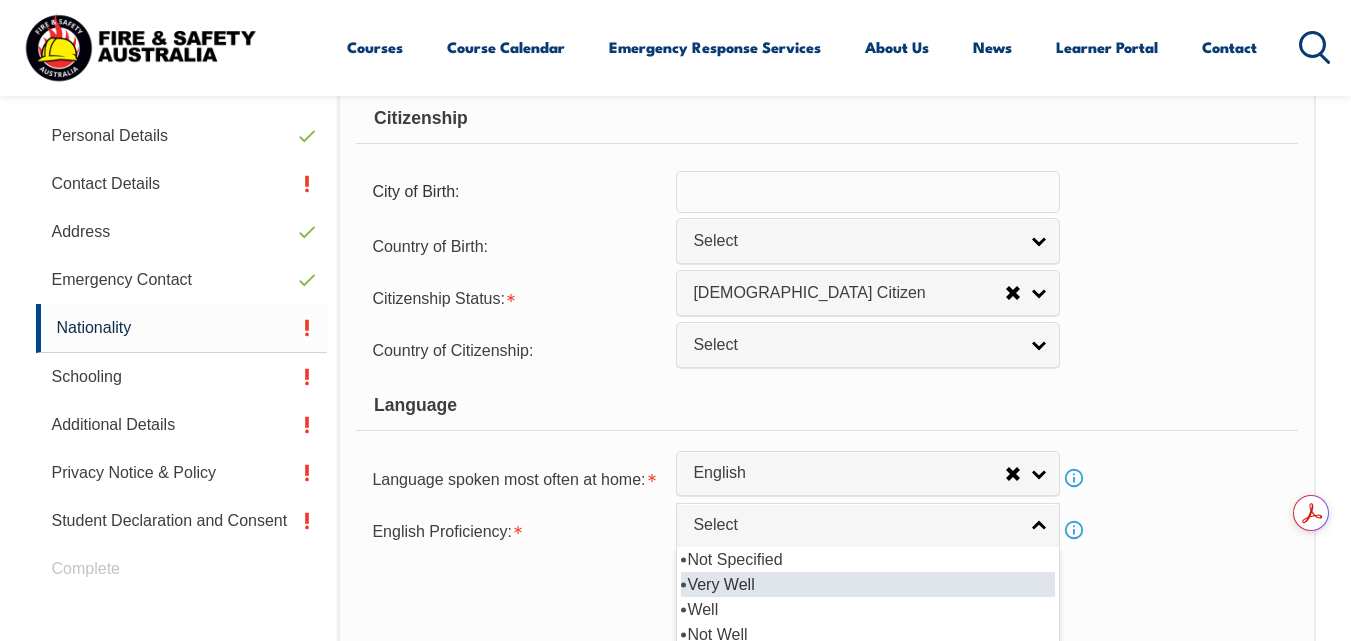 click on "Very Well" at bounding box center (868, 584) 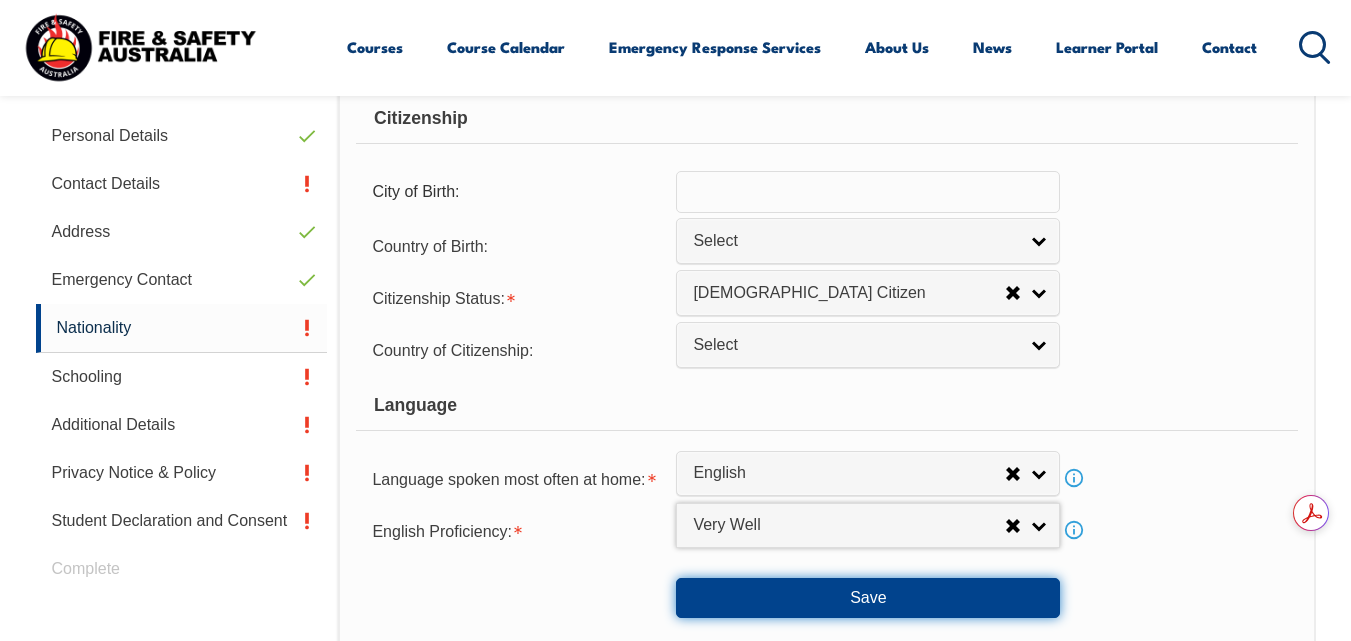 click on "Save" at bounding box center [868, 598] 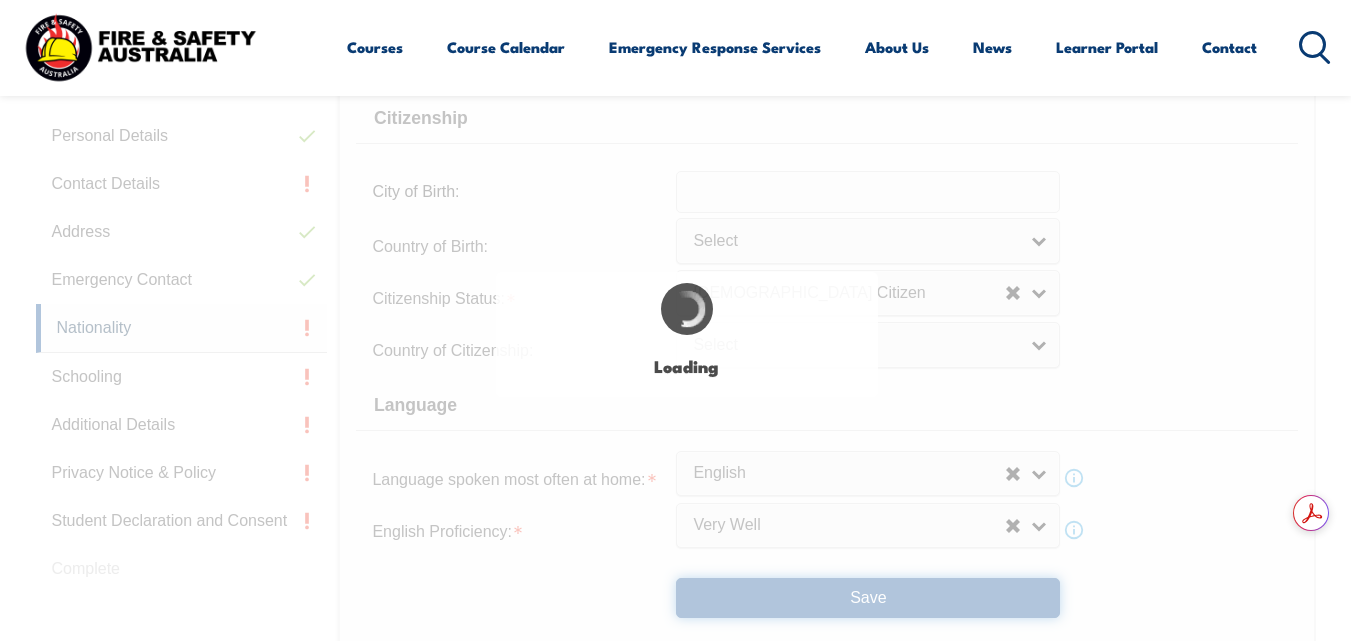 select on "false" 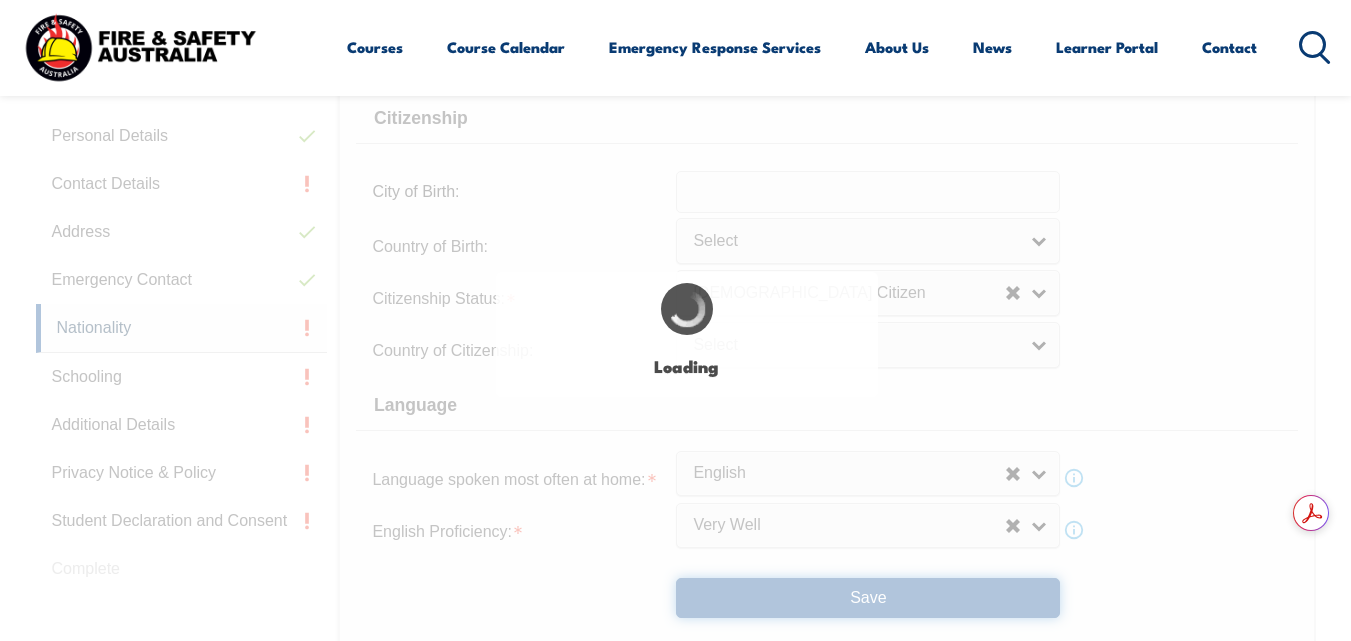 scroll, scrollTop: 0, scrollLeft: 0, axis: both 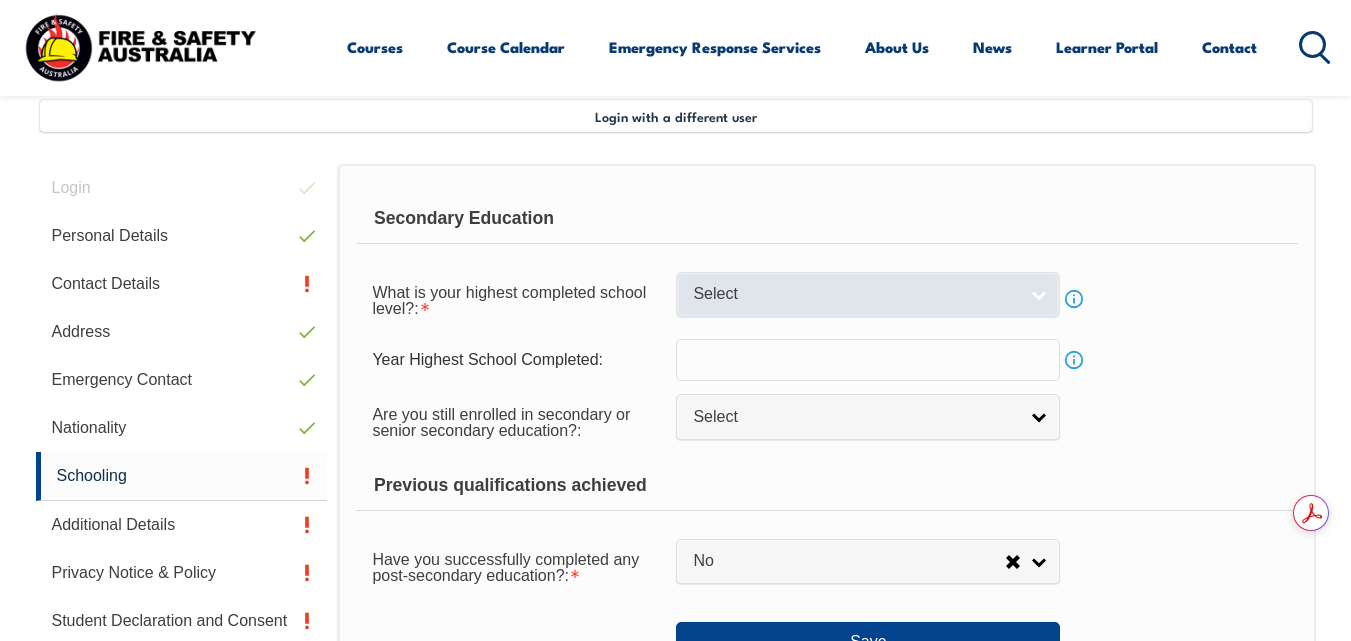 click on "Select" at bounding box center (868, 294) 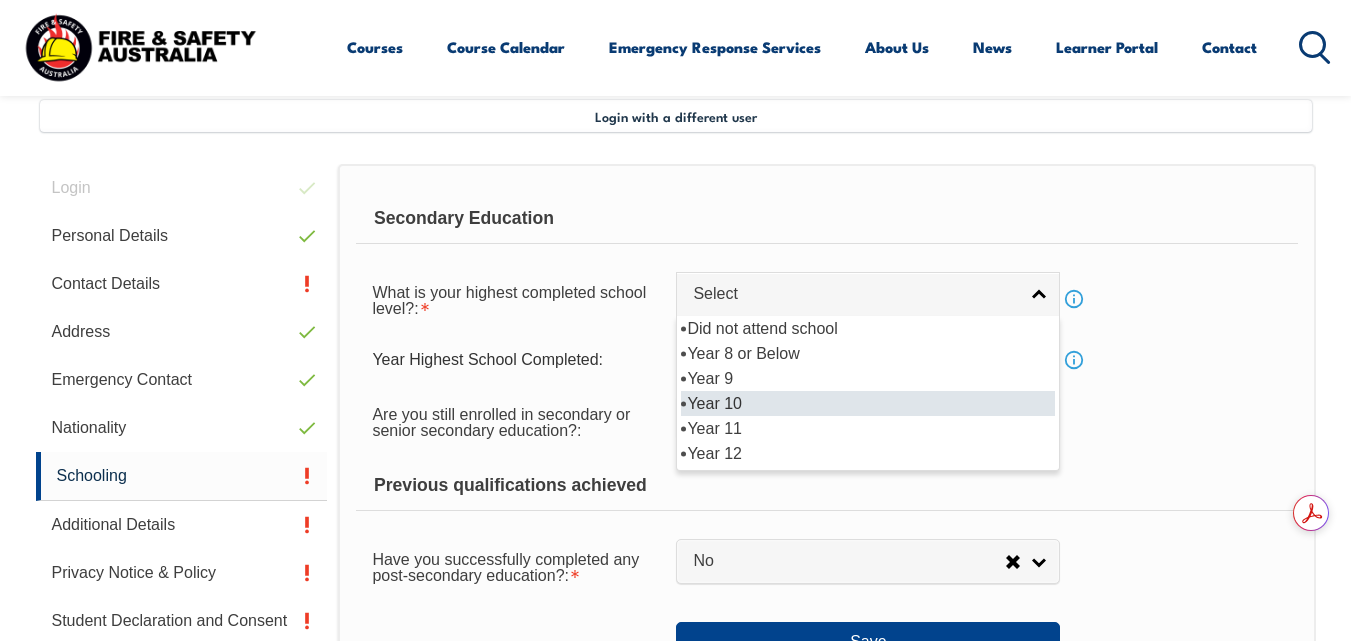 click on "Year 10" at bounding box center [868, 403] 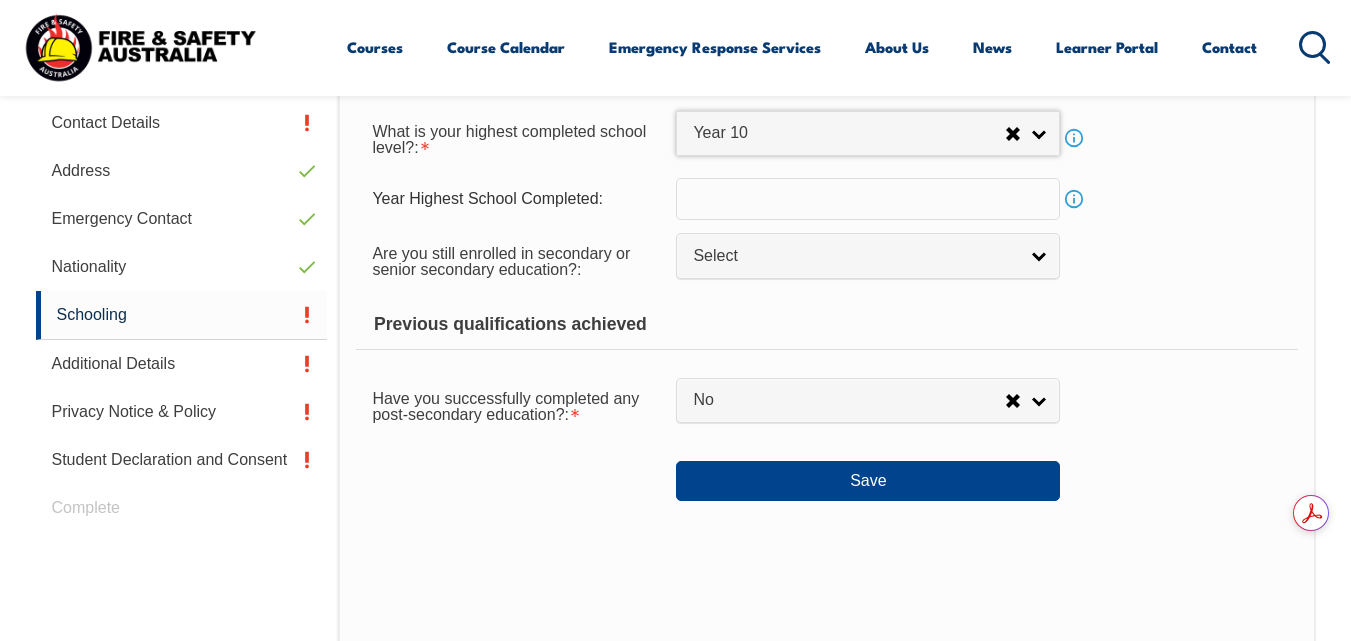 scroll, scrollTop: 685, scrollLeft: 0, axis: vertical 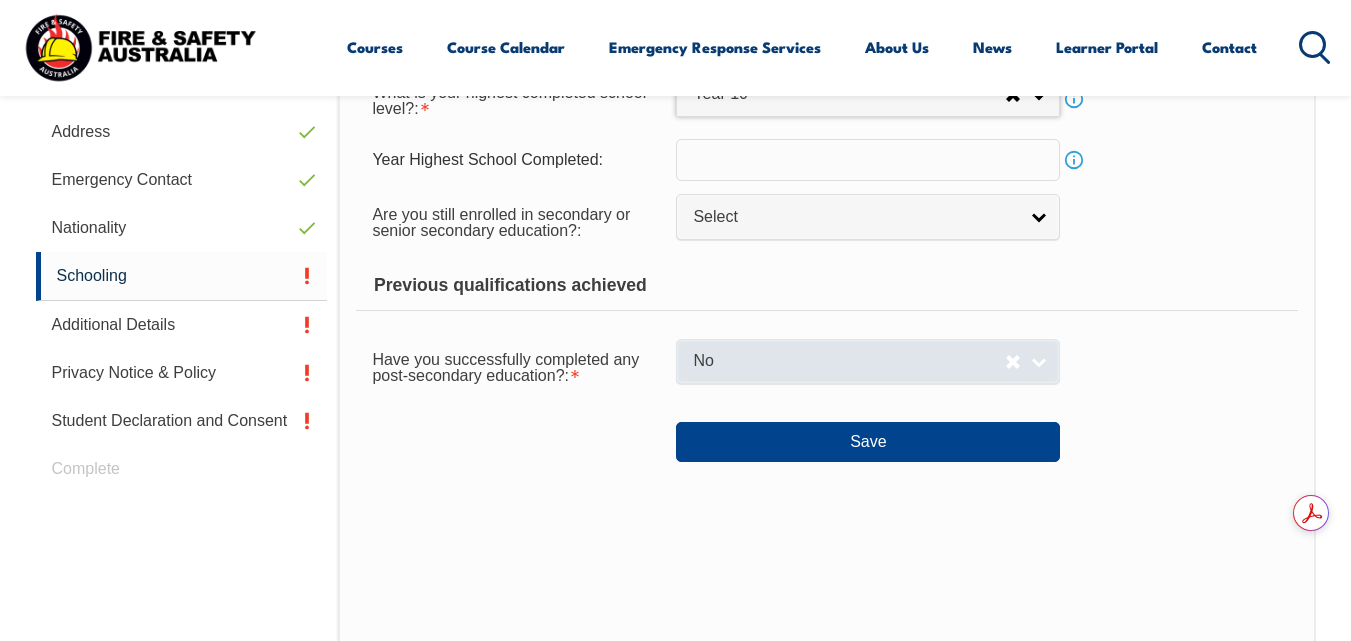 click on "No" at bounding box center [868, 361] 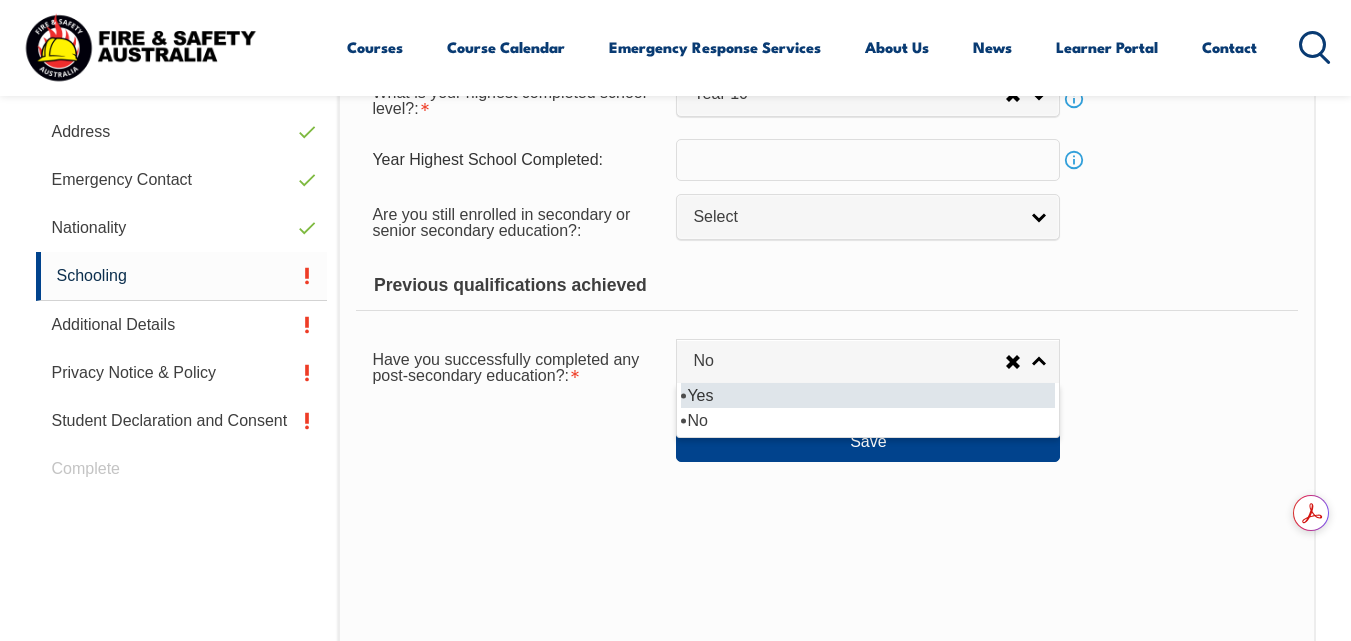 click on "Yes" at bounding box center (868, 395) 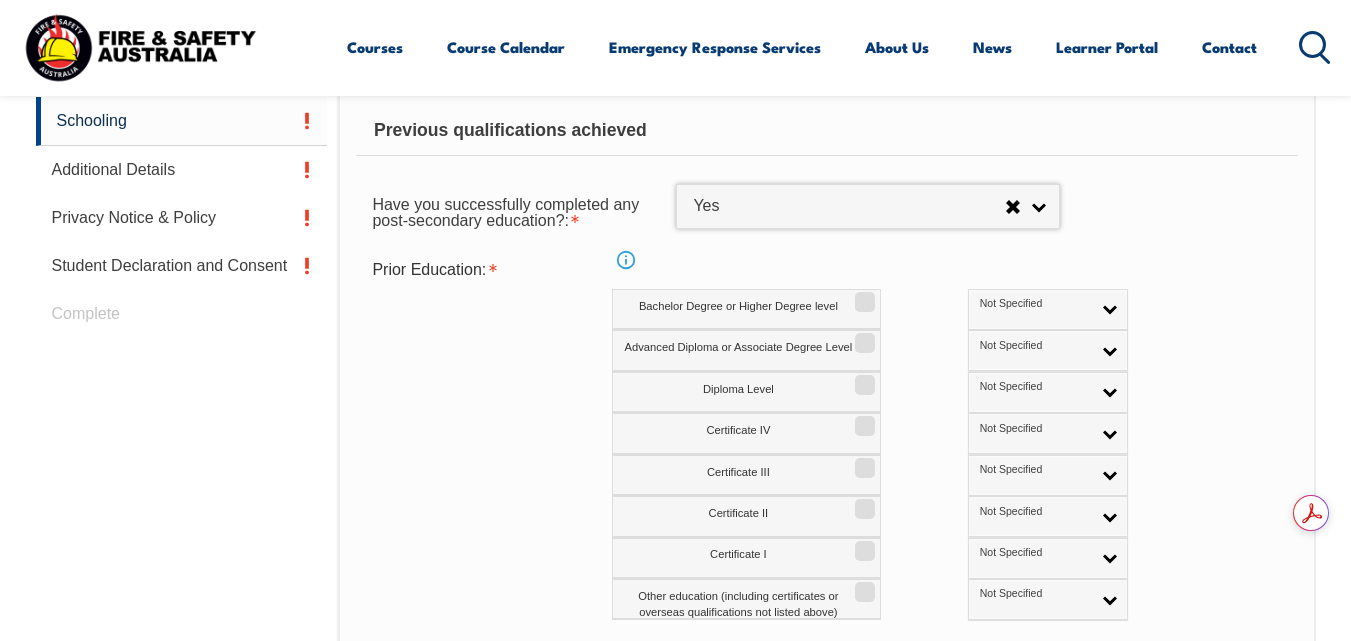 scroll, scrollTop: 885, scrollLeft: 0, axis: vertical 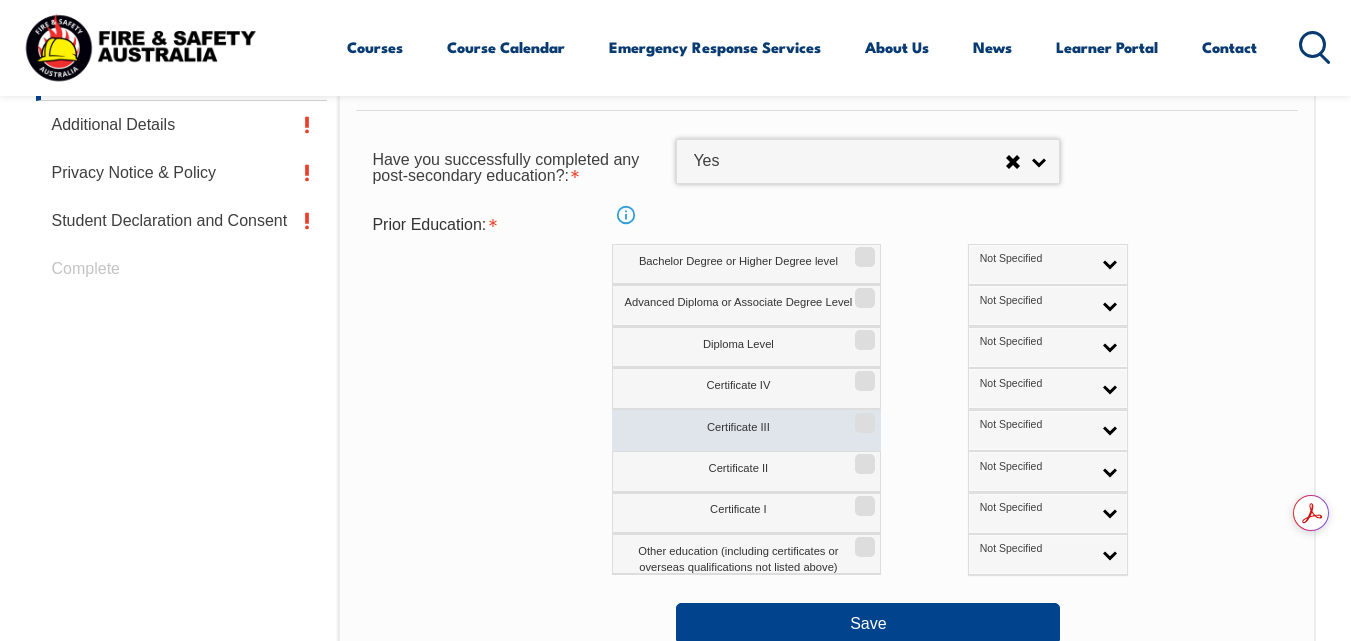 click on "Certificate III" at bounding box center (746, 430) 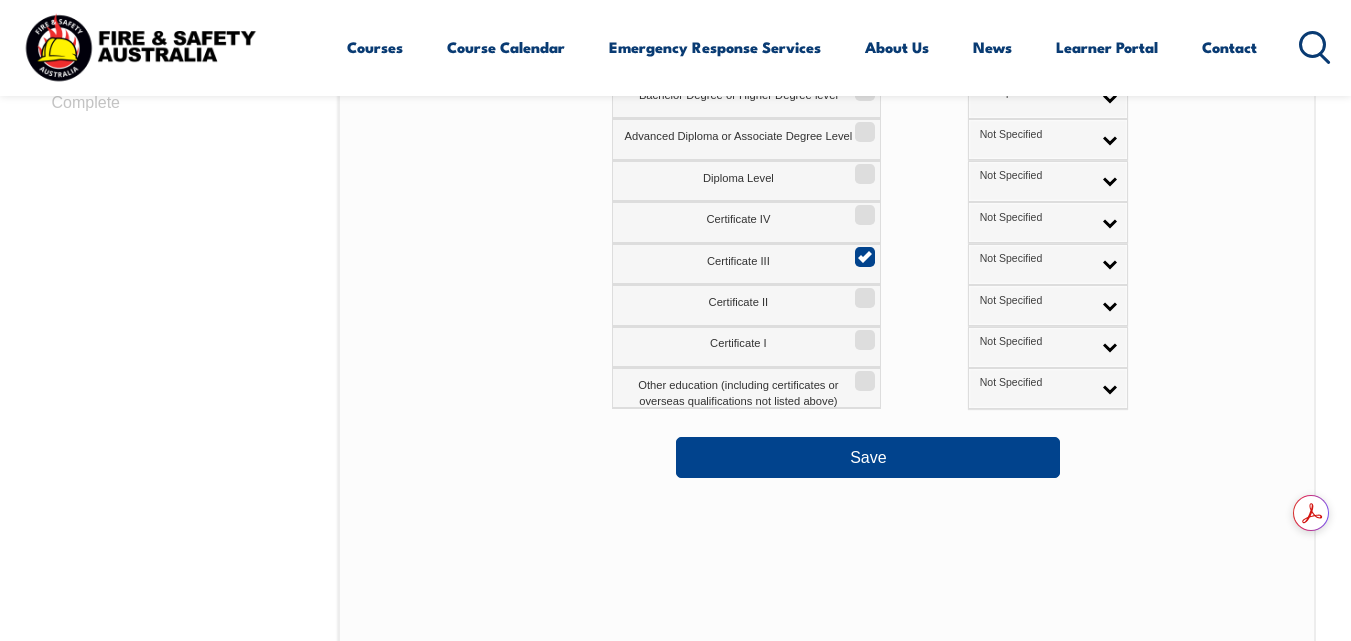 scroll, scrollTop: 1085, scrollLeft: 0, axis: vertical 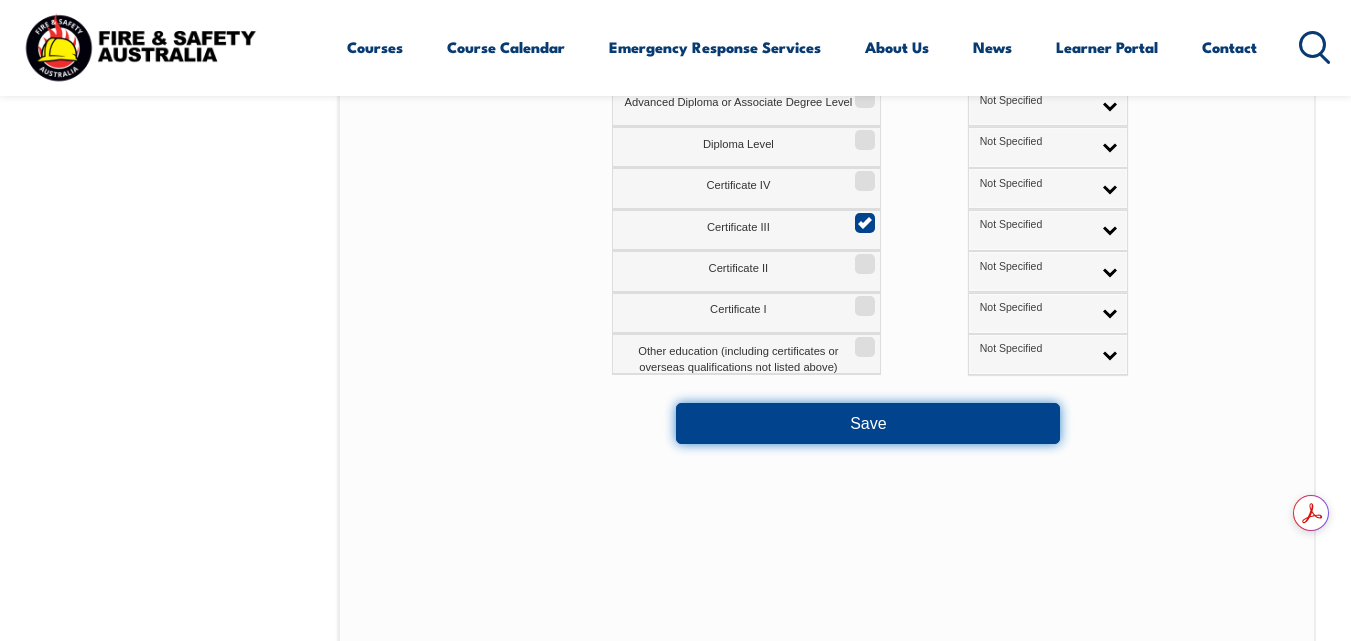 click on "Save" at bounding box center (868, 423) 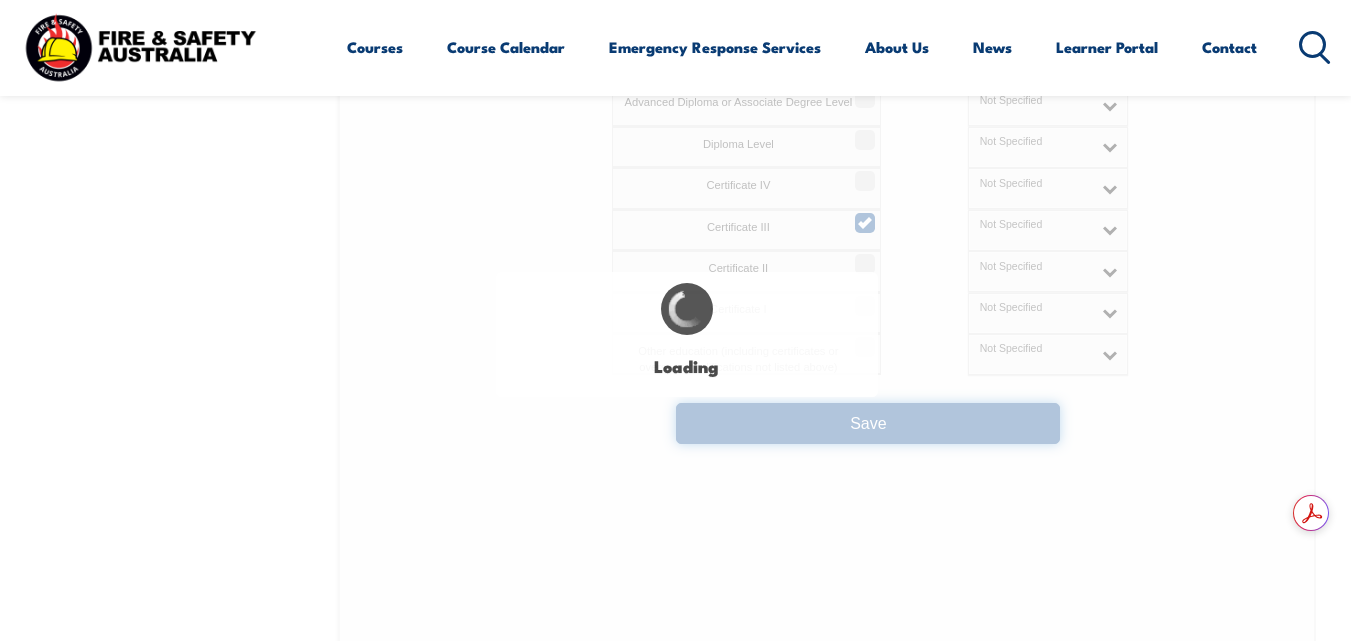 select 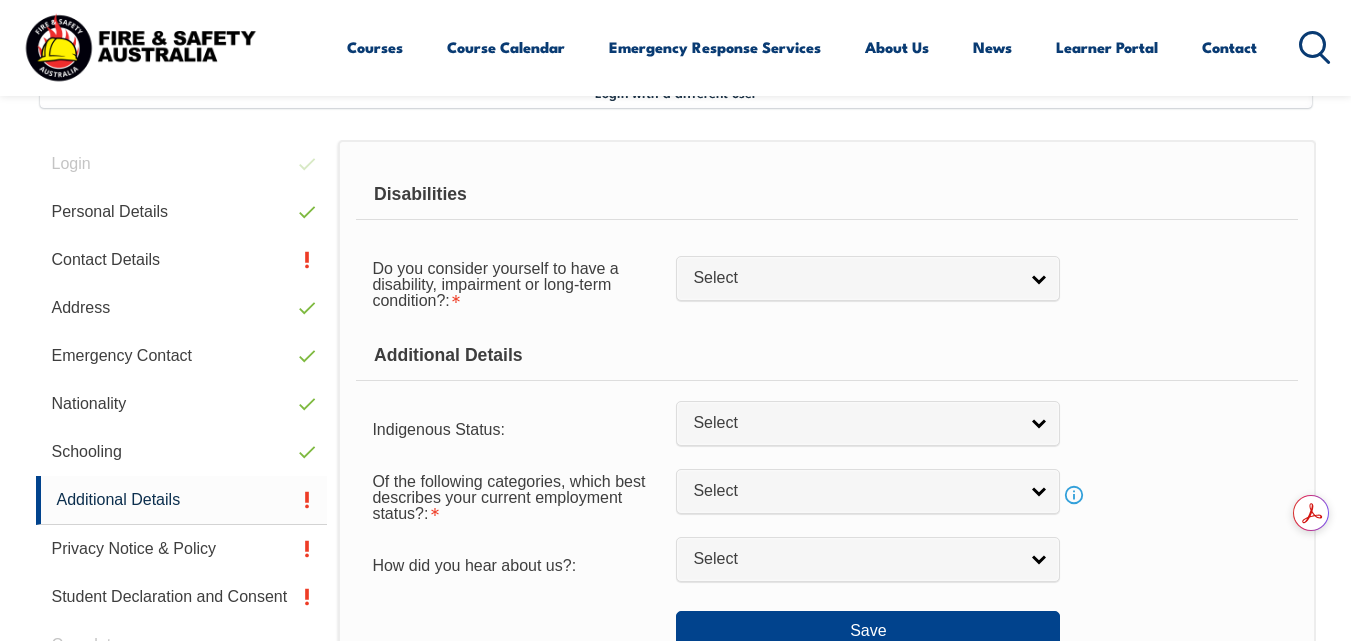scroll, scrollTop: 485, scrollLeft: 0, axis: vertical 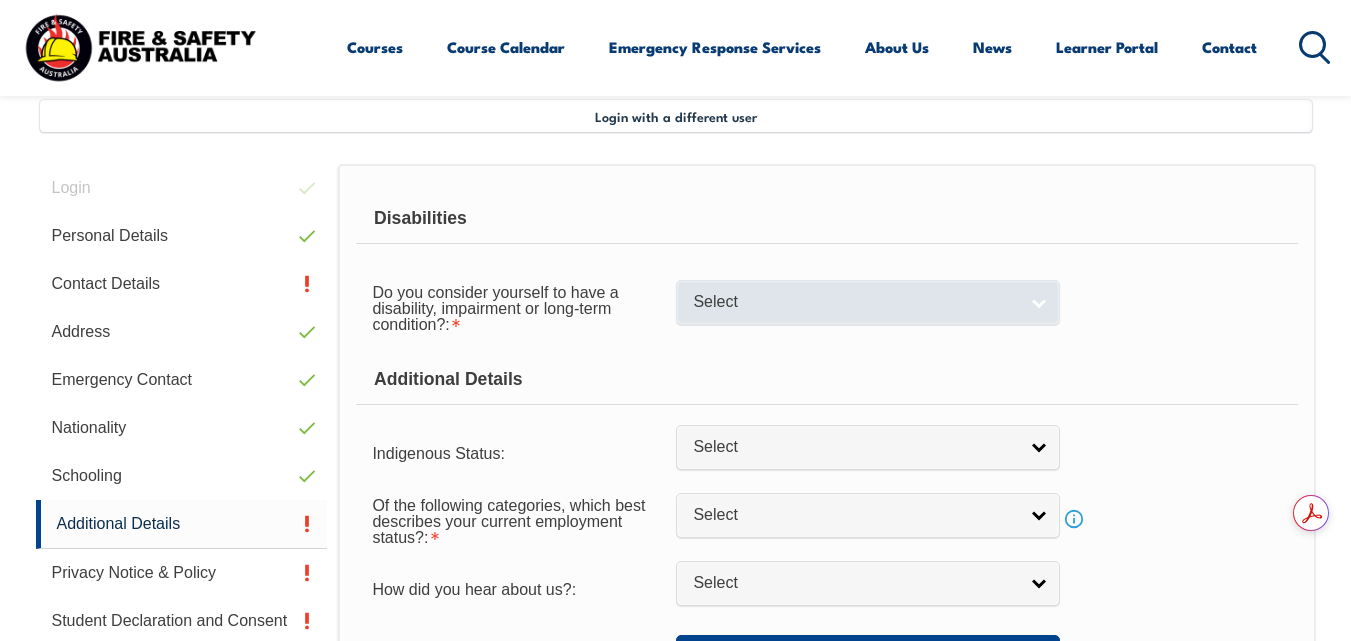 click on "Select" at bounding box center [868, 302] 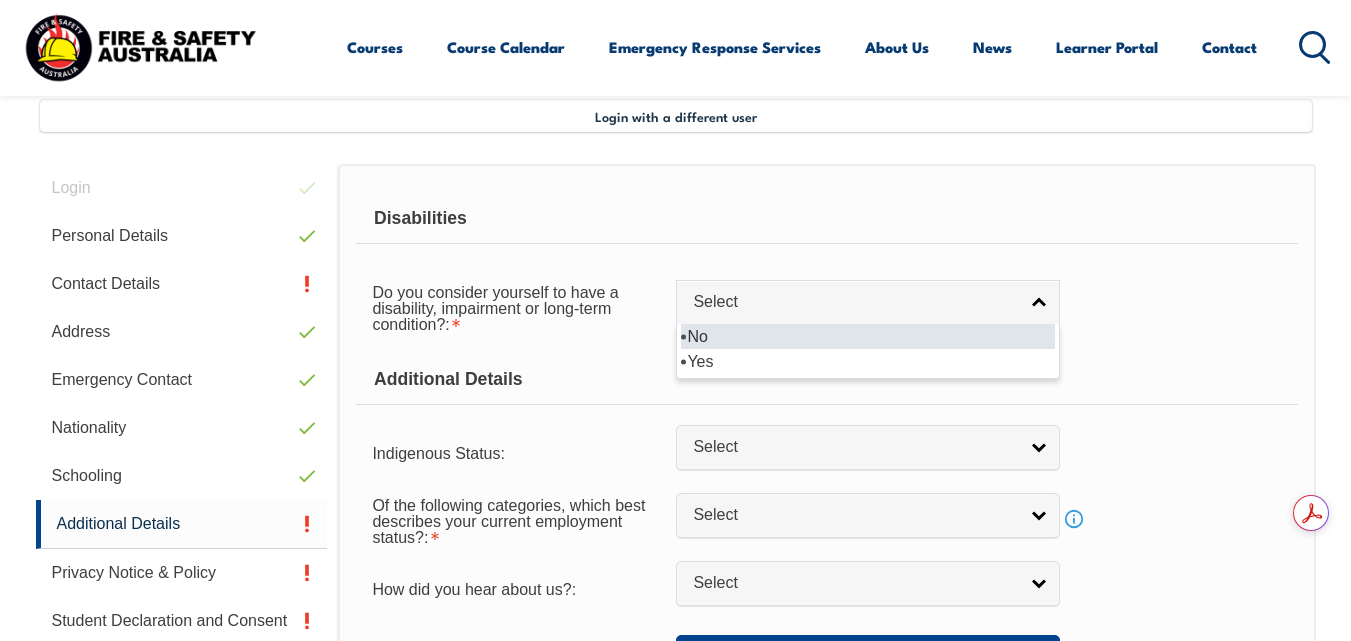 click on "No" at bounding box center [868, 336] 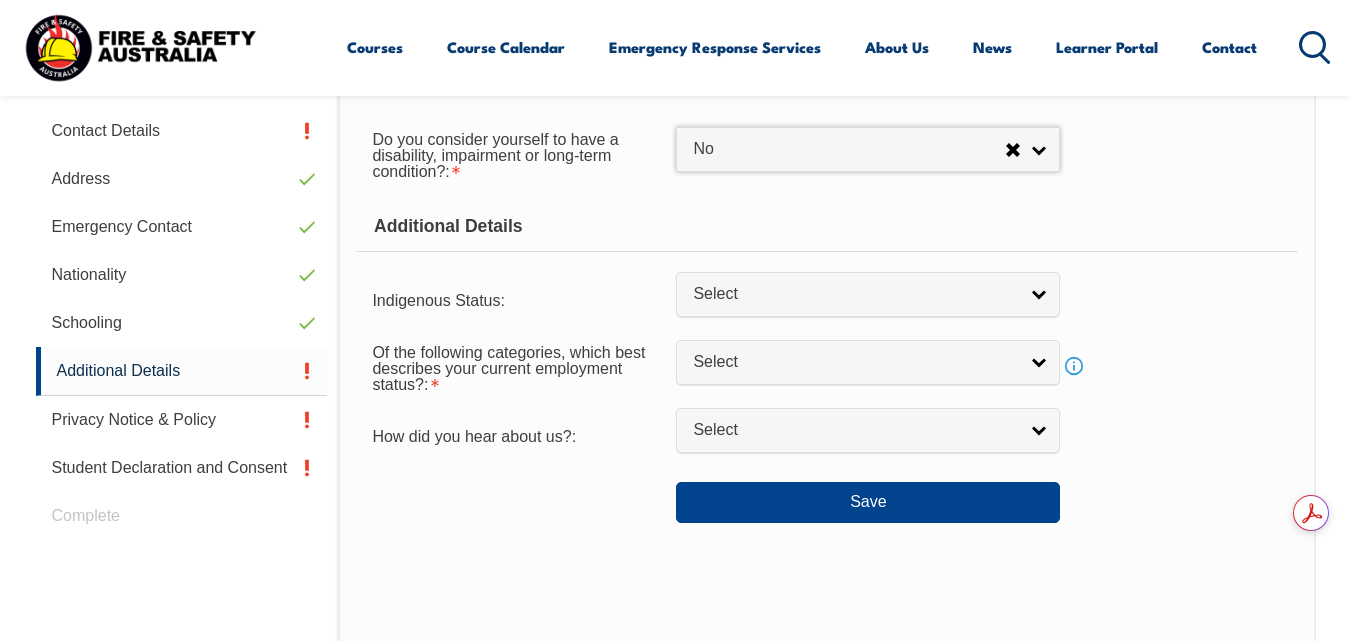 scroll, scrollTop: 685, scrollLeft: 0, axis: vertical 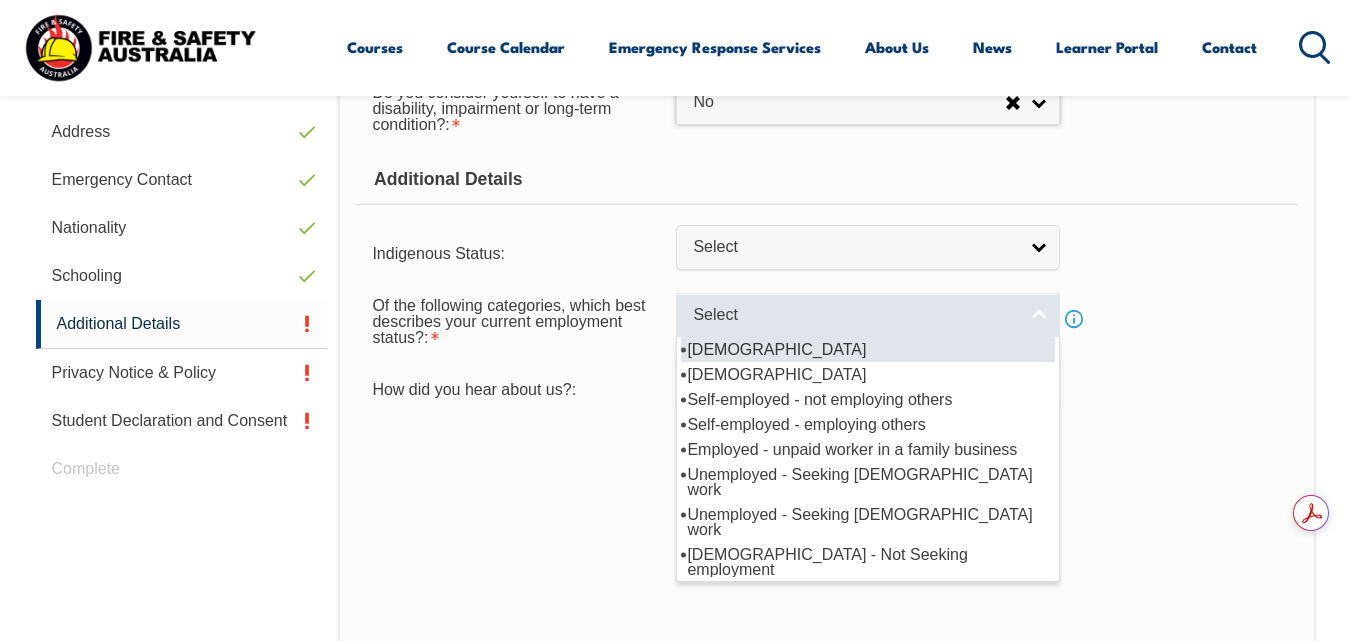 click on "Select" at bounding box center [868, 315] 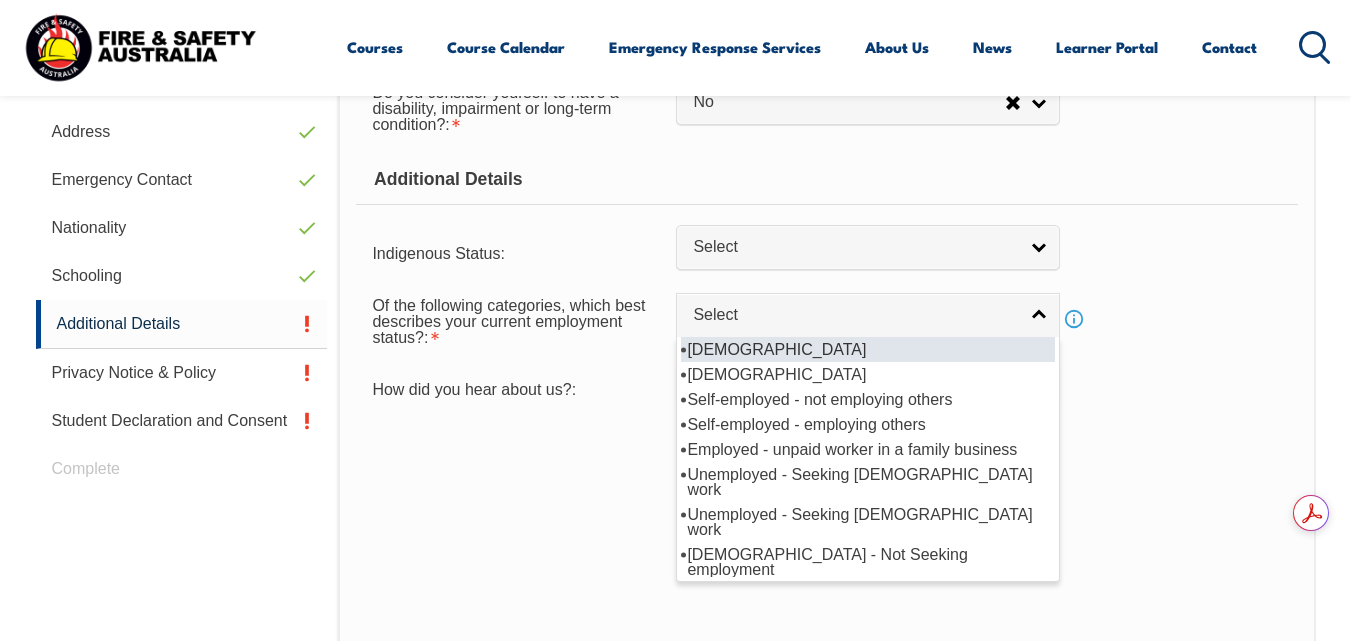 click on "[DEMOGRAPHIC_DATA]" at bounding box center (868, 349) 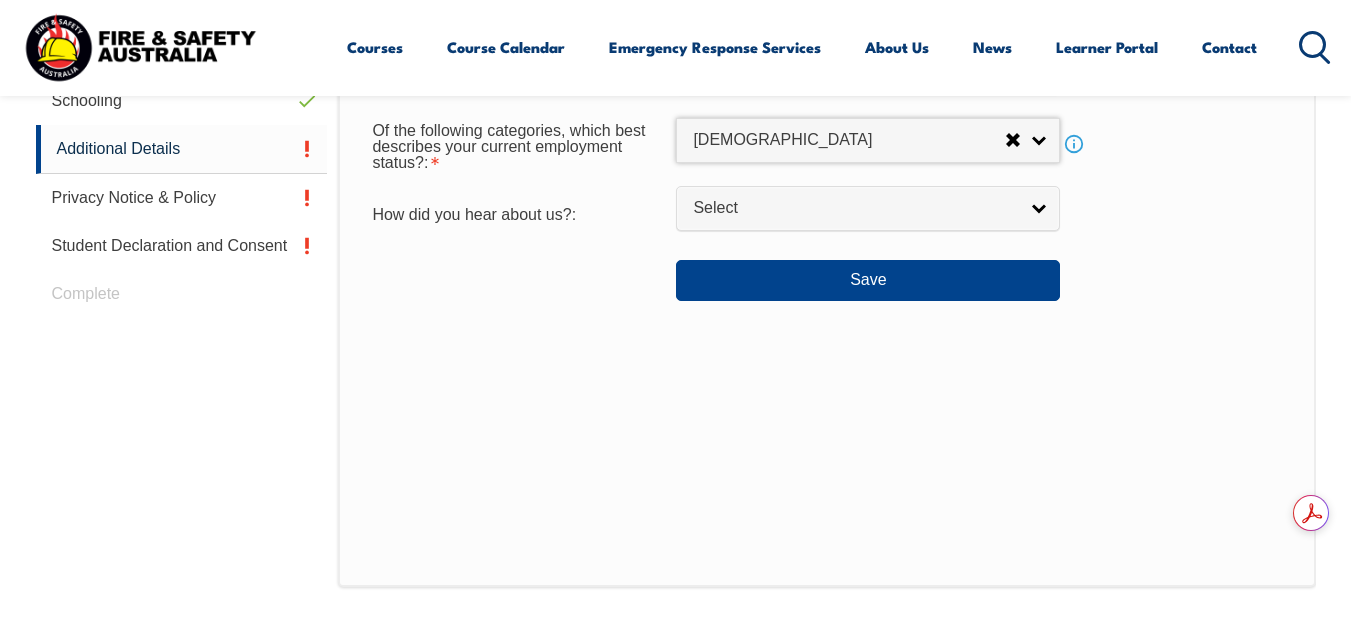 scroll, scrollTop: 885, scrollLeft: 0, axis: vertical 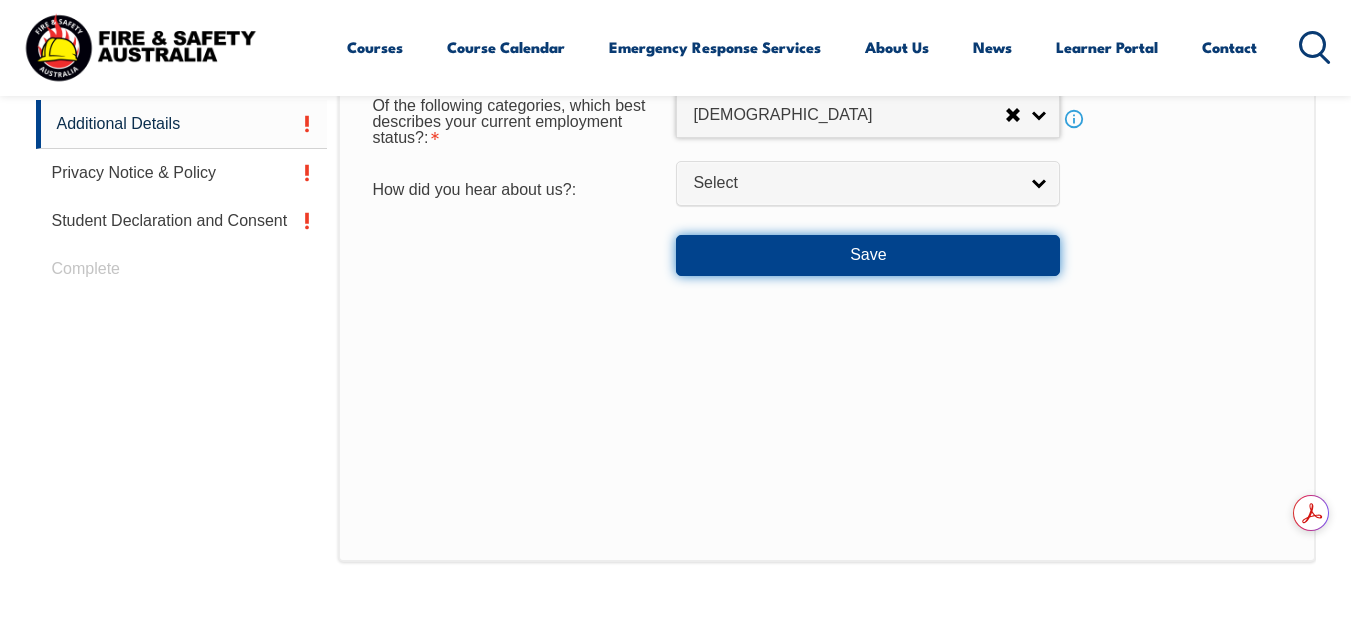 click on "Save" at bounding box center (868, 255) 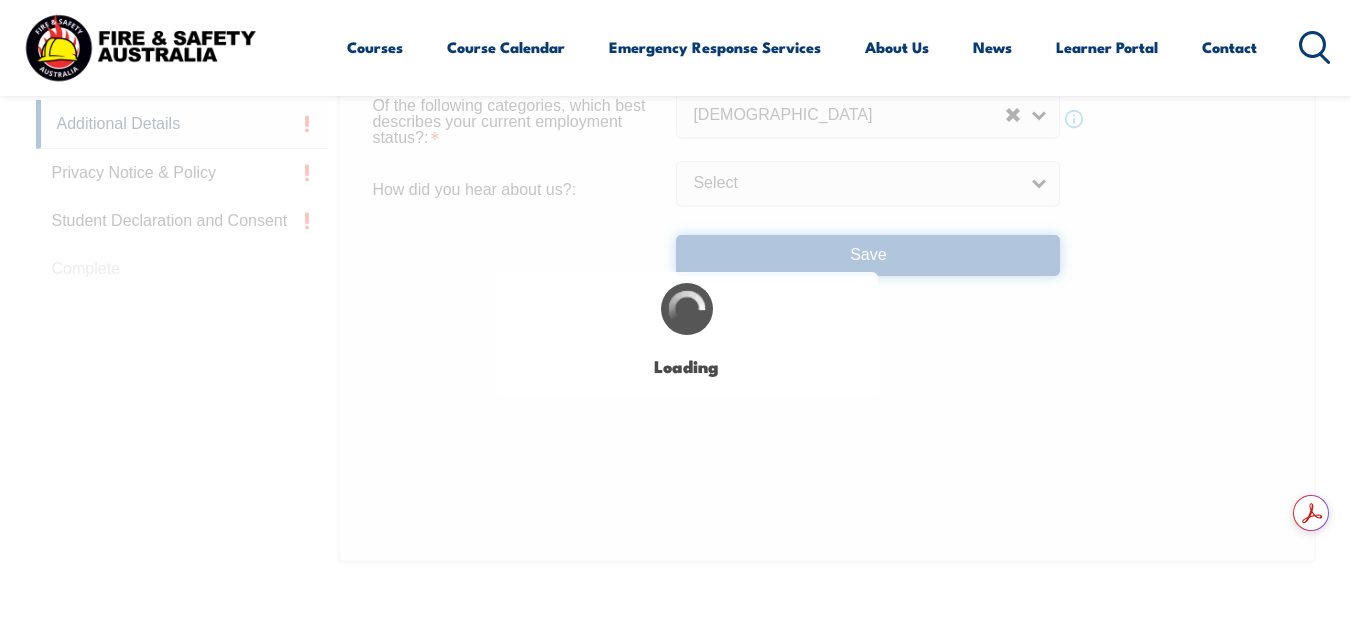 select on "false" 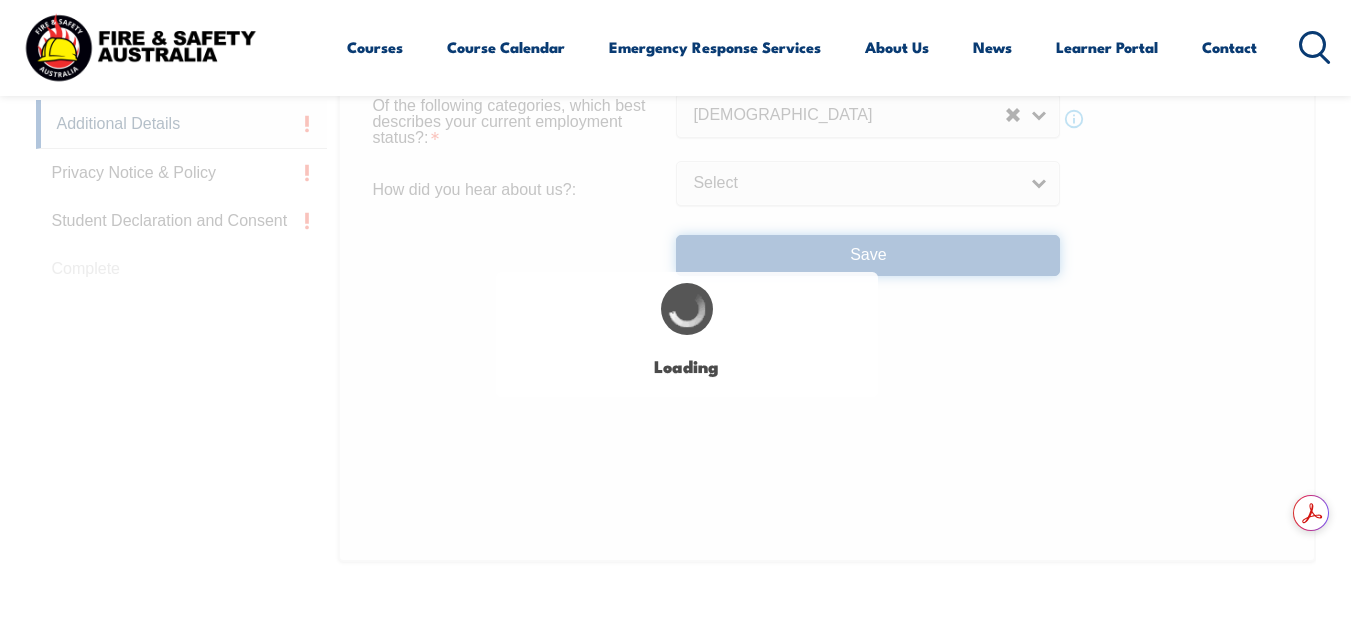 select 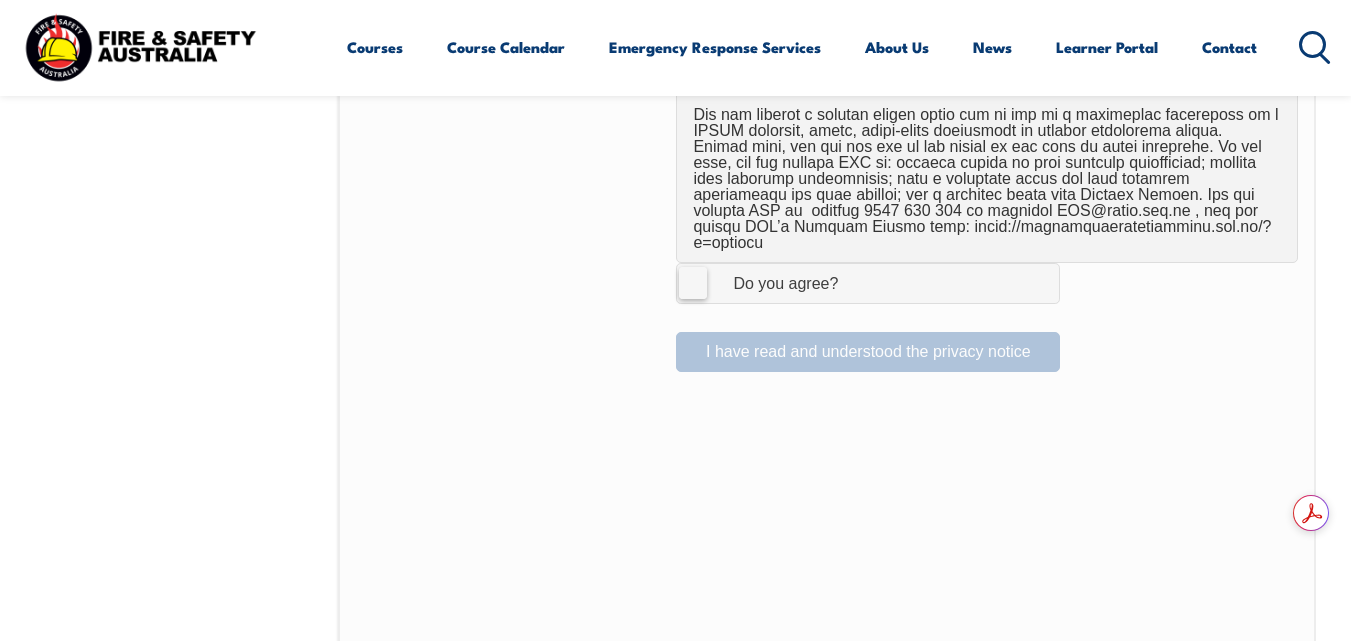 scroll, scrollTop: 1385, scrollLeft: 0, axis: vertical 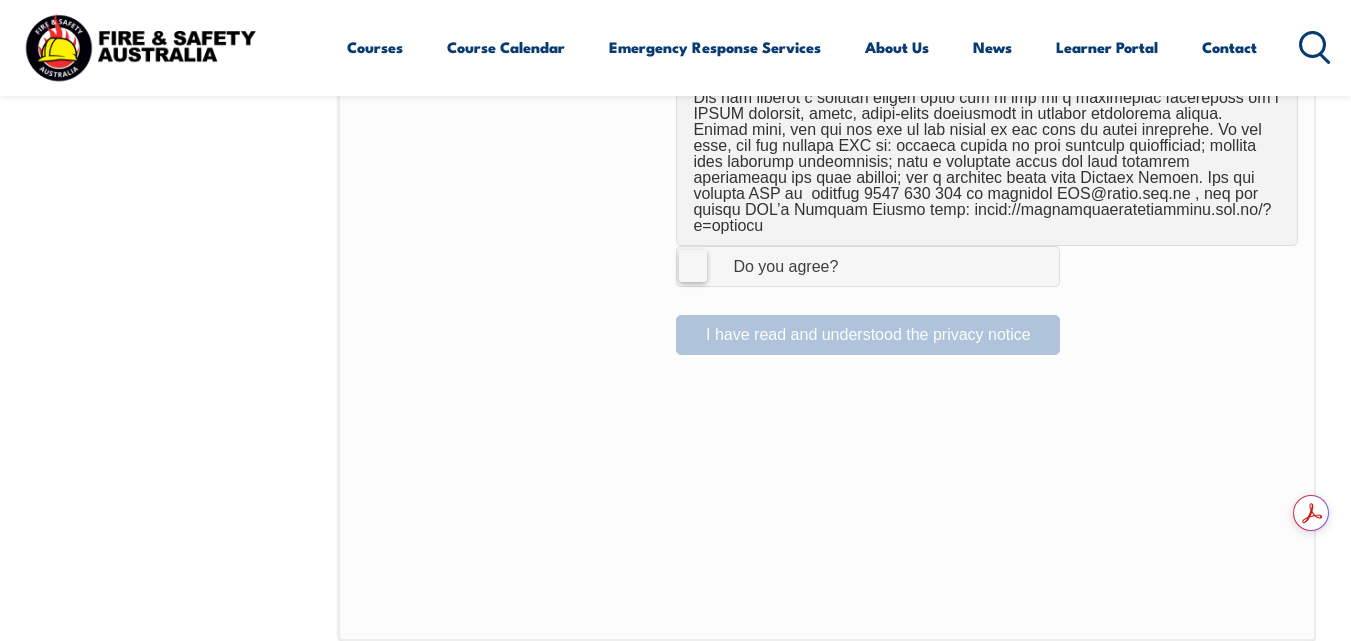 click on "I Agree Do you agree?" at bounding box center (868, 266) 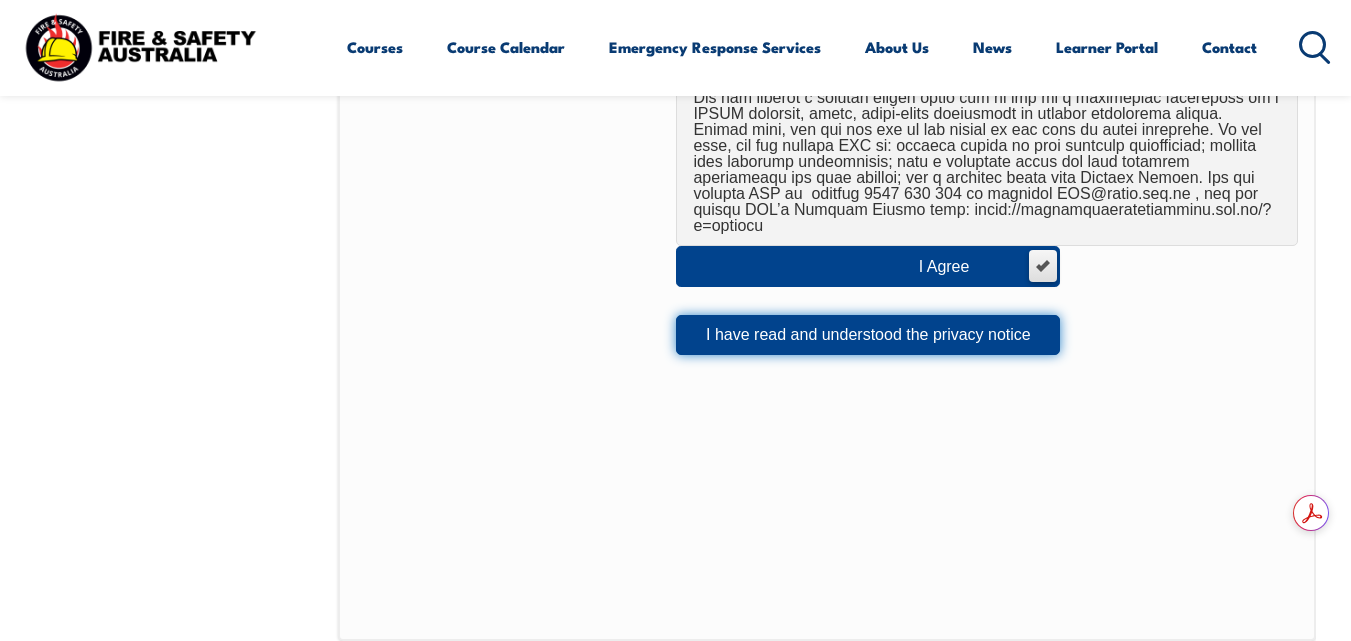 click on "I have read and understood the privacy notice" at bounding box center [868, 335] 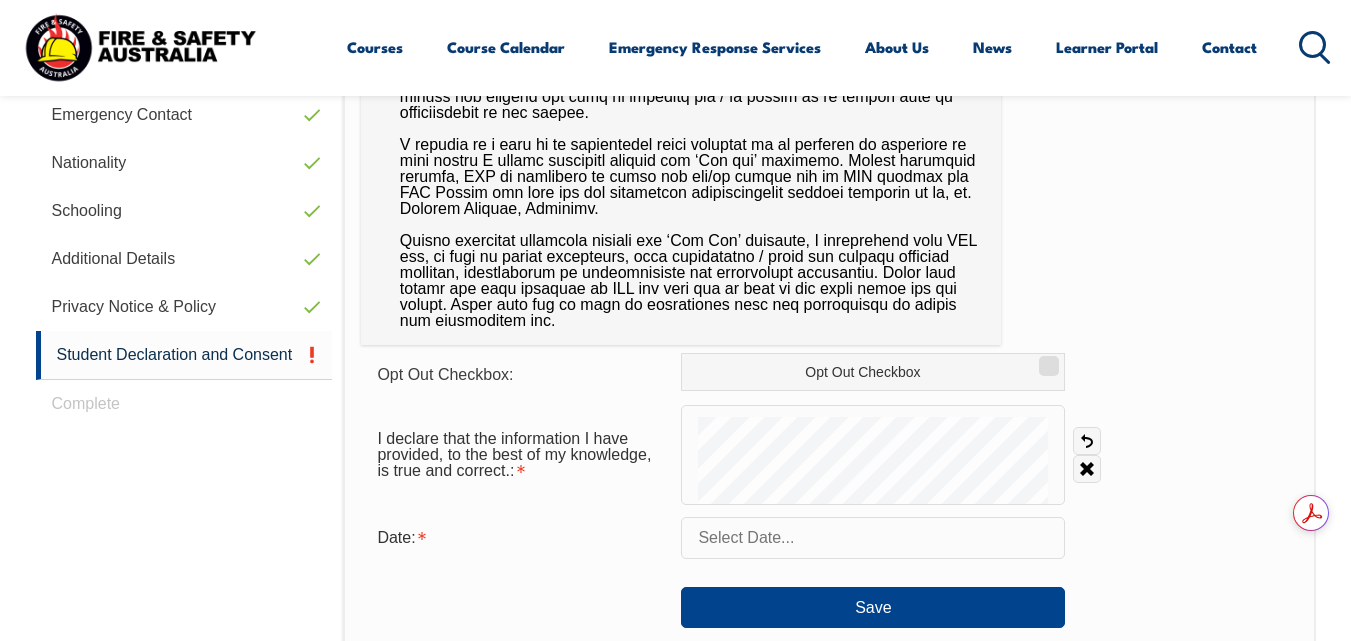 scroll, scrollTop: 785, scrollLeft: 0, axis: vertical 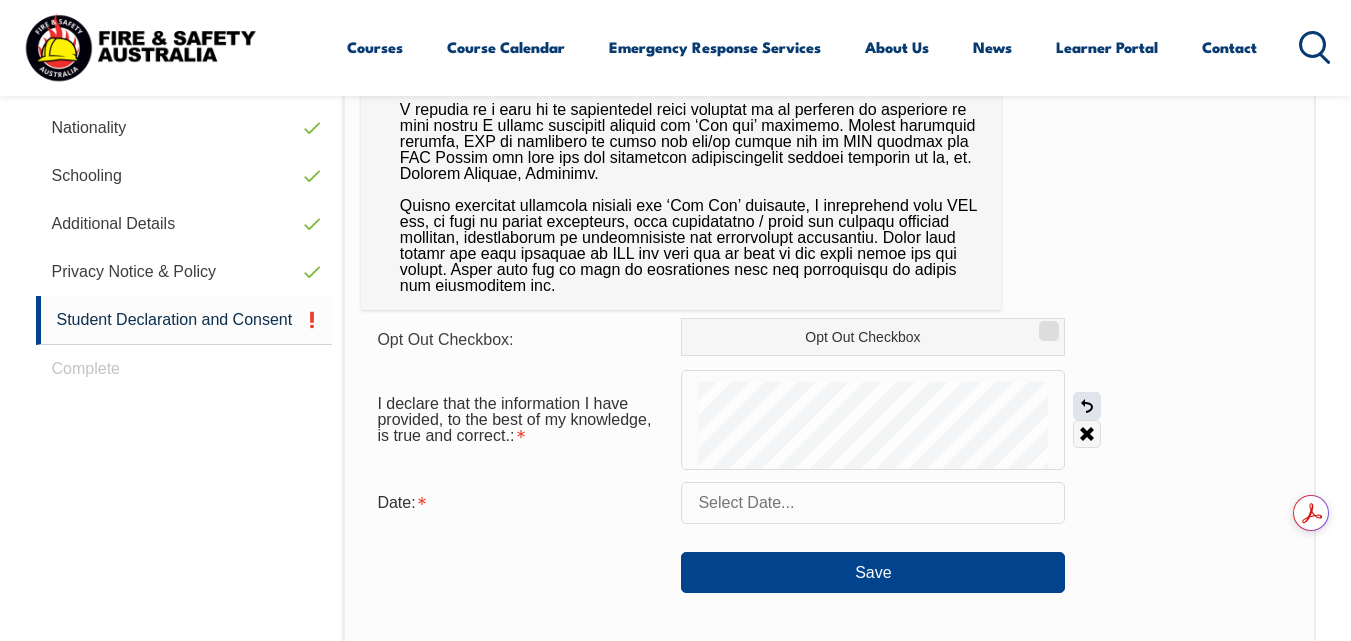 click on "Undo" at bounding box center (1087, 406) 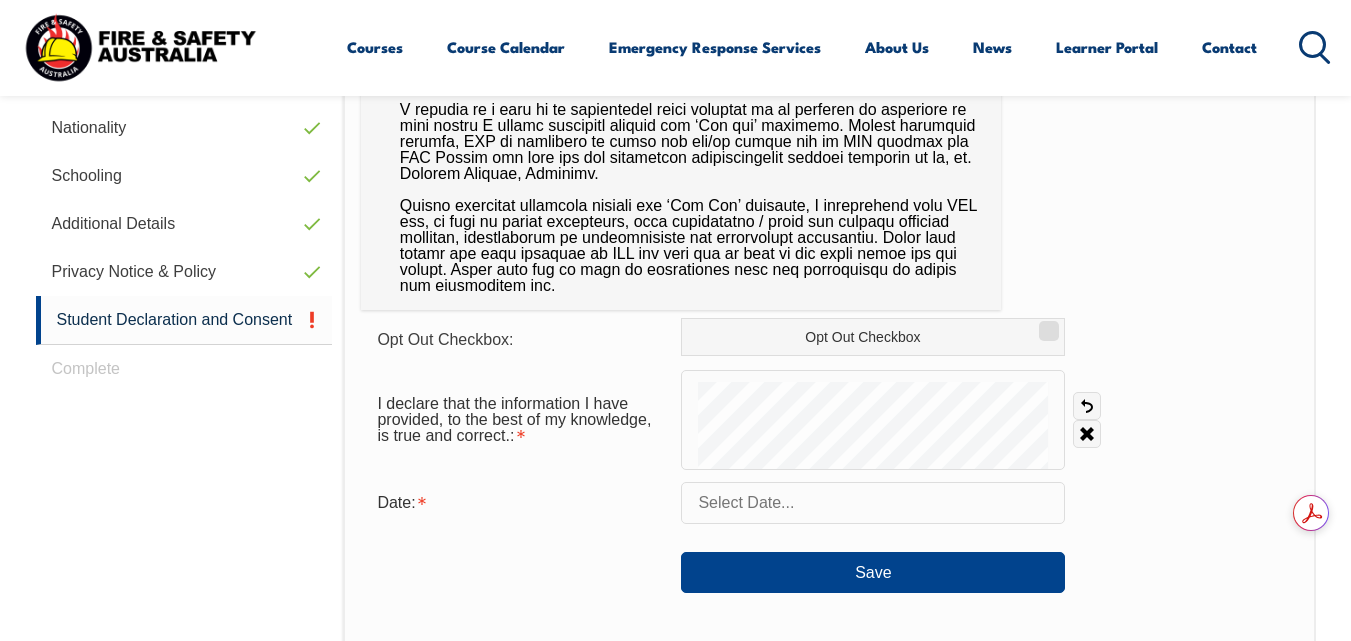 click at bounding box center [873, 503] 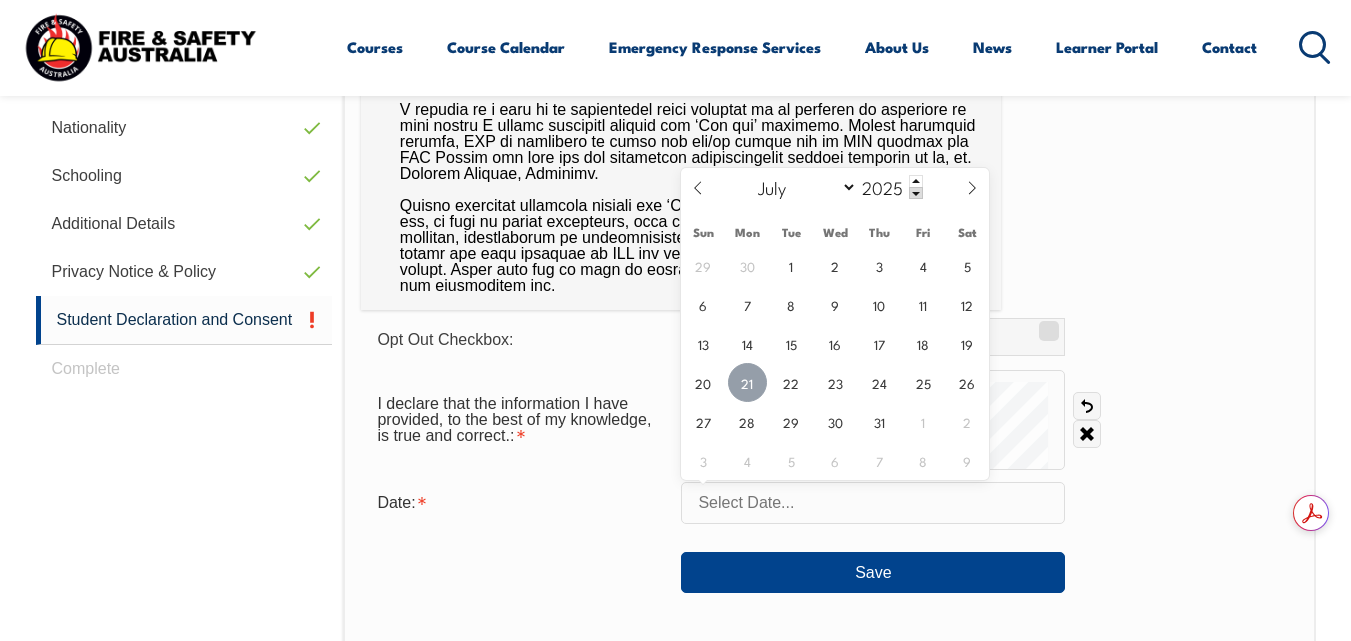 click on "21" at bounding box center [747, 382] 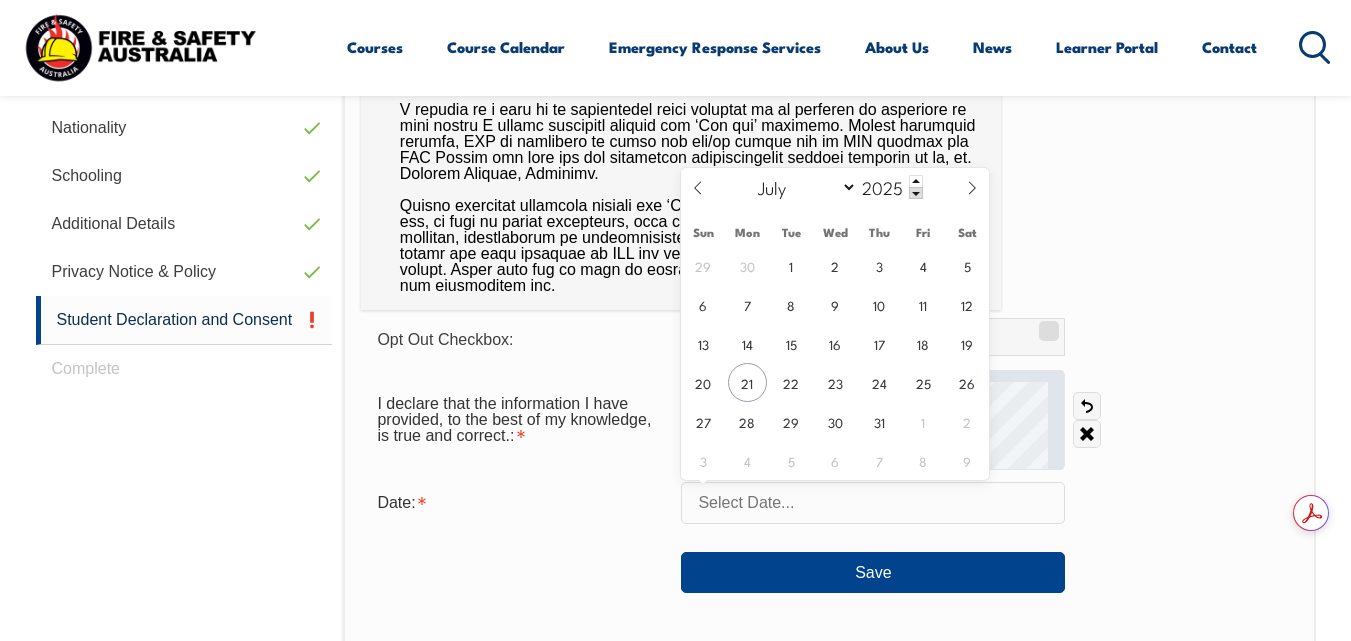 type on "[DATE]" 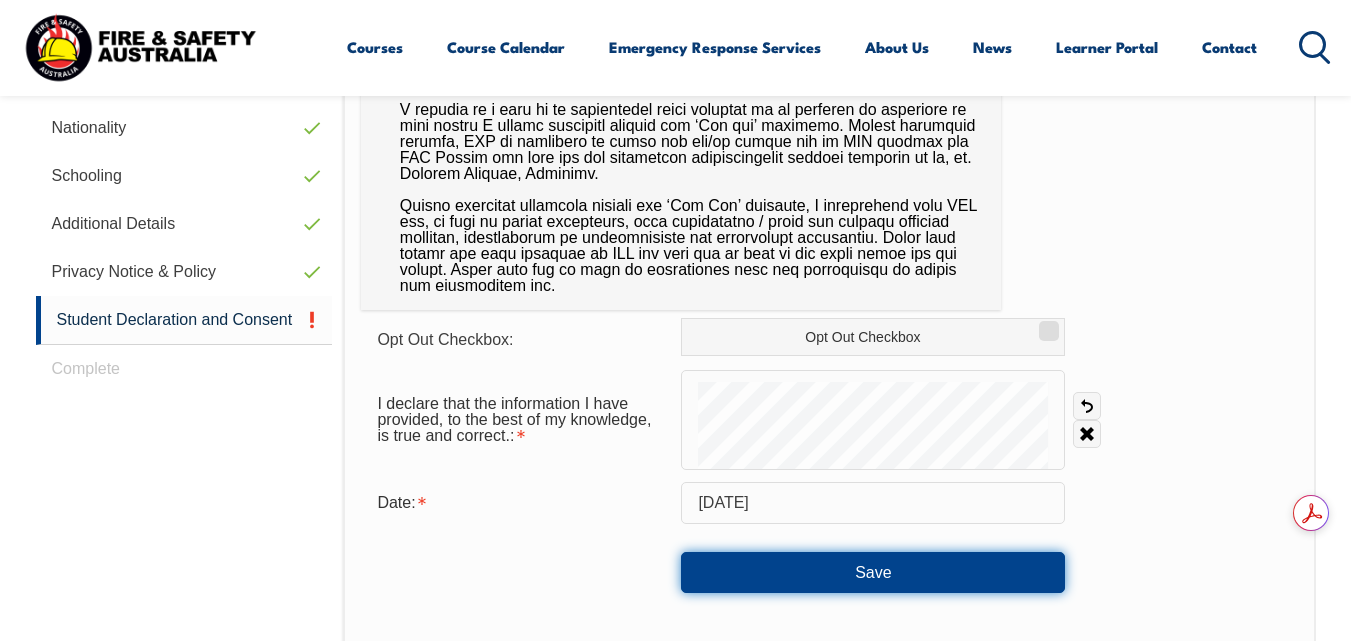 click on "Save" at bounding box center (873, 572) 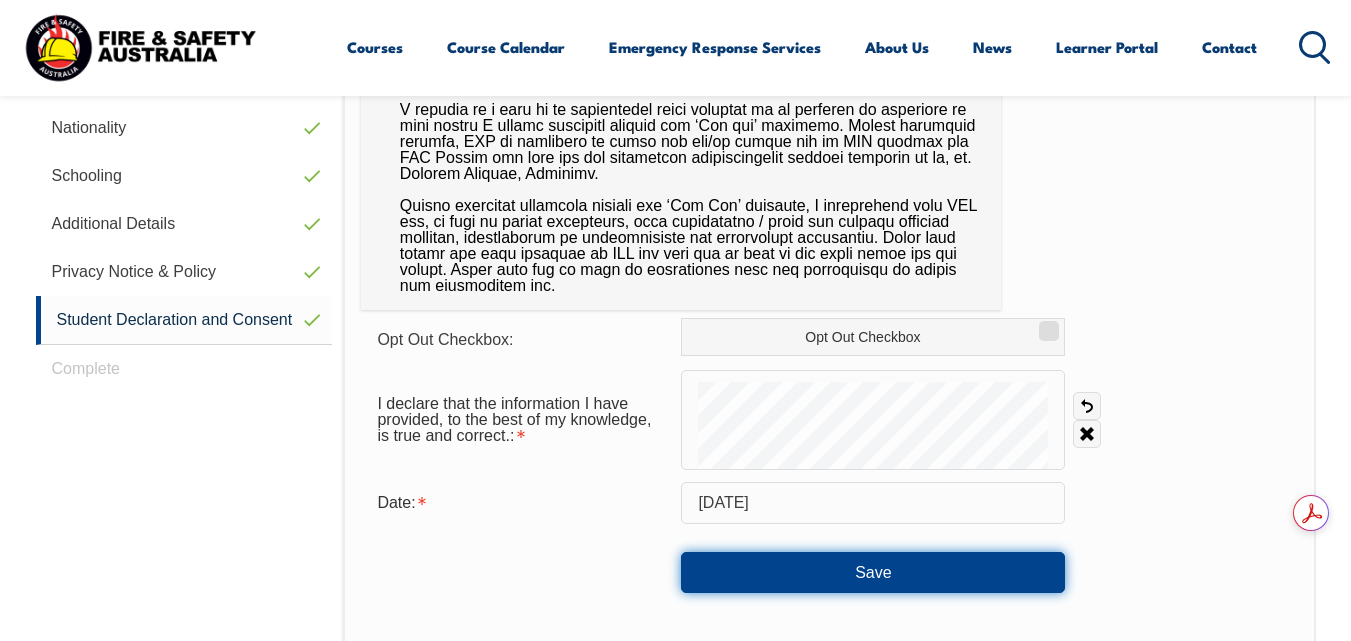 click on "Save" at bounding box center [873, 572] 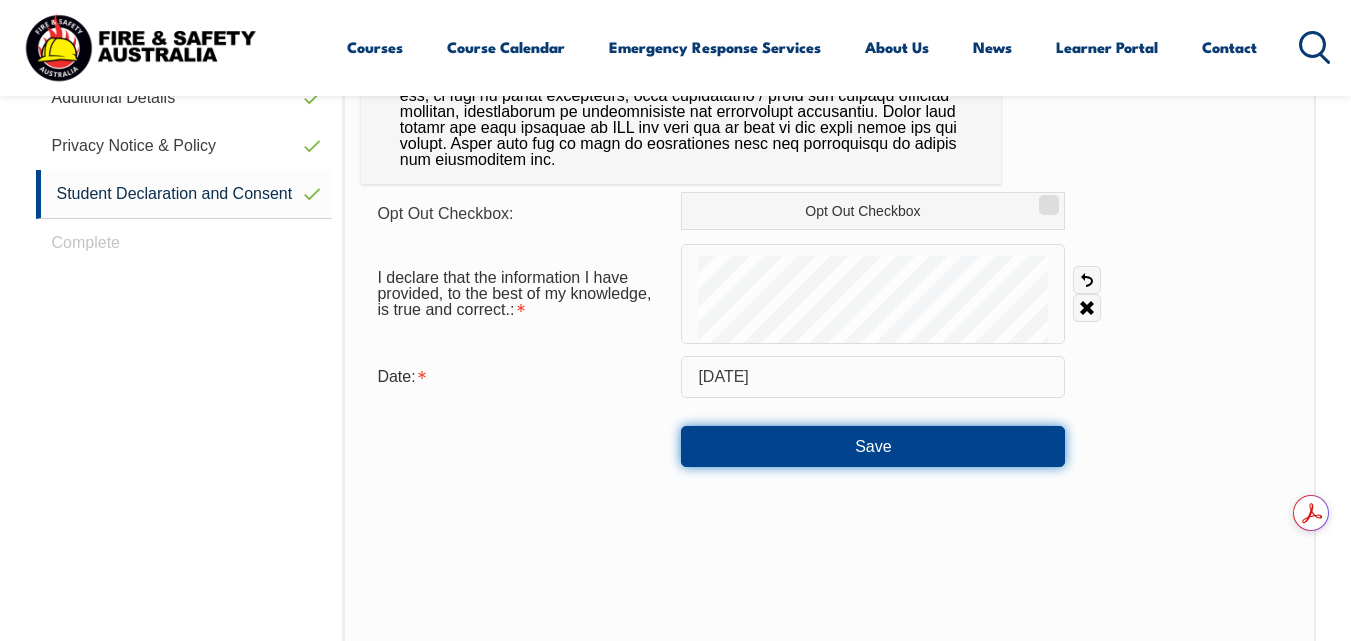 scroll, scrollTop: 885, scrollLeft: 0, axis: vertical 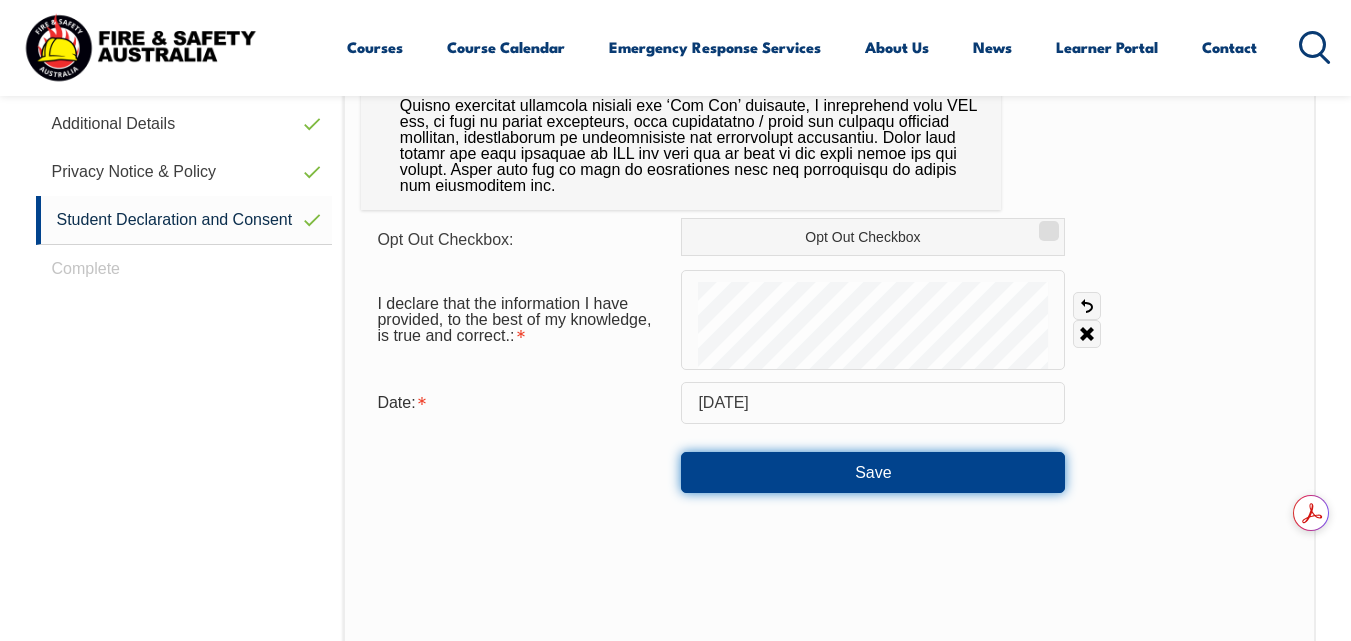 click on "Save" at bounding box center [873, 472] 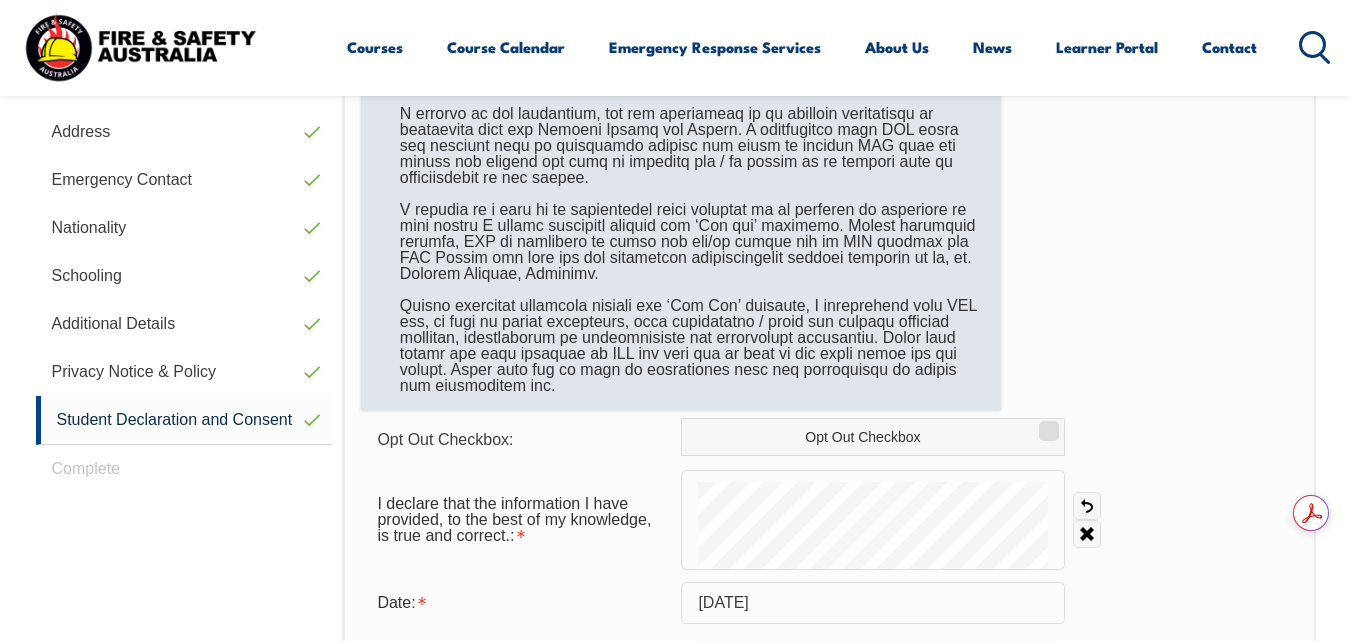 scroll, scrollTop: 385, scrollLeft: 0, axis: vertical 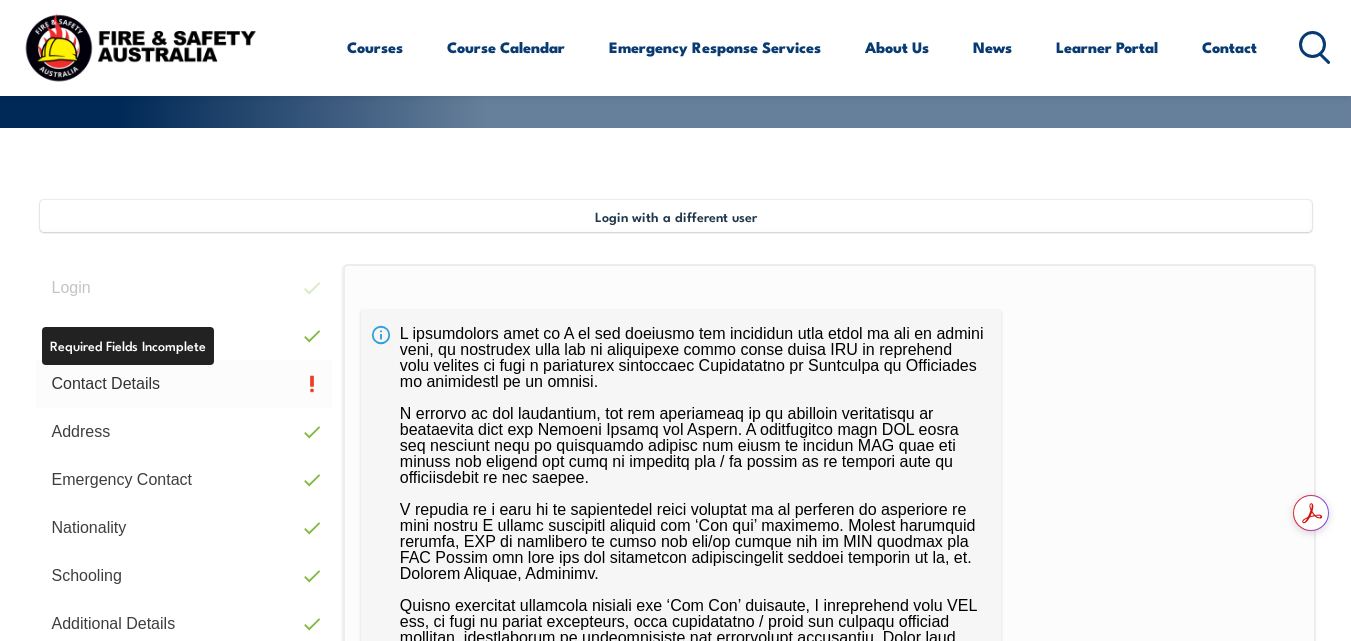click on "Contact Details" at bounding box center (184, 384) 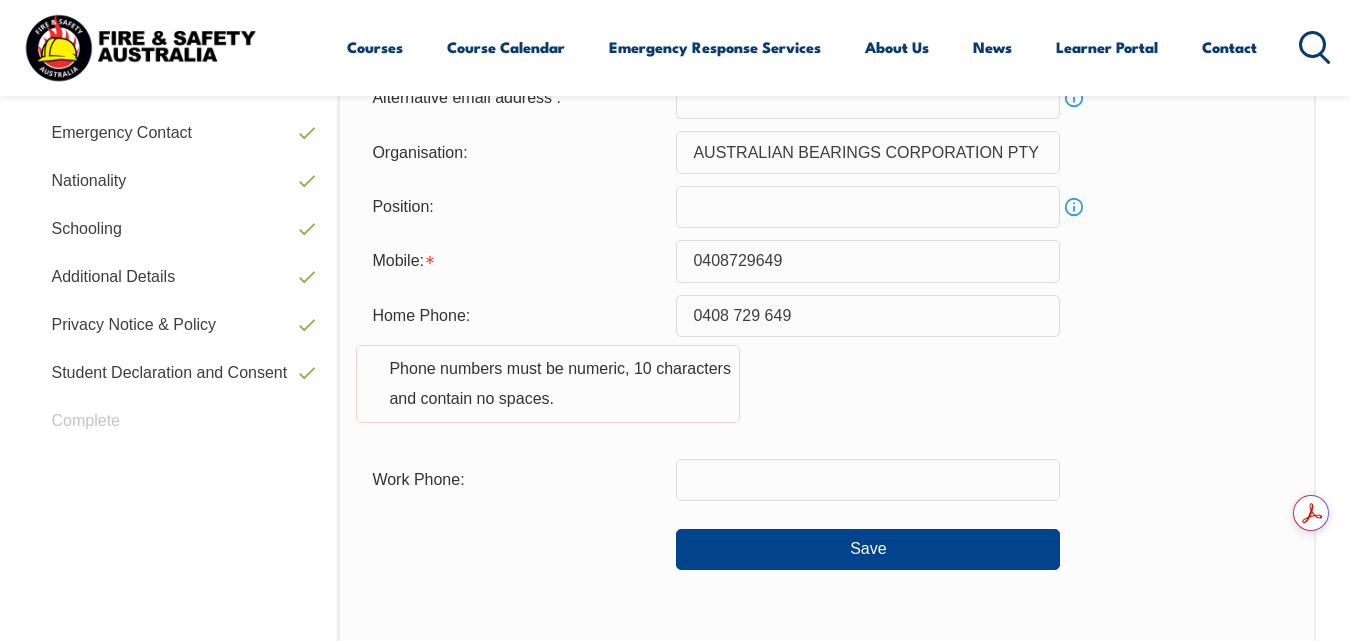 scroll, scrollTop: 685, scrollLeft: 0, axis: vertical 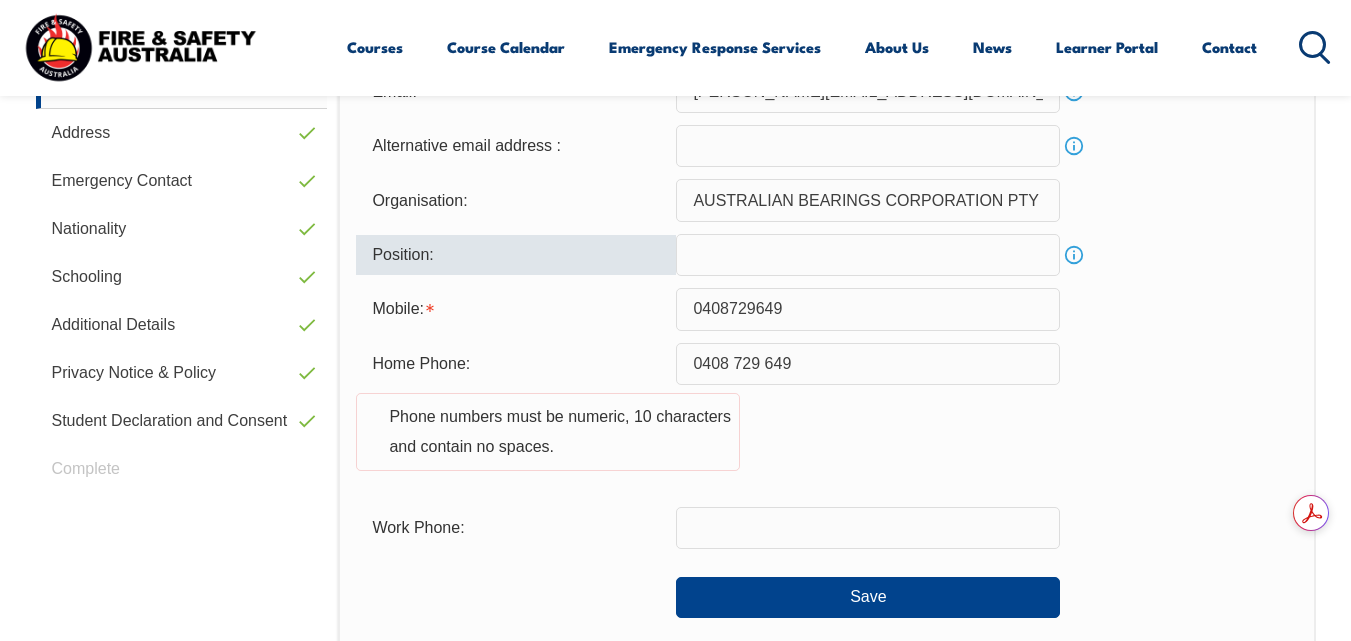 click at bounding box center [868, 255] 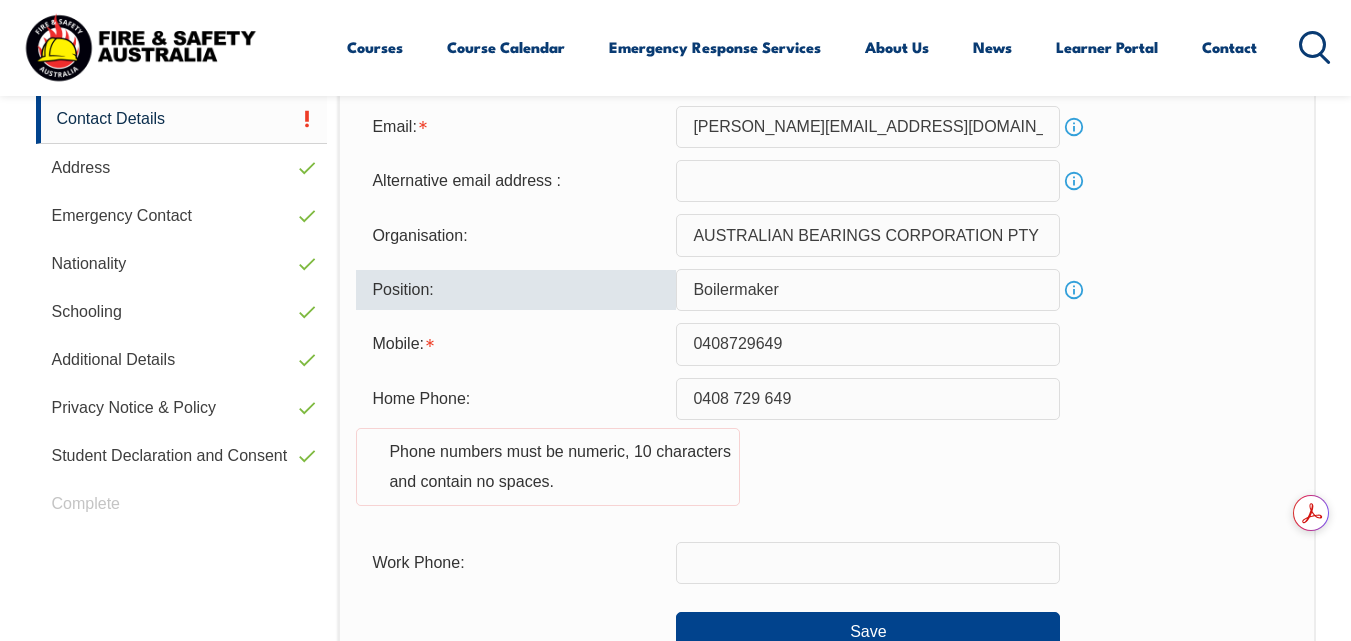 scroll, scrollTop: 685, scrollLeft: 0, axis: vertical 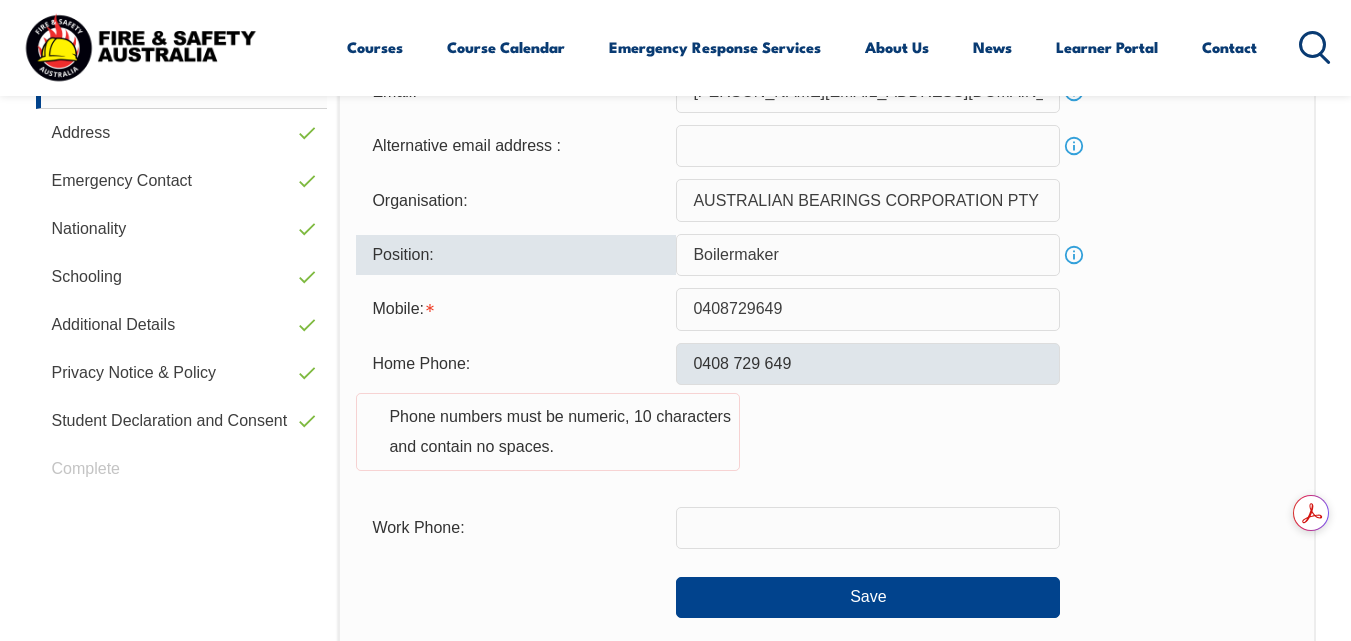 type on "Boilermaker" 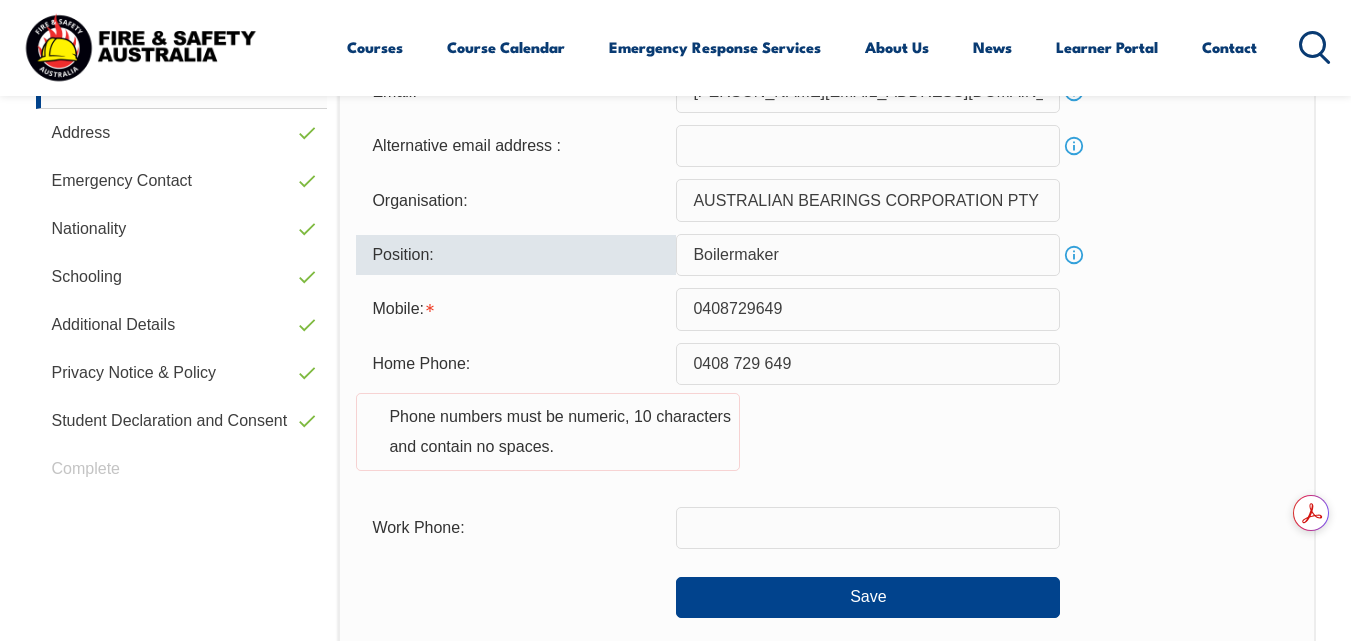 click on "0408 729 649" at bounding box center [868, 364] 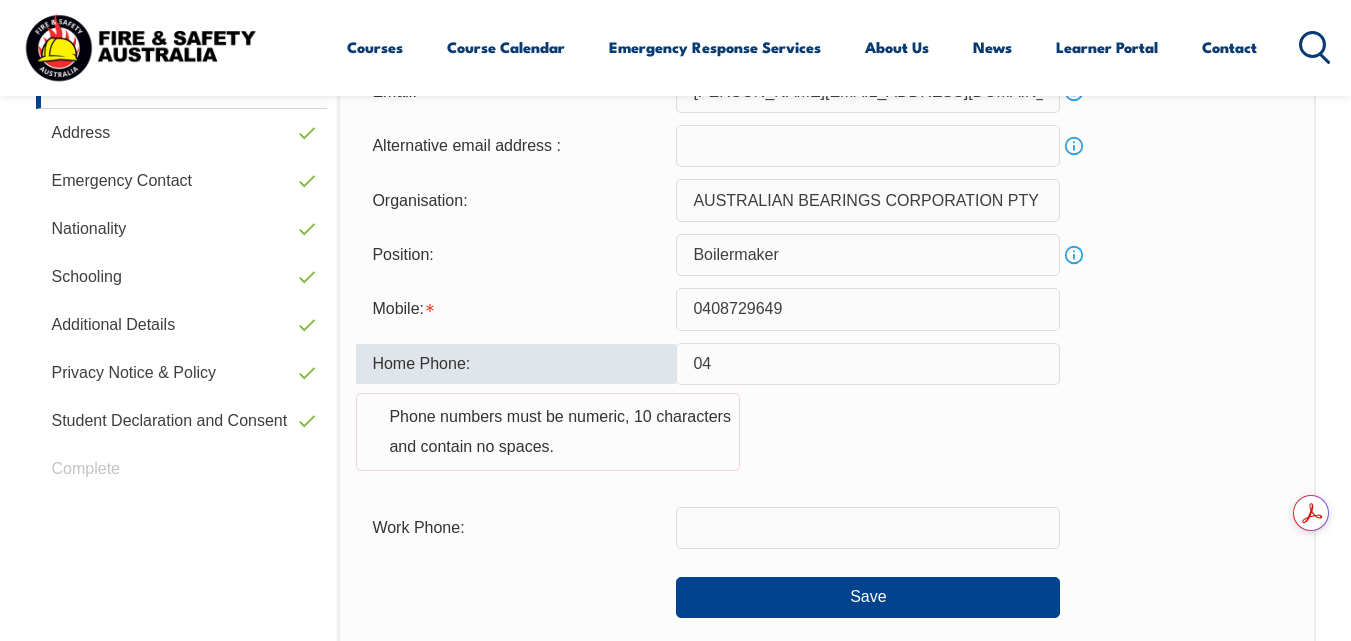 type on "0" 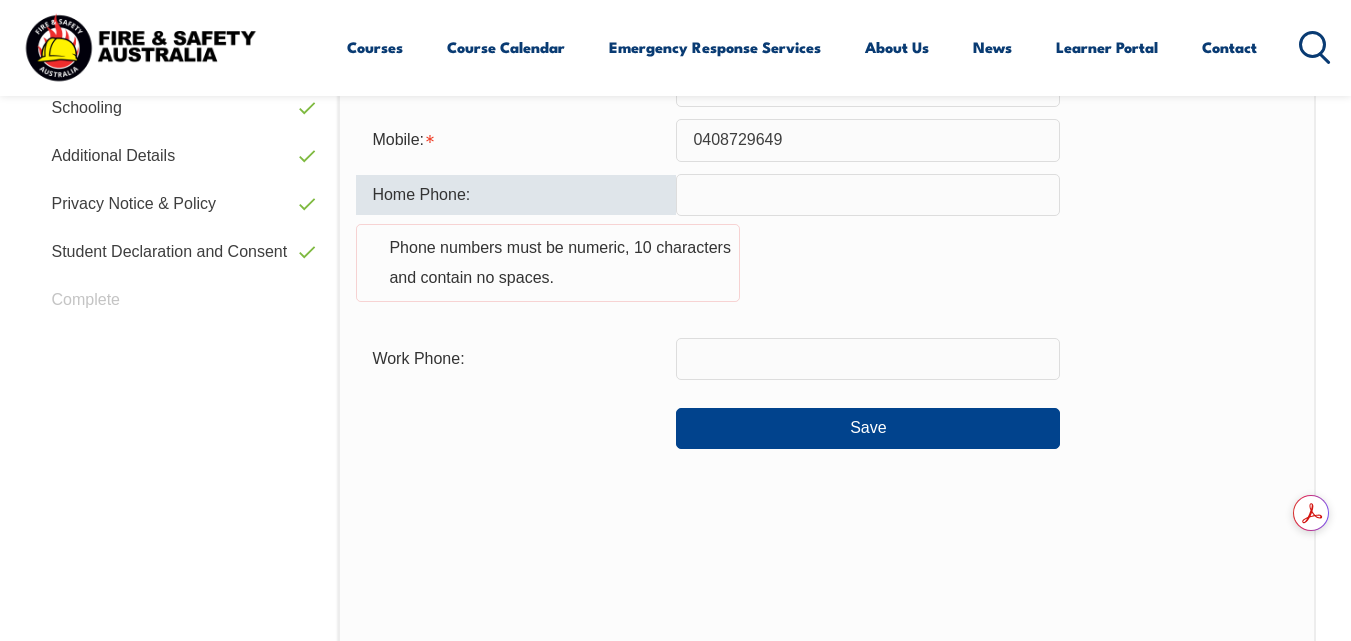 scroll, scrollTop: 885, scrollLeft: 0, axis: vertical 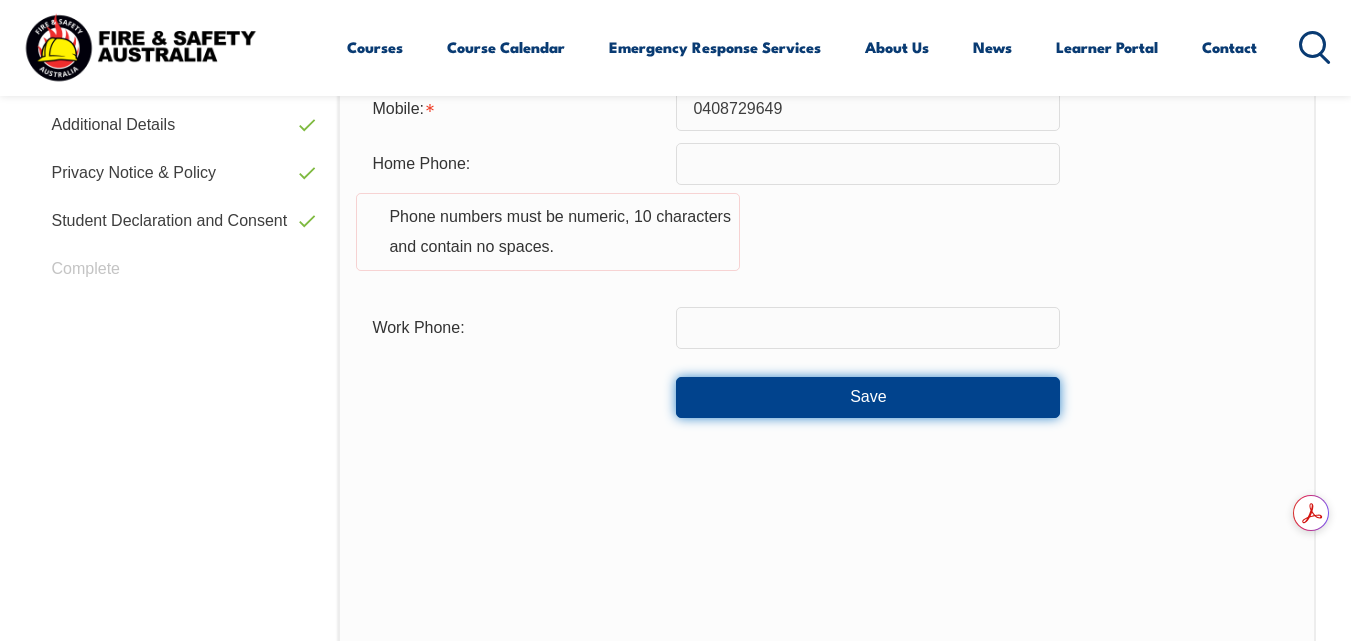 click on "Save" at bounding box center (868, 397) 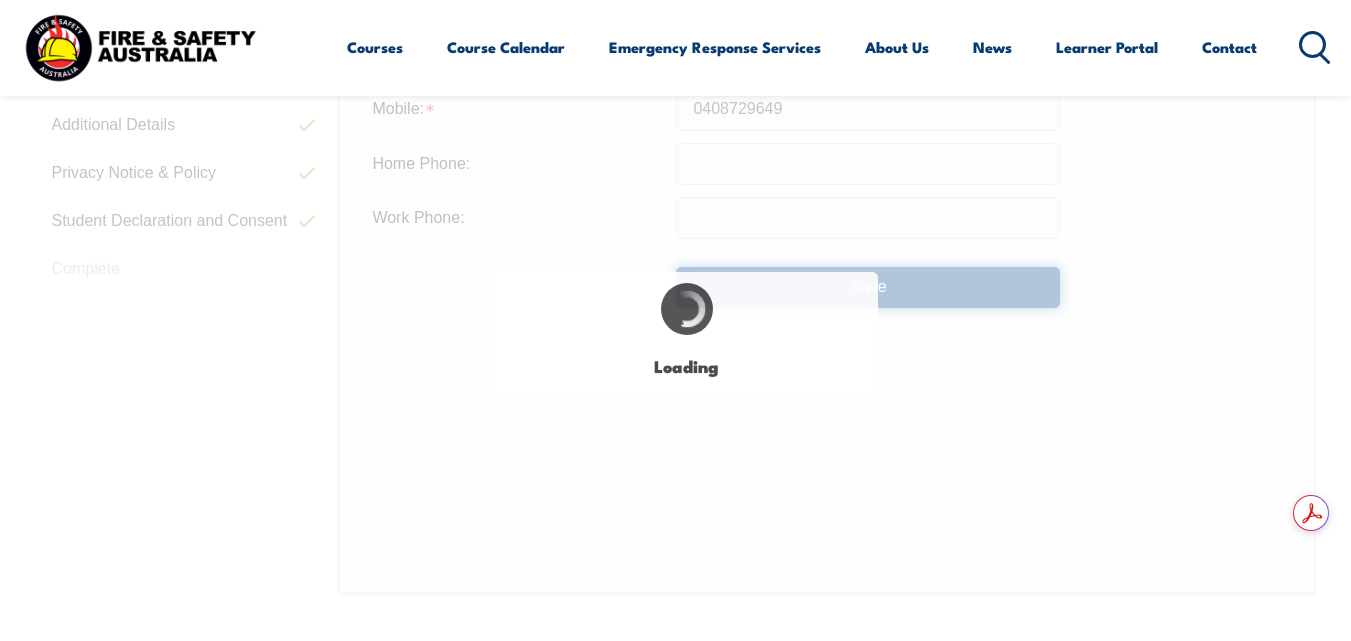 type on "0408 729 649" 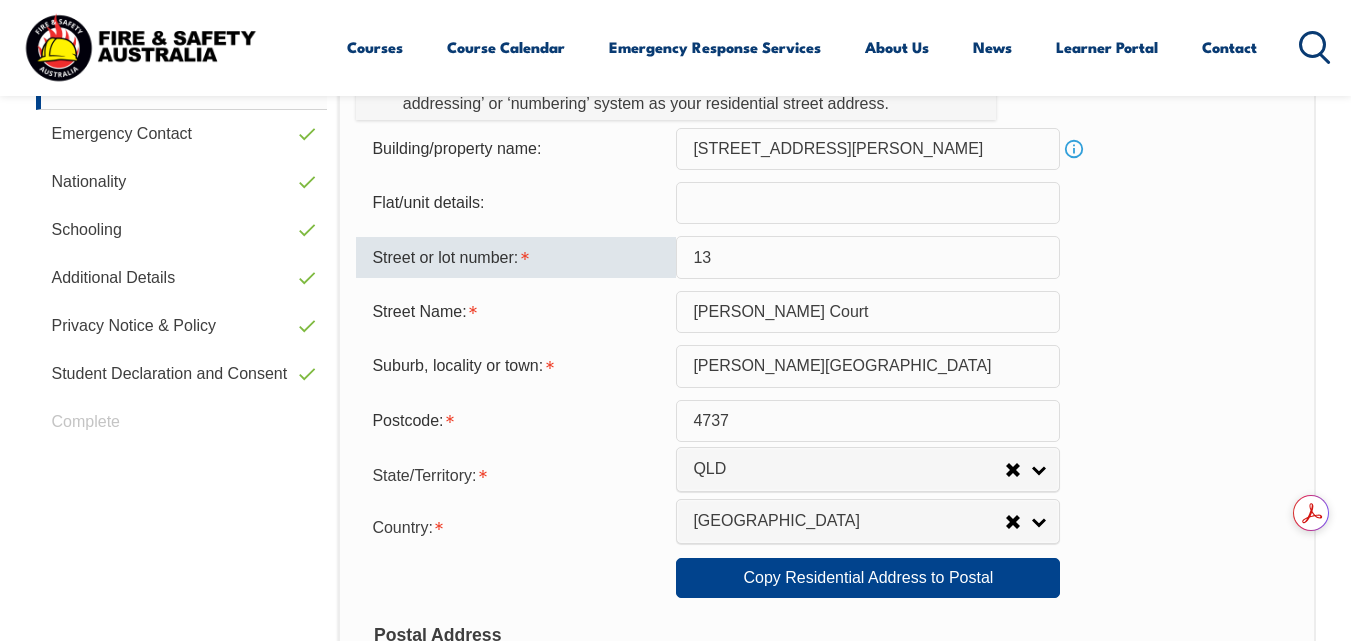scroll, scrollTop: 685, scrollLeft: 0, axis: vertical 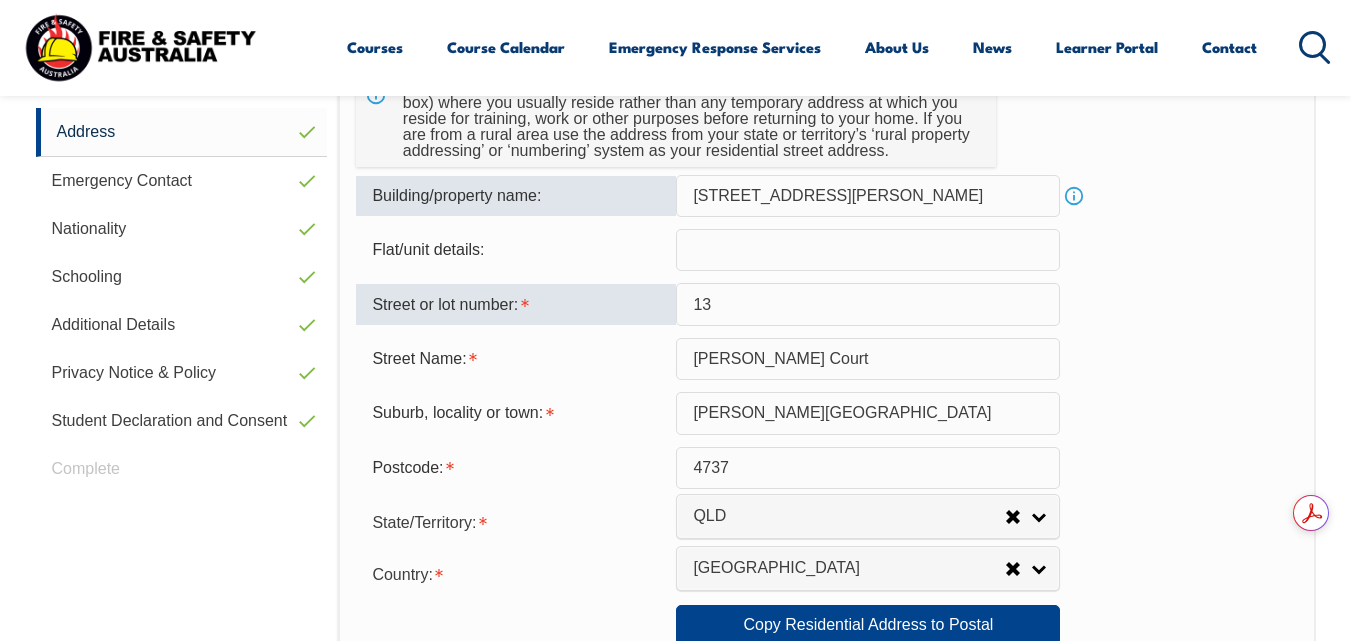 click on "[STREET_ADDRESS][PERSON_NAME]" at bounding box center [868, 196] 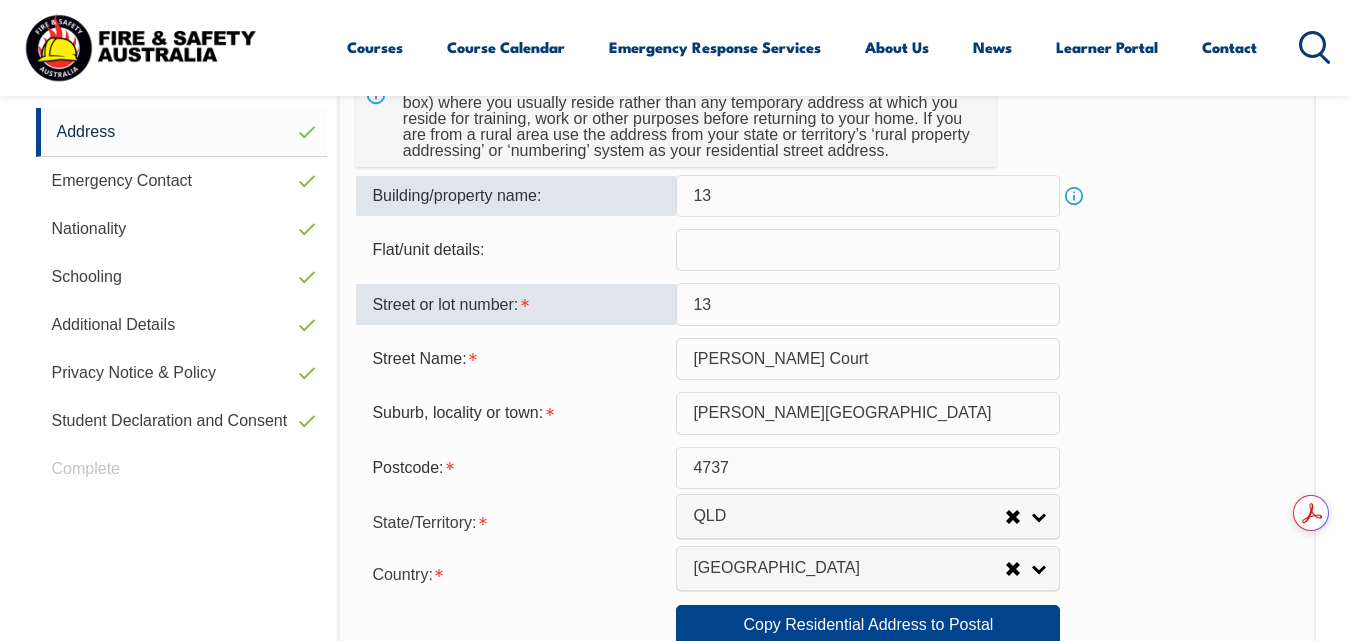 type on "1" 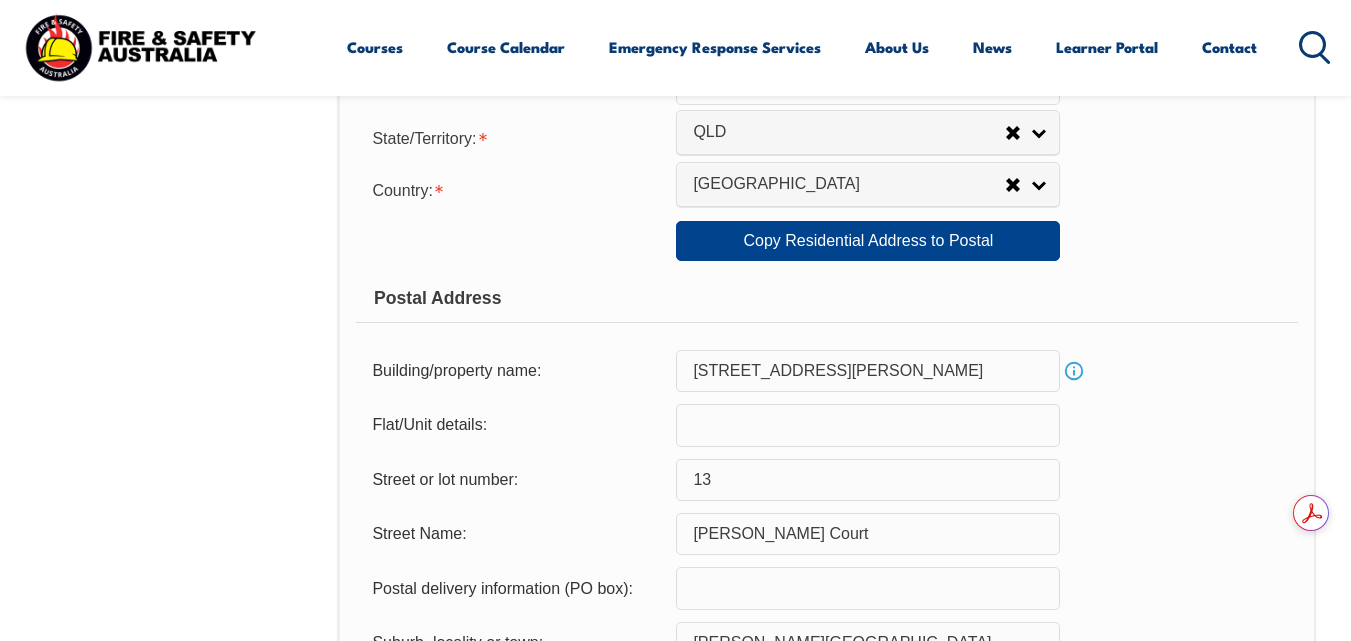scroll, scrollTop: 1085, scrollLeft: 0, axis: vertical 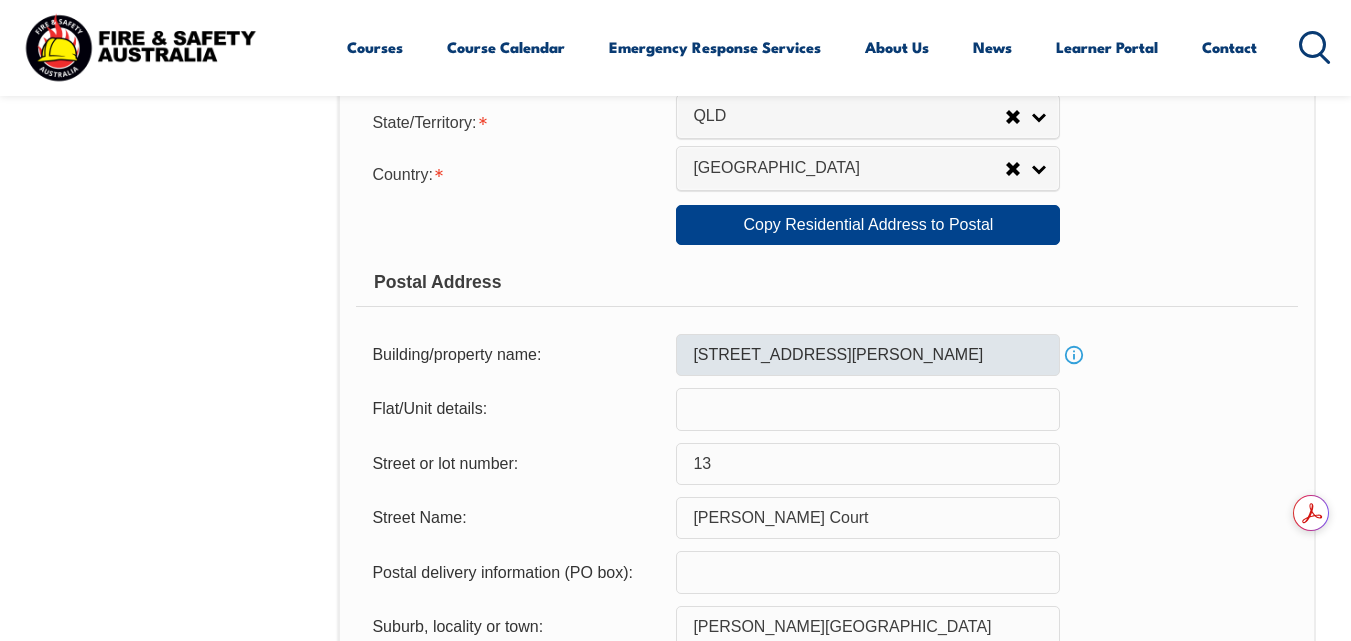 type 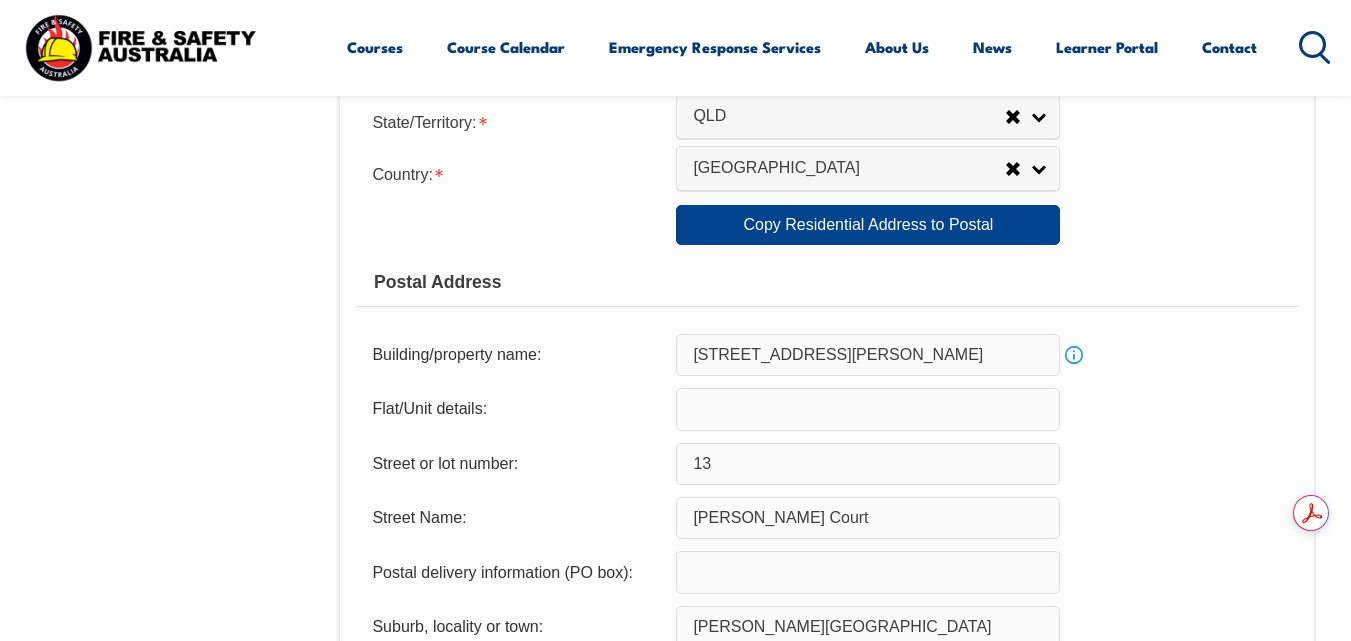 click on "[STREET_ADDRESS][PERSON_NAME]" at bounding box center [868, 355] 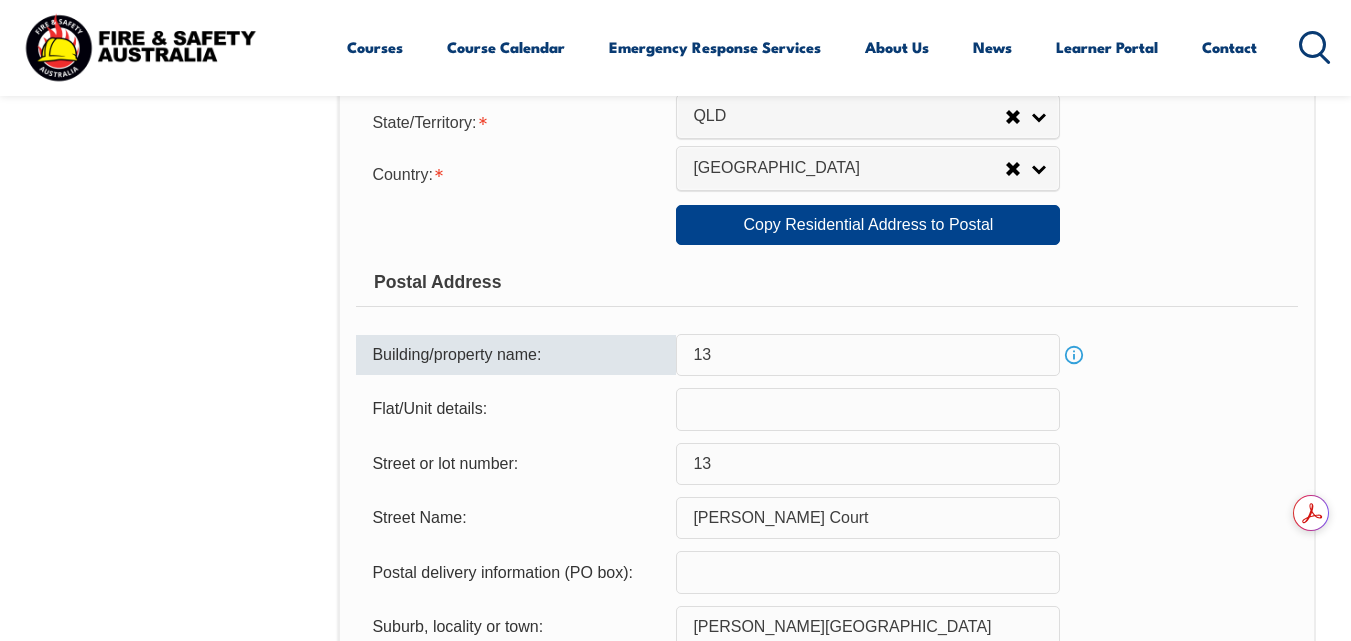 type on "1" 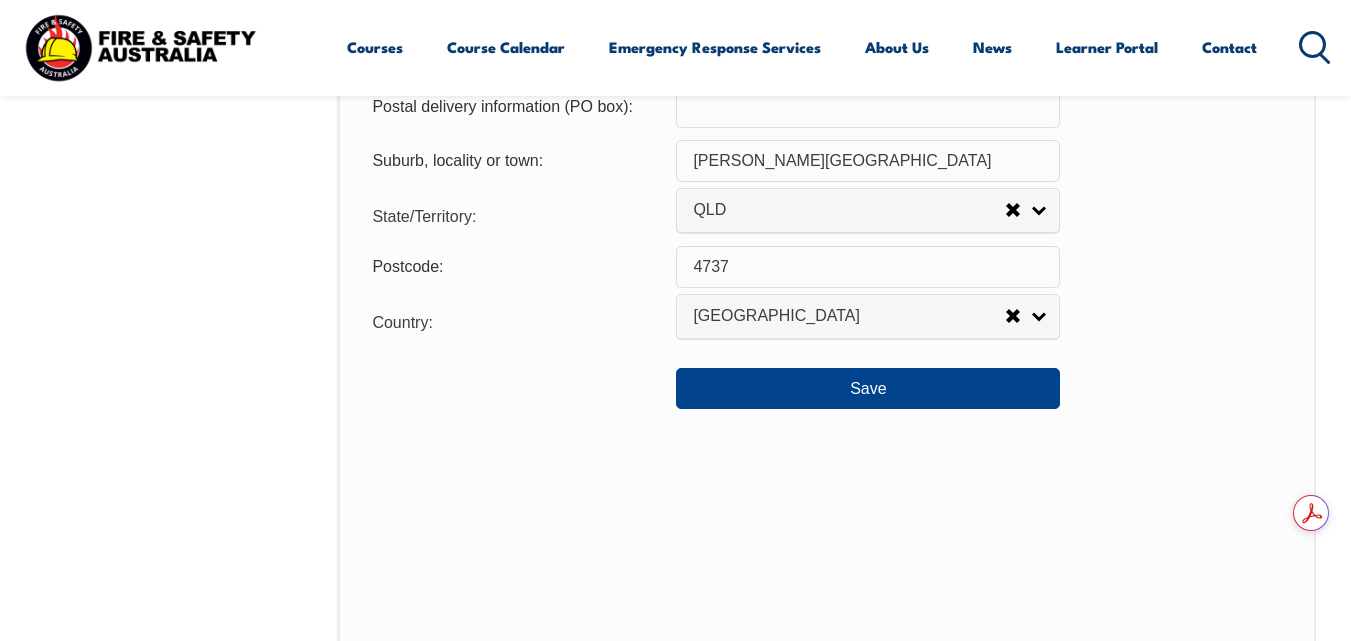 scroll, scrollTop: 1585, scrollLeft: 0, axis: vertical 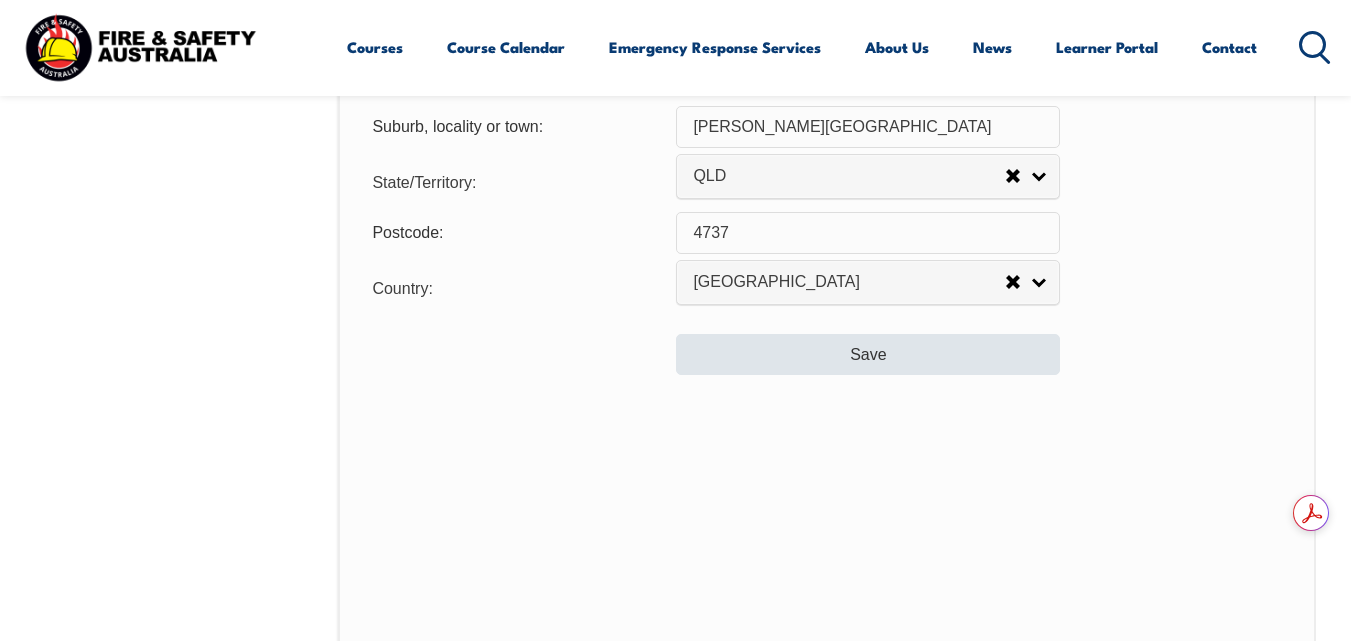 type 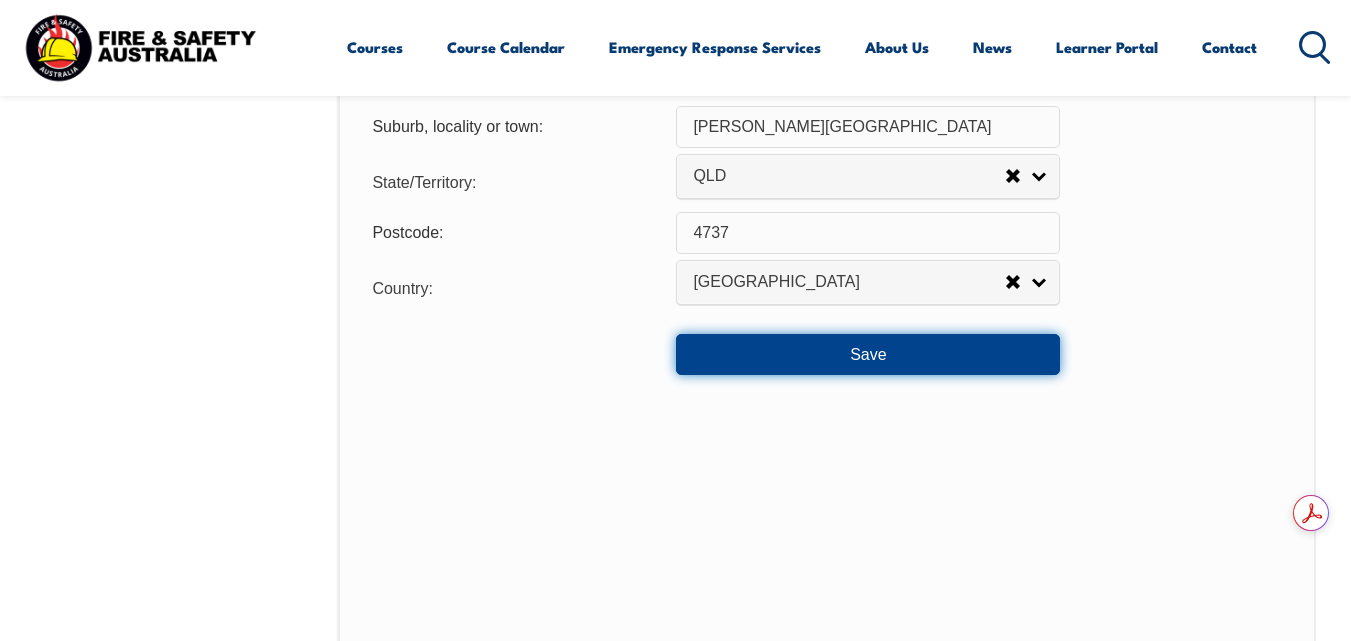 click on "Save" at bounding box center [868, 354] 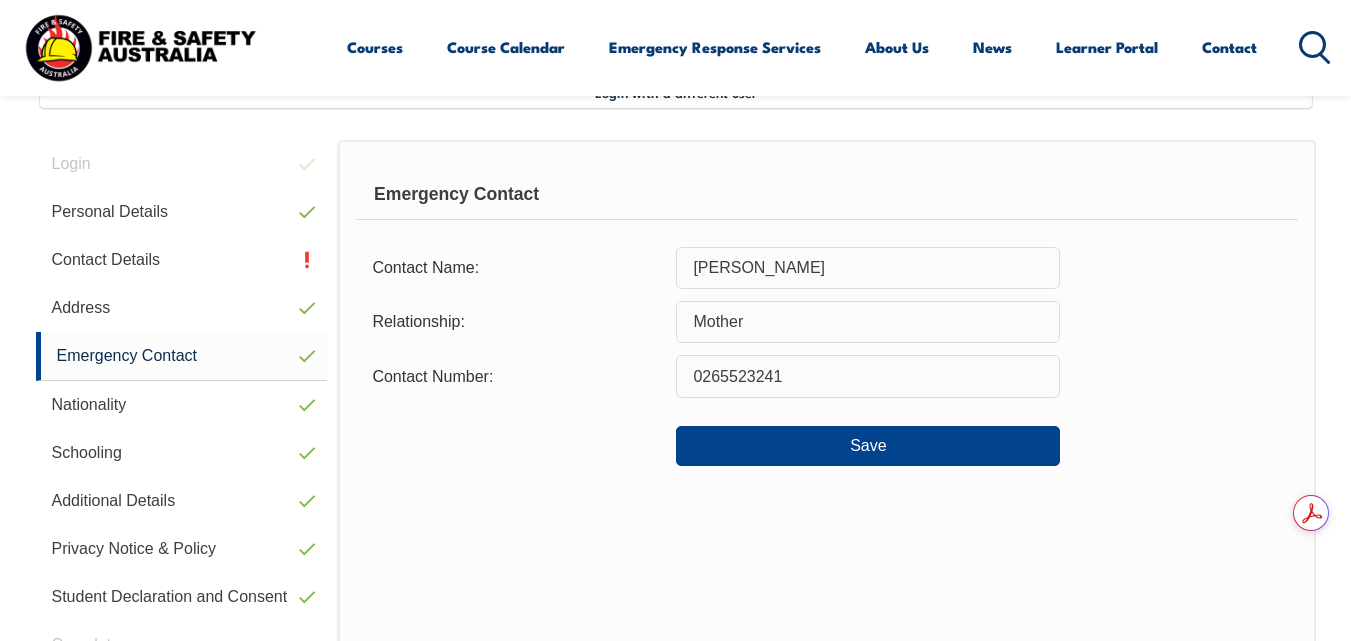 scroll, scrollTop: 485, scrollLeft: 0, axis: vertical 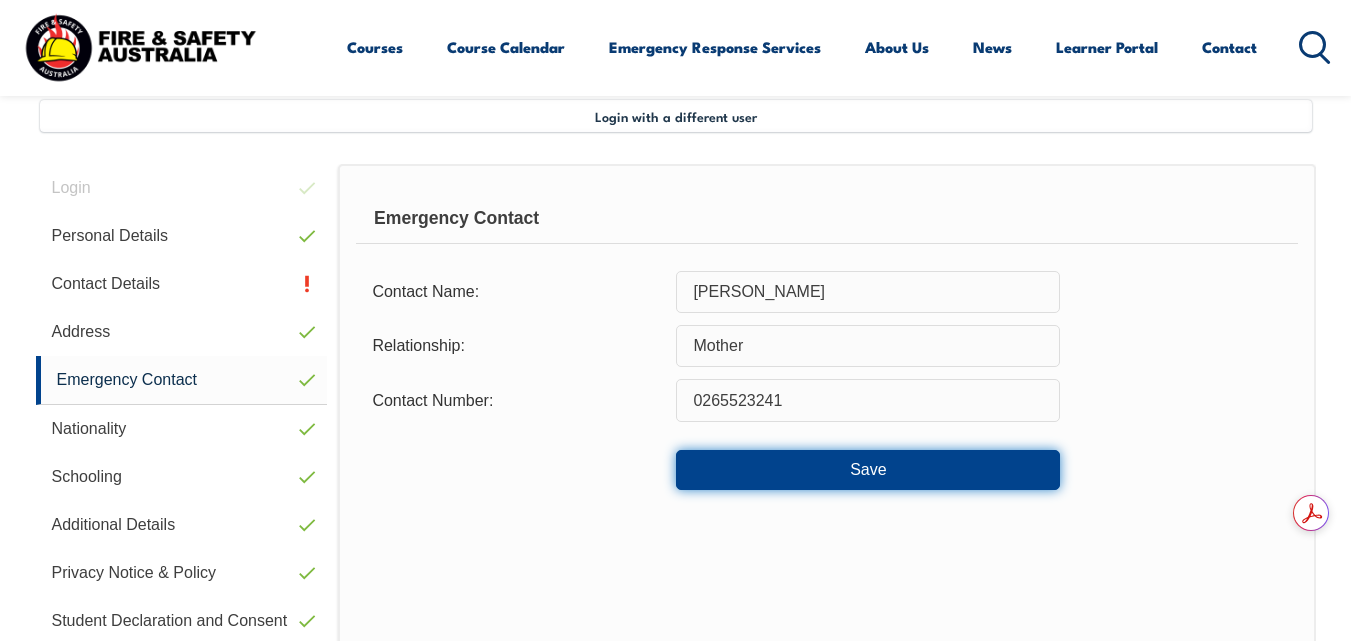 click on "Save" at bounding box center [868, 470] 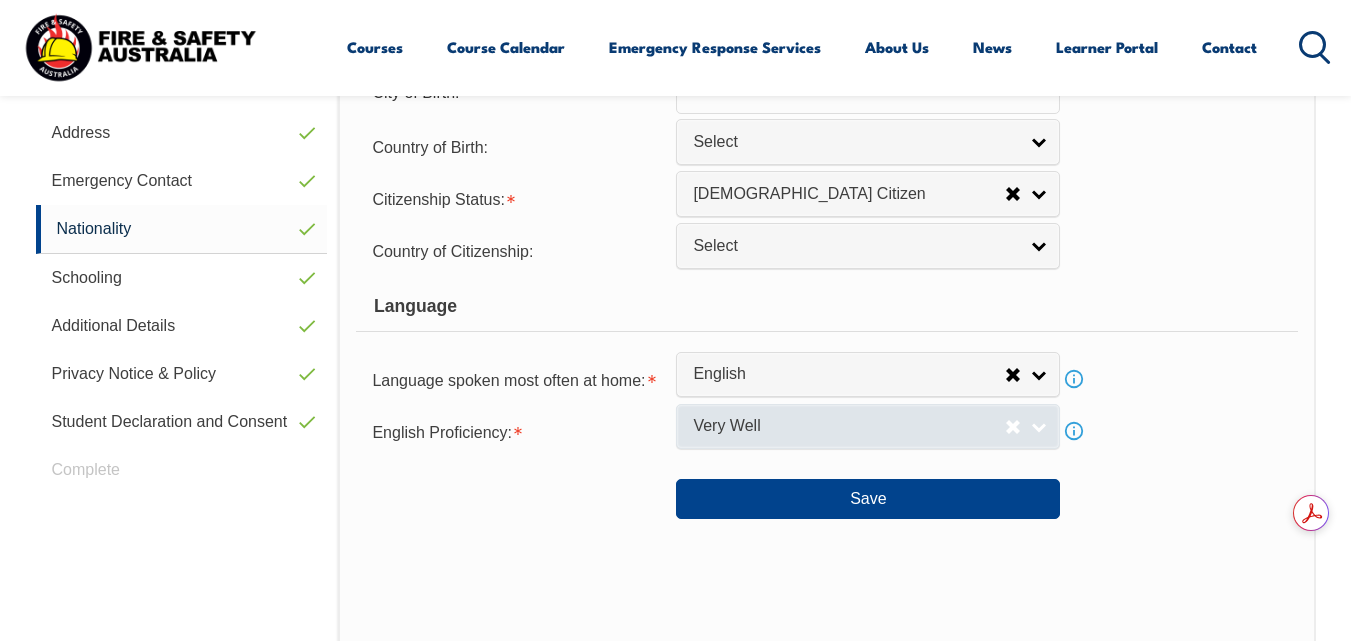 scroll, scrollTop: 685, scrollLeft: 0, axis: vertical 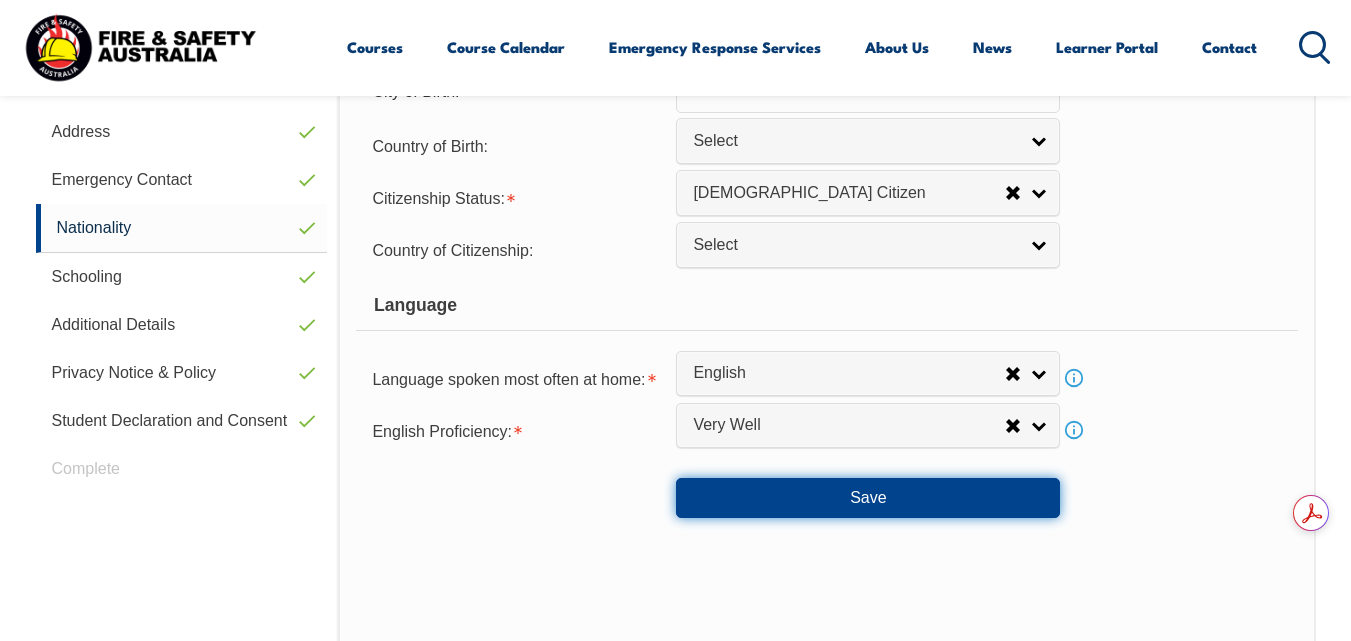 click on "Save" at bounding box center (868, 498) 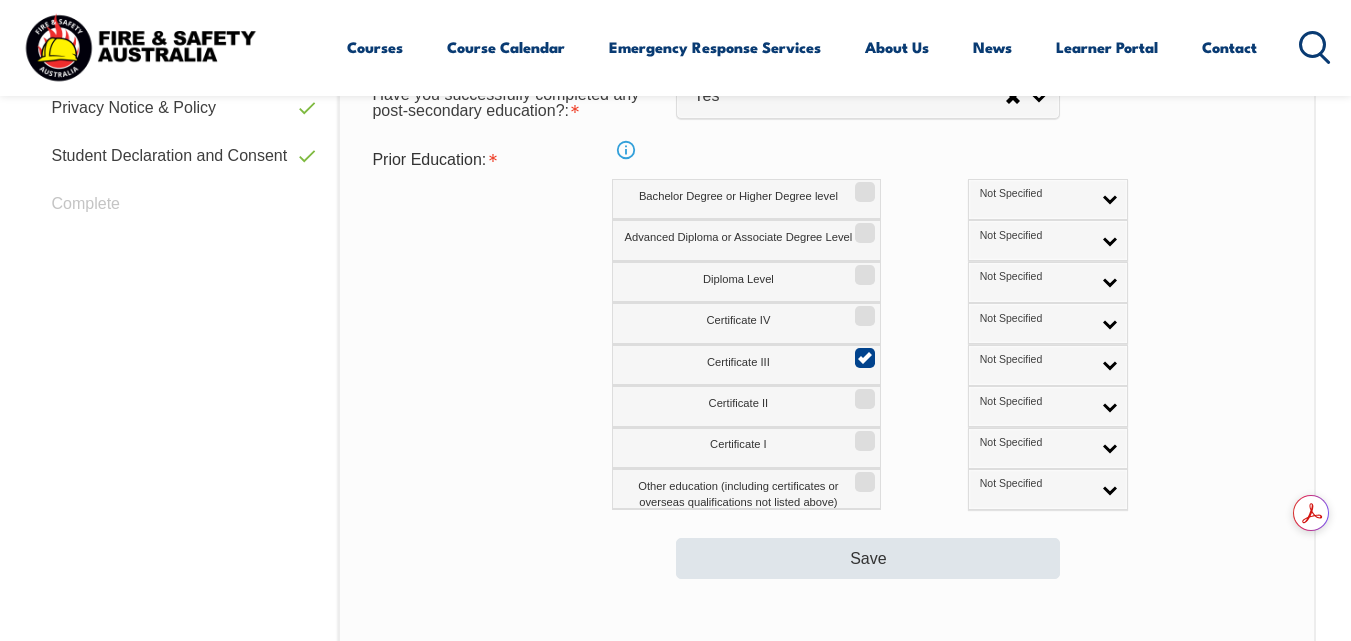 scroll, scrollTop: 985, scrollLeft: 0, axis: vertical 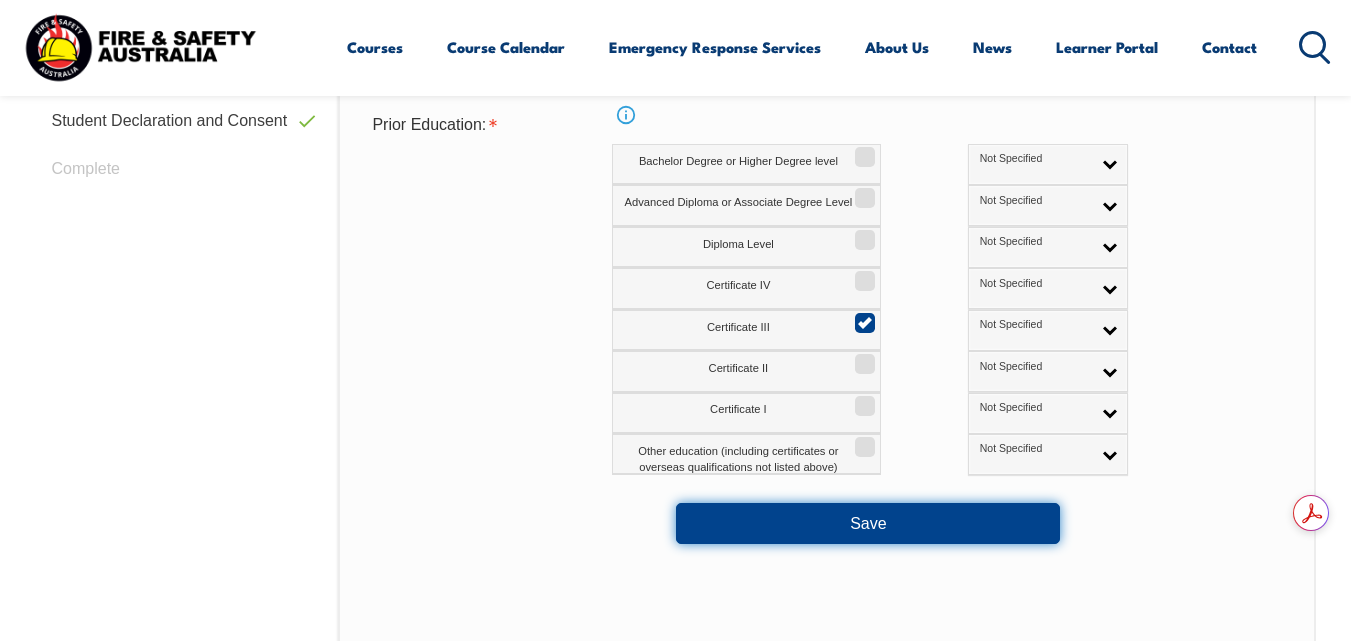 click on "Save" at bounding box center (868, 523) 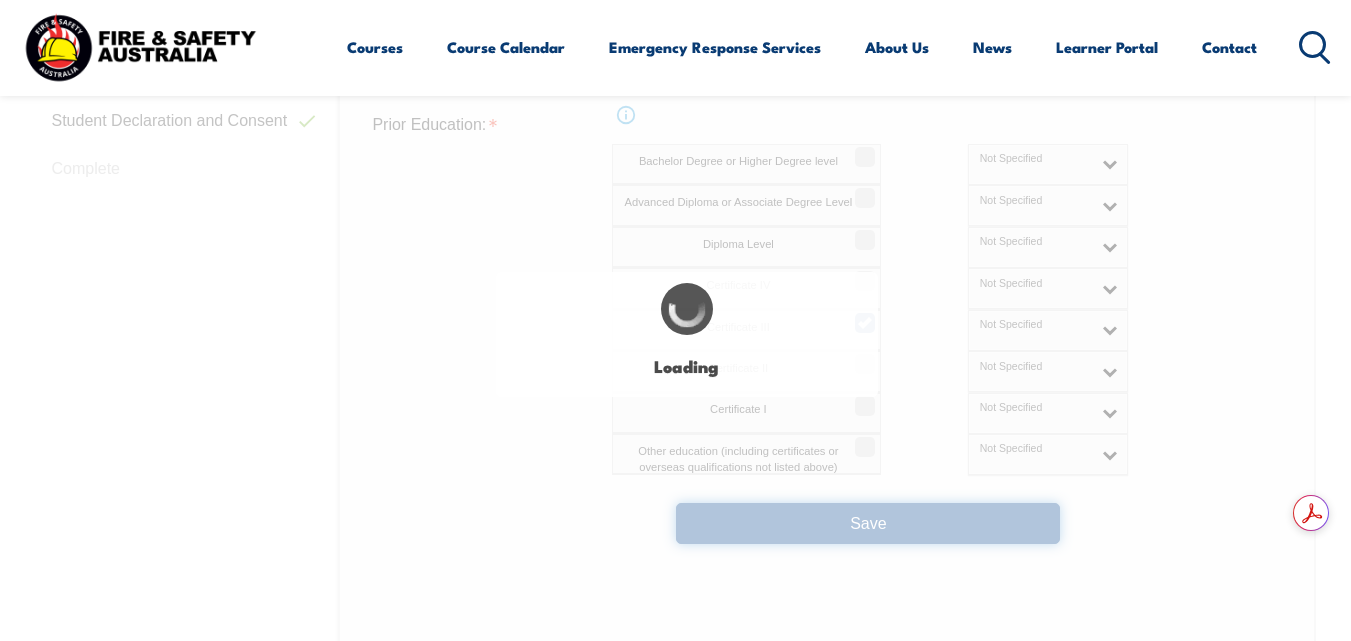 select on "true" 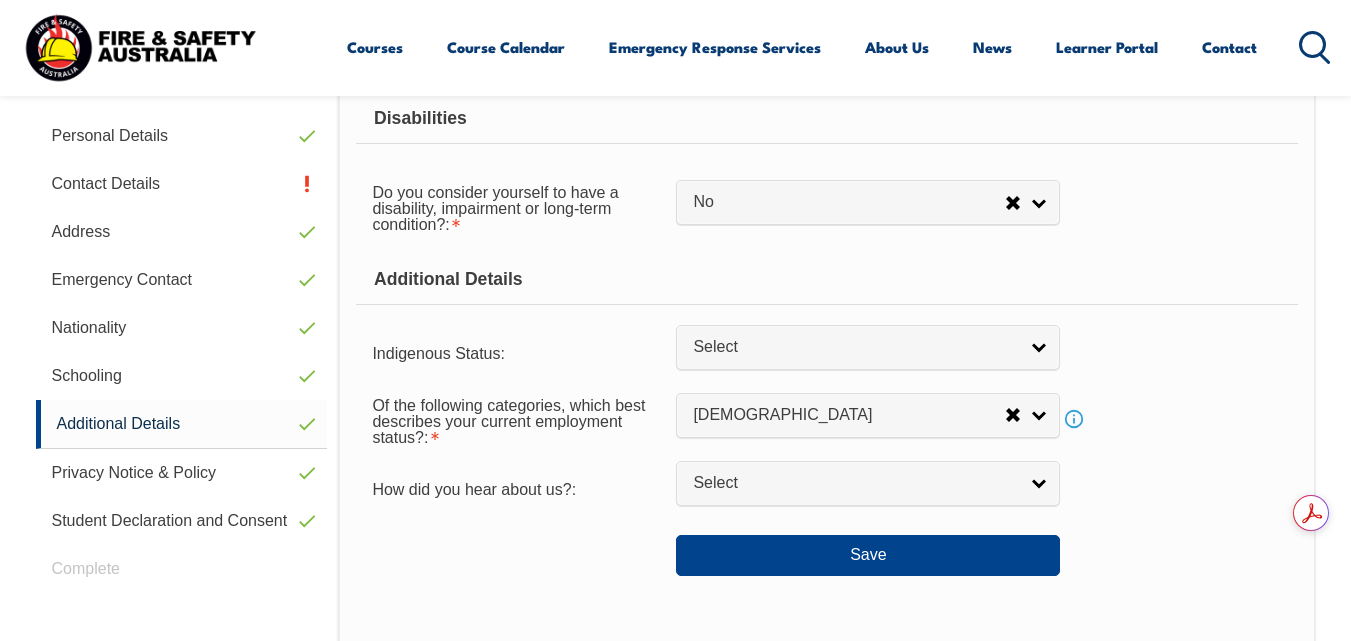 scroll, scrollTop: 785, scrollLeft: 0, axis: vertical 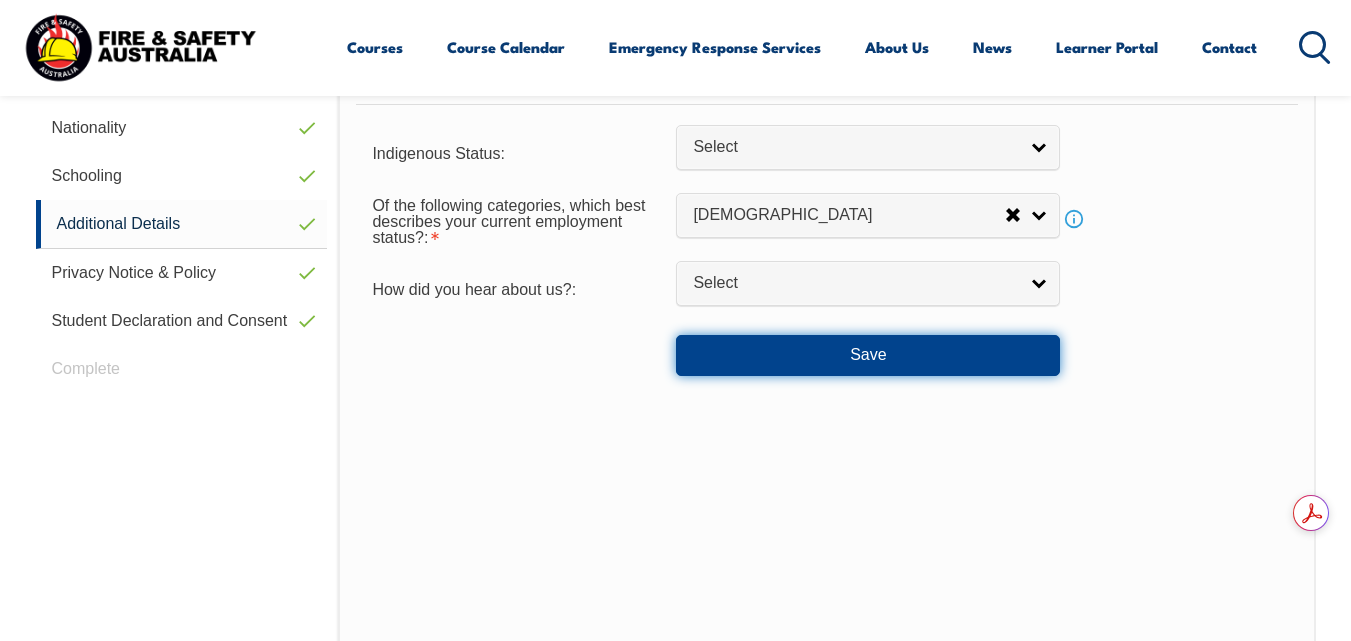 click on "Save" at bounding box center (868, 355) 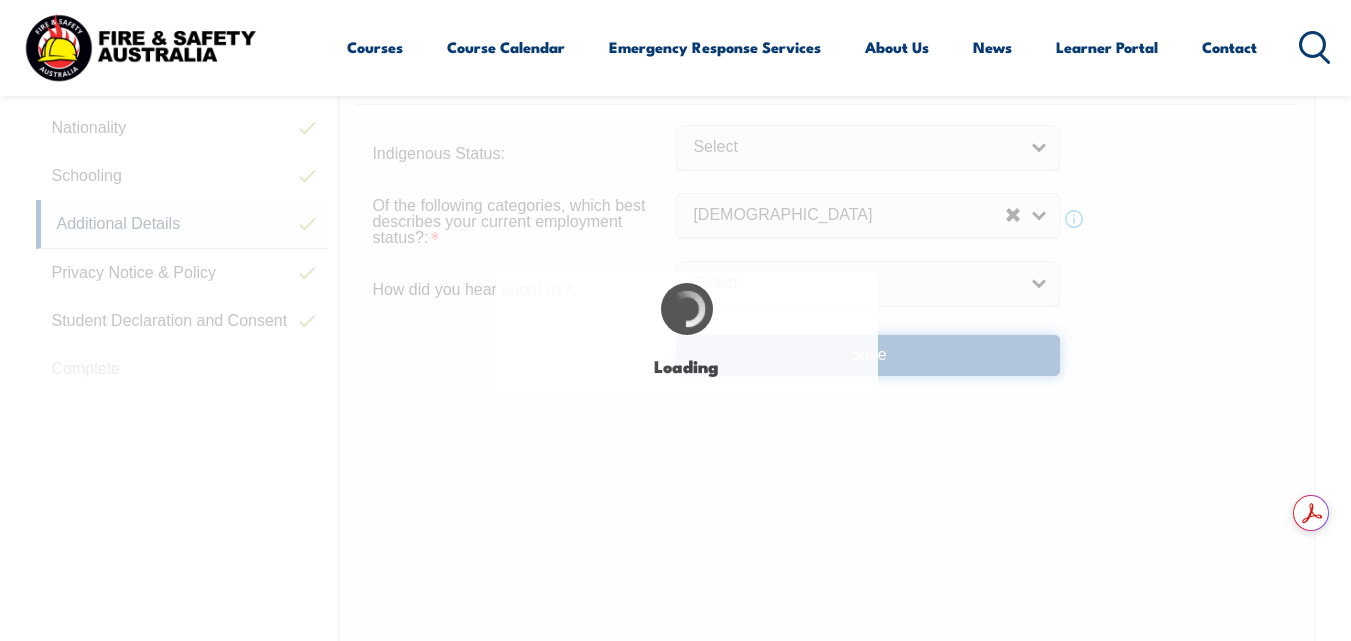 select on "false" 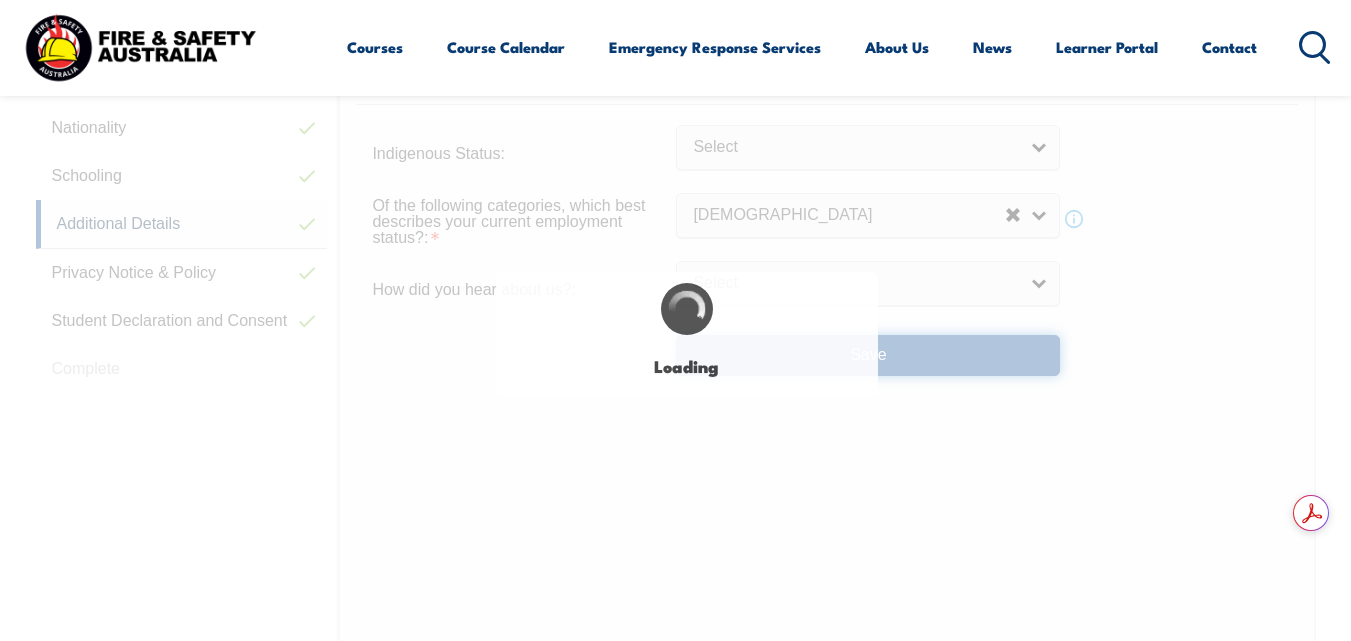 select 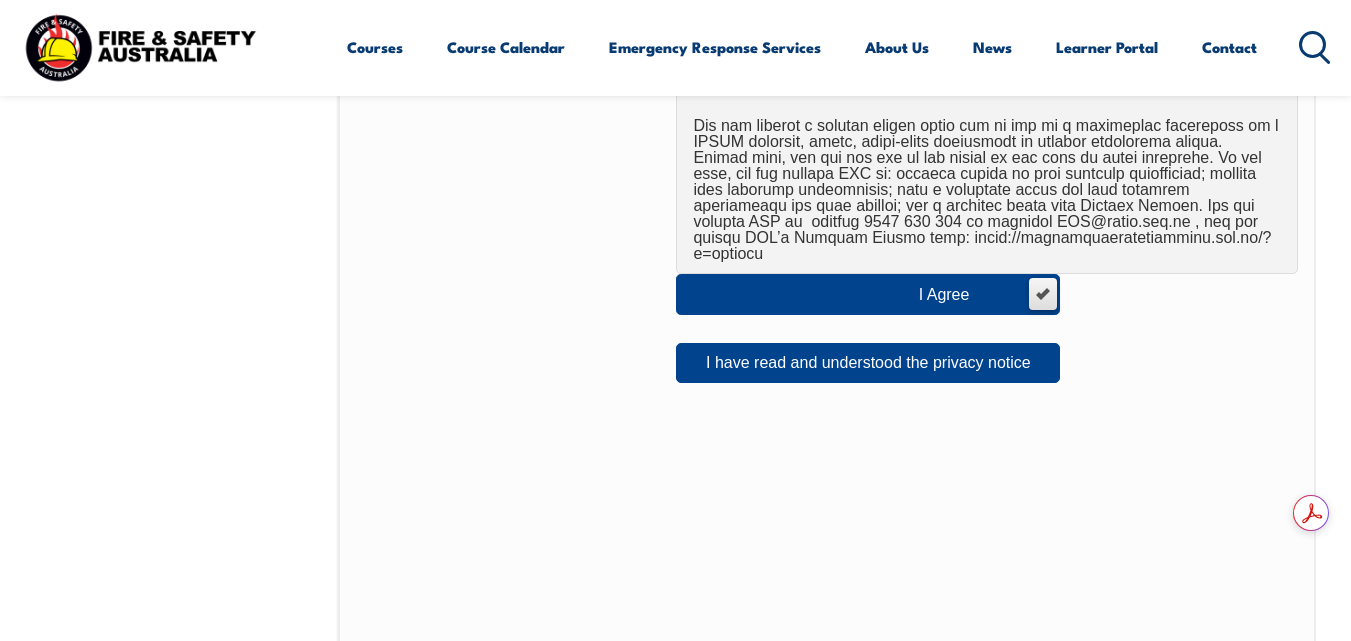 scroll, scrollTop: 1385, scrollLeft: 0, axis: vertical 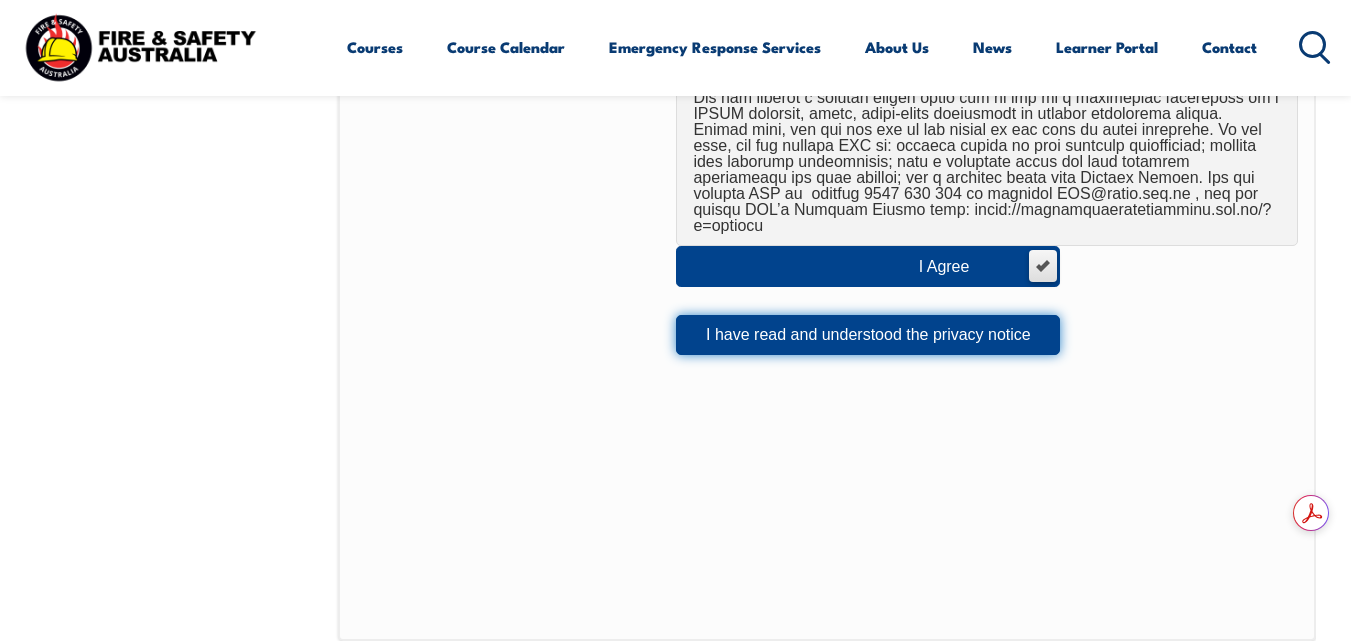 click on "I have read and understood the privacy notice" at bounding box center [868, 335] 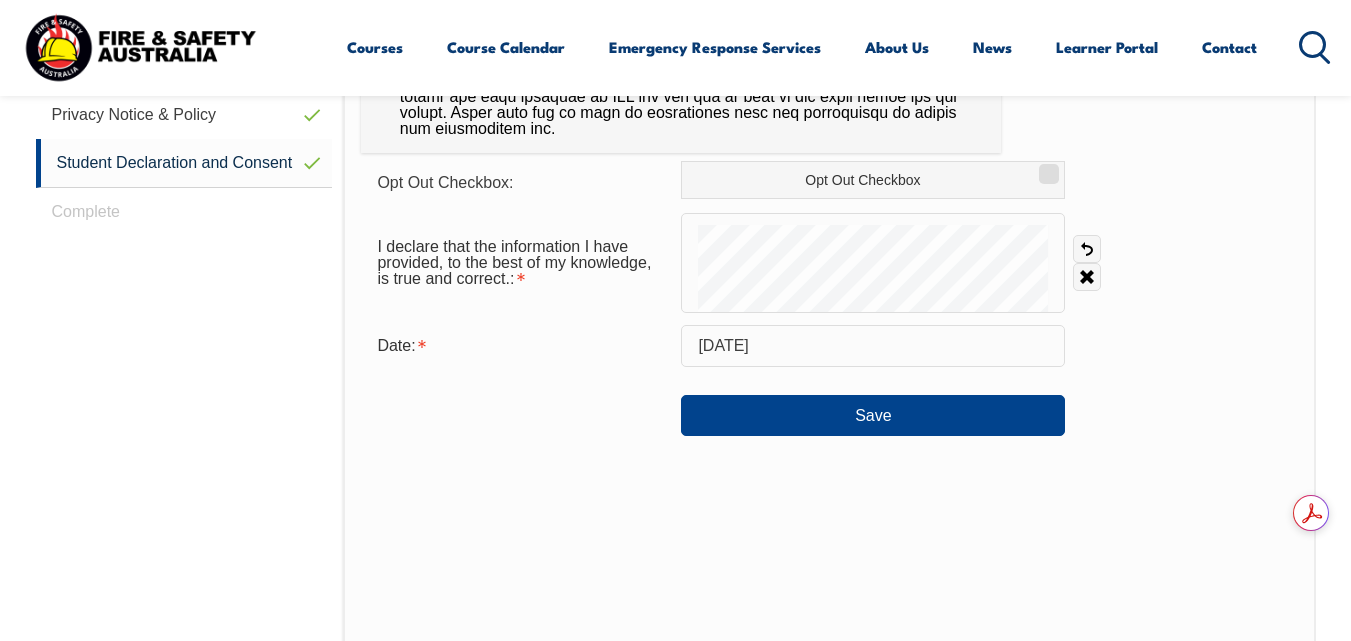 scroll, scrollTop: 1085, scrollLeft: 0, axis: vertical 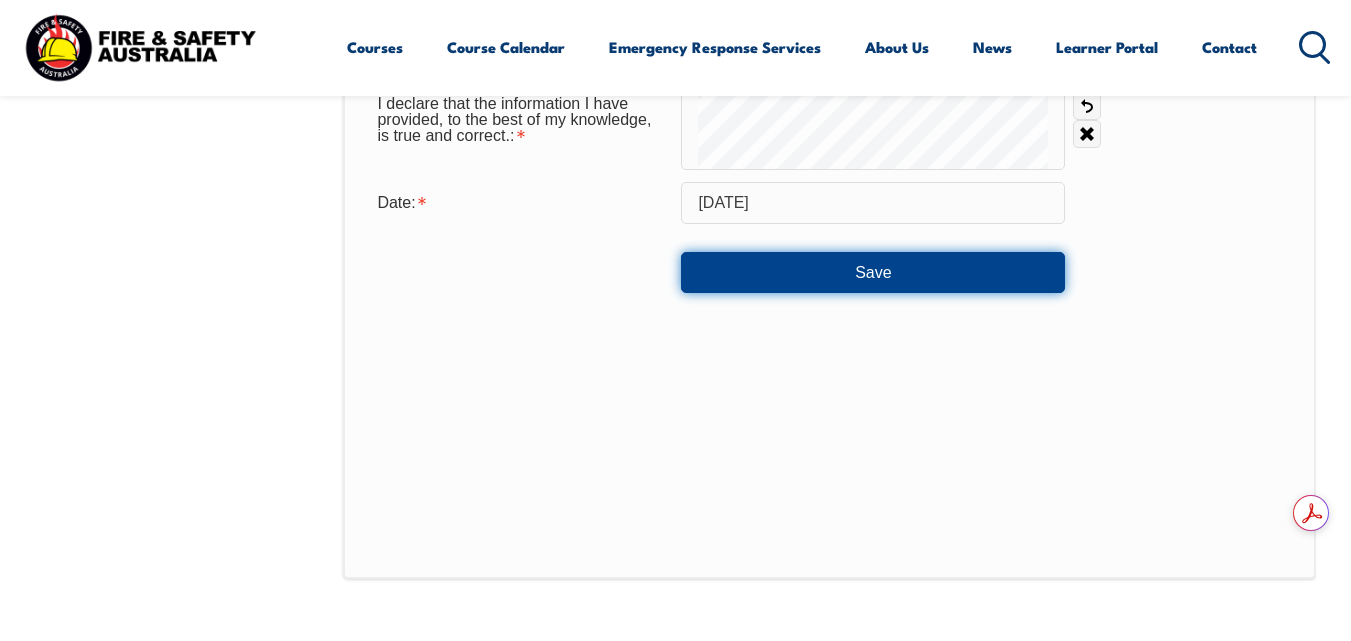 click on "Save" at bounding box center (873, 272) 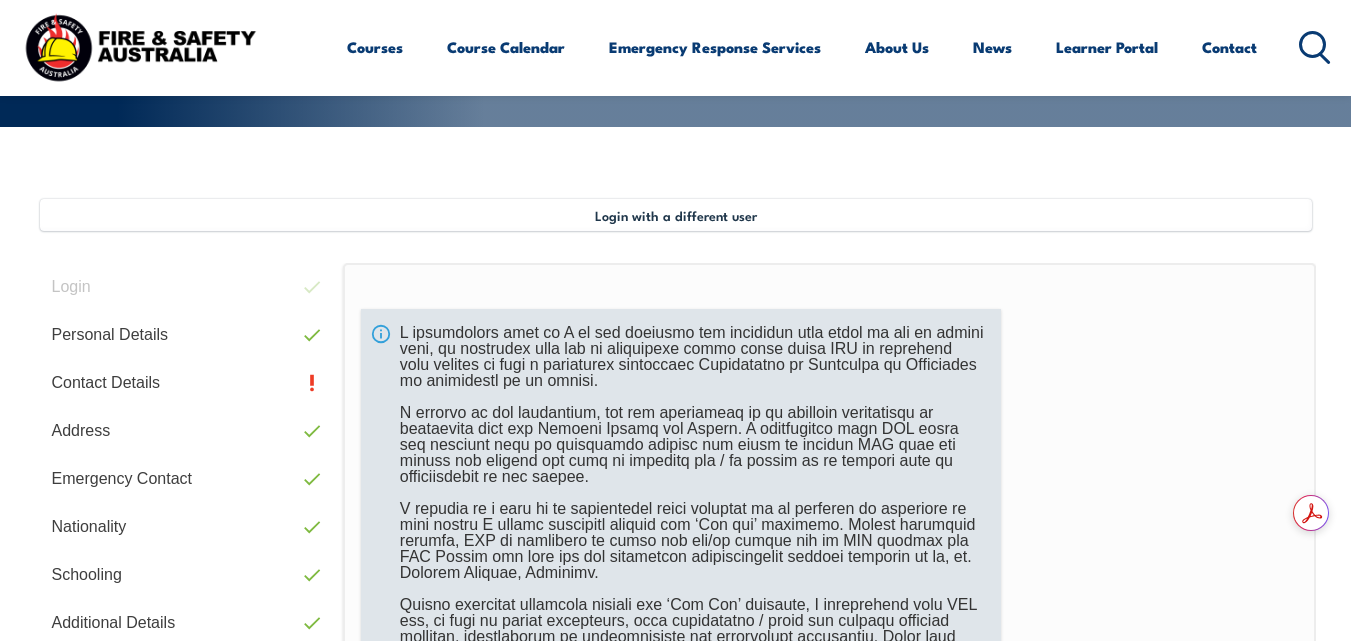 scroll, scrollTop: 500, scrollLeft: 0, axis: vertical 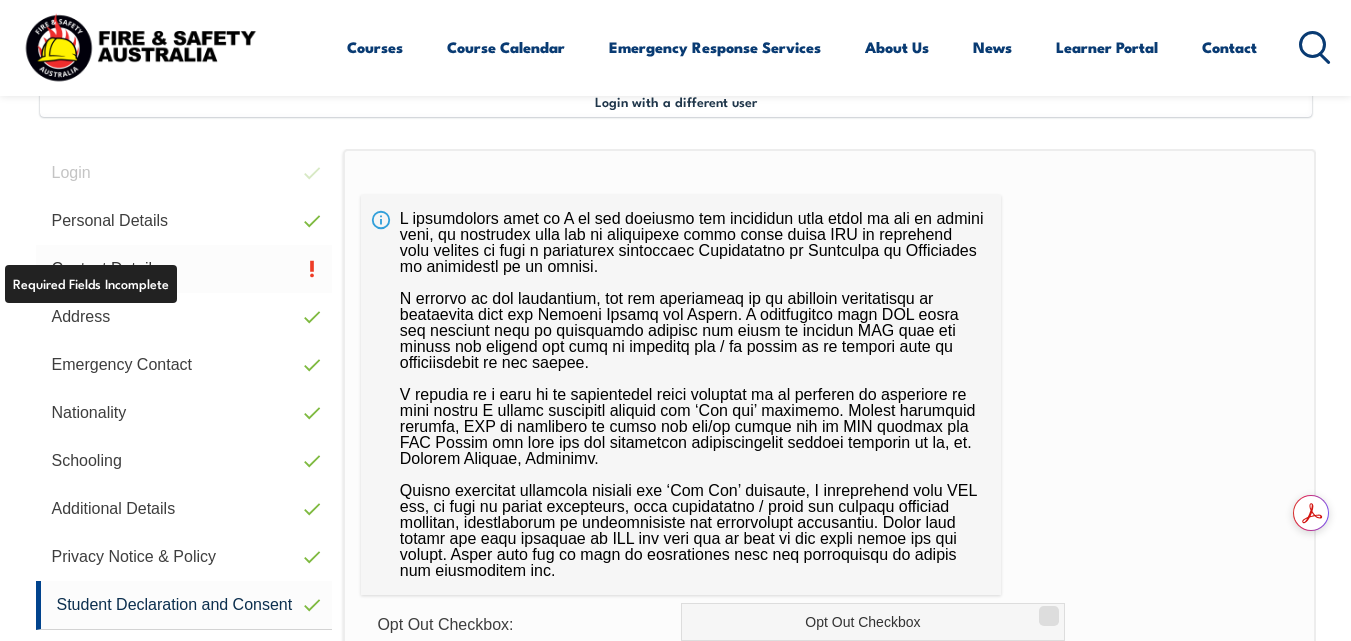 click on "Contact Details" at bounding box center [184, 269] 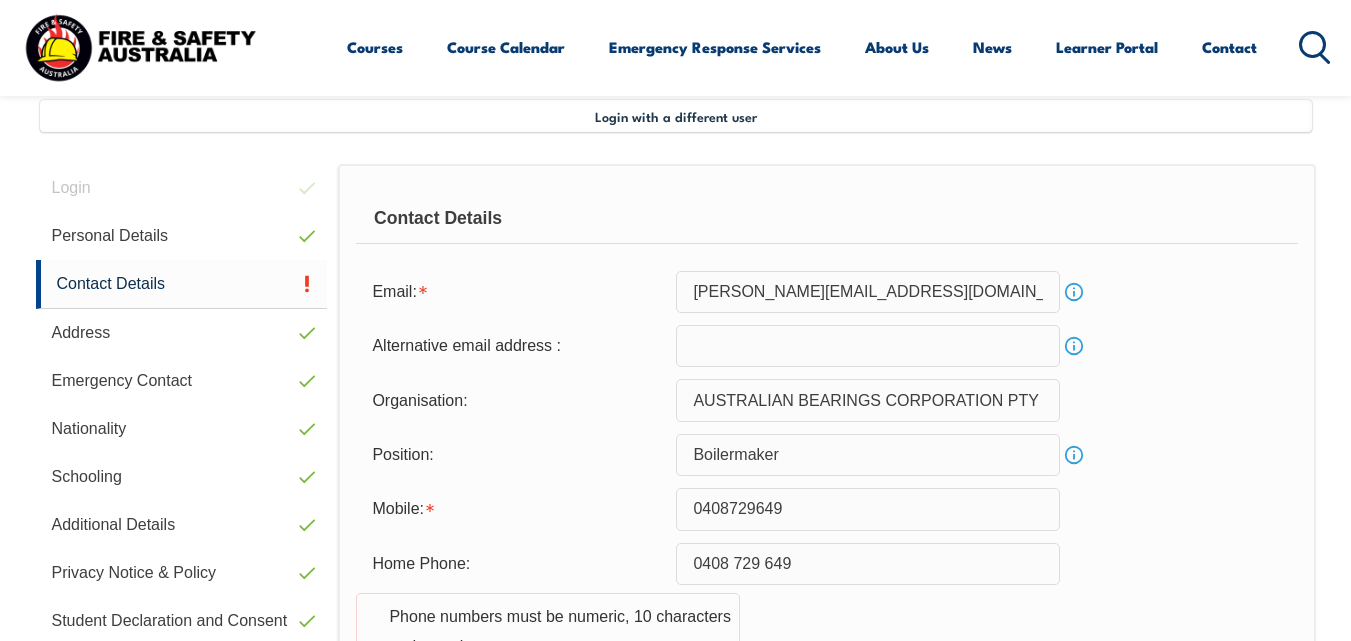 scroll, scrollTop: 585, scrollLeft: 0, axis: vertical 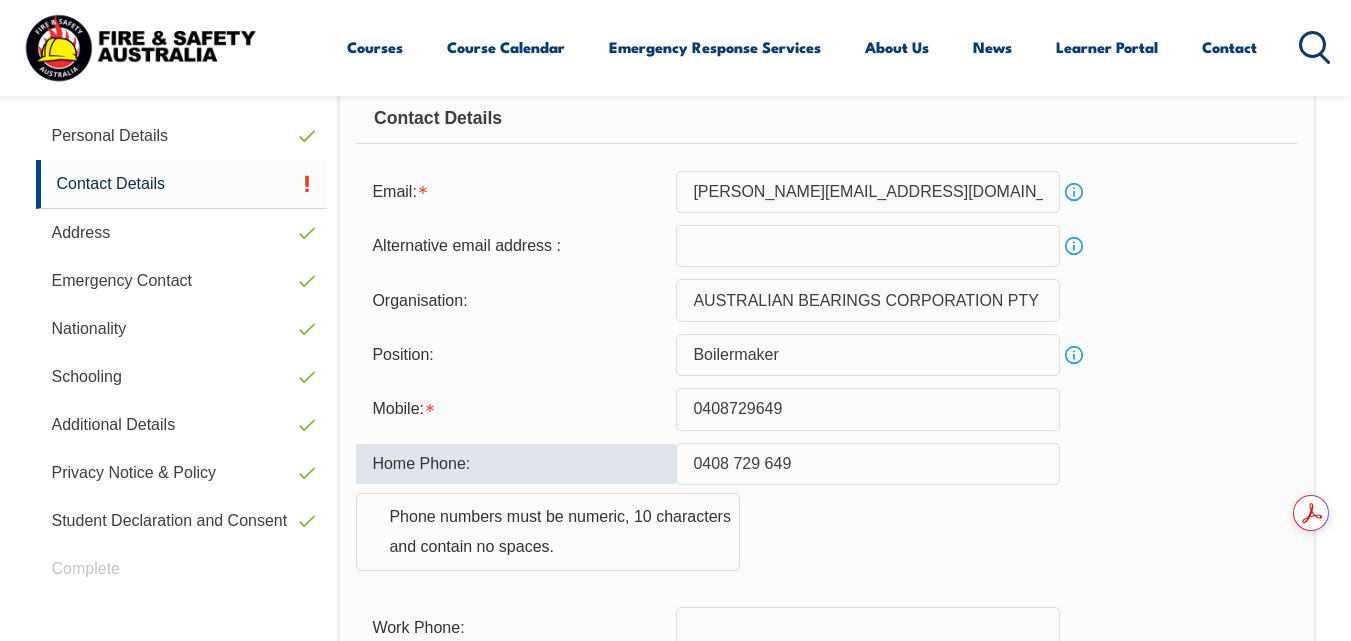 click on "0408 729 649" at bounding box center (868, 464) 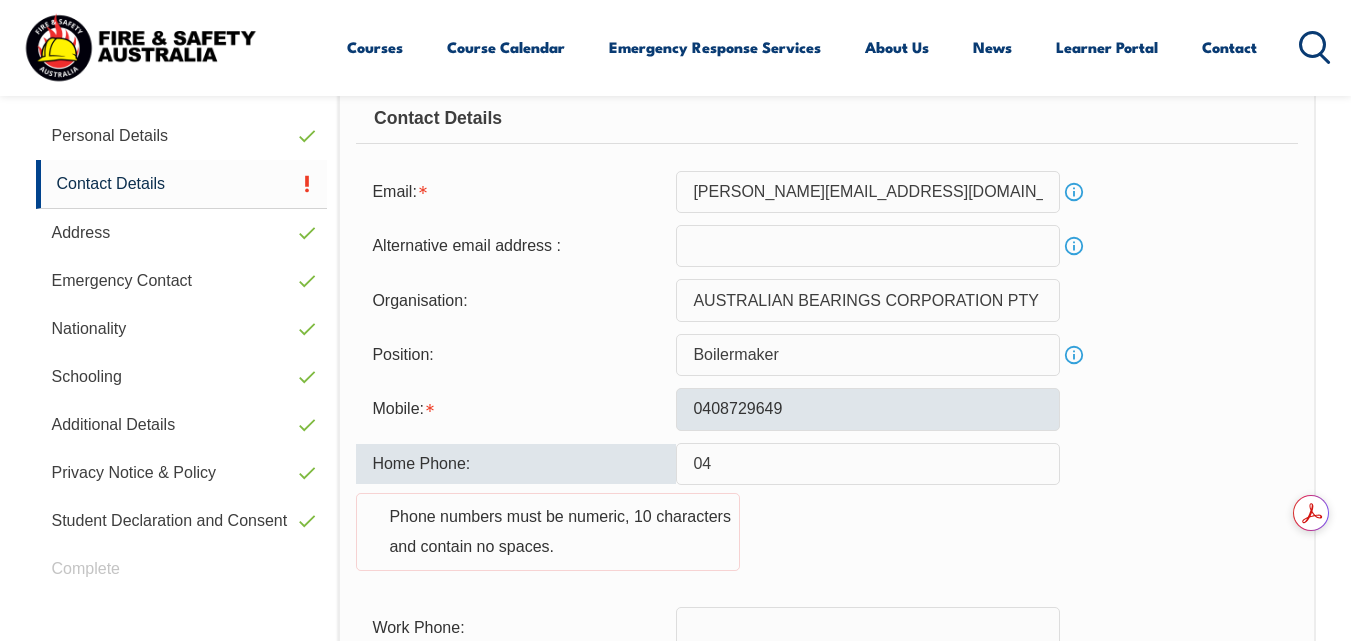 type on "0" 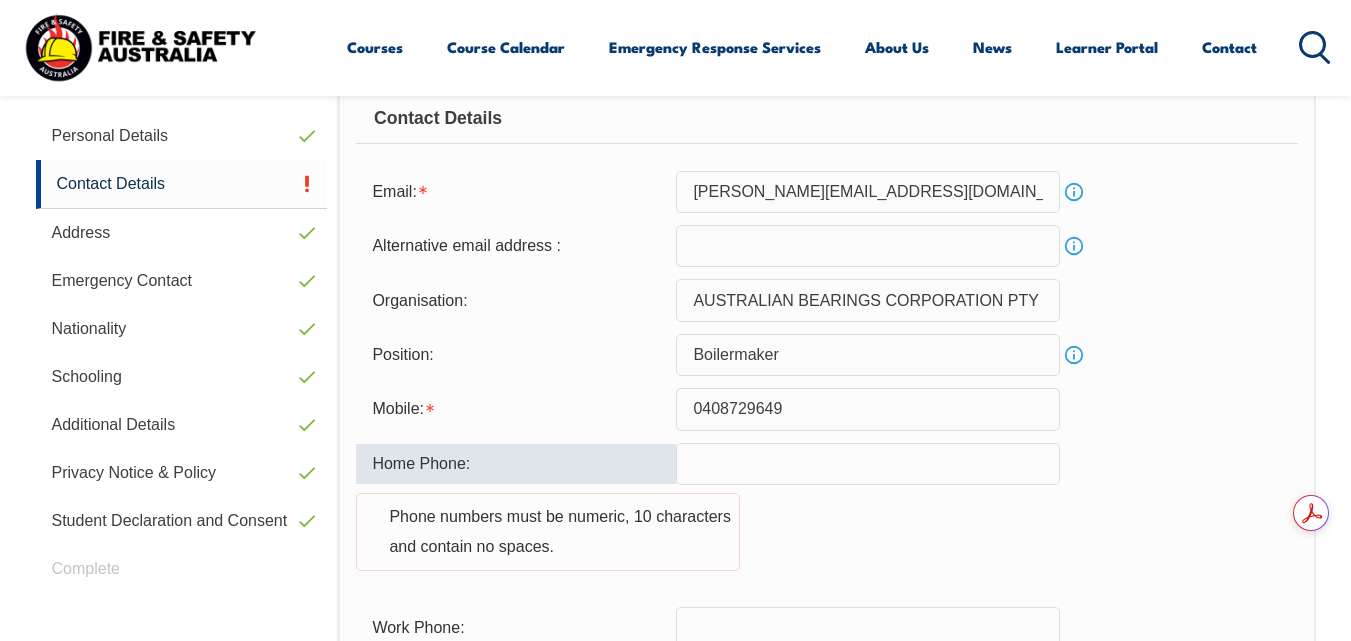 type 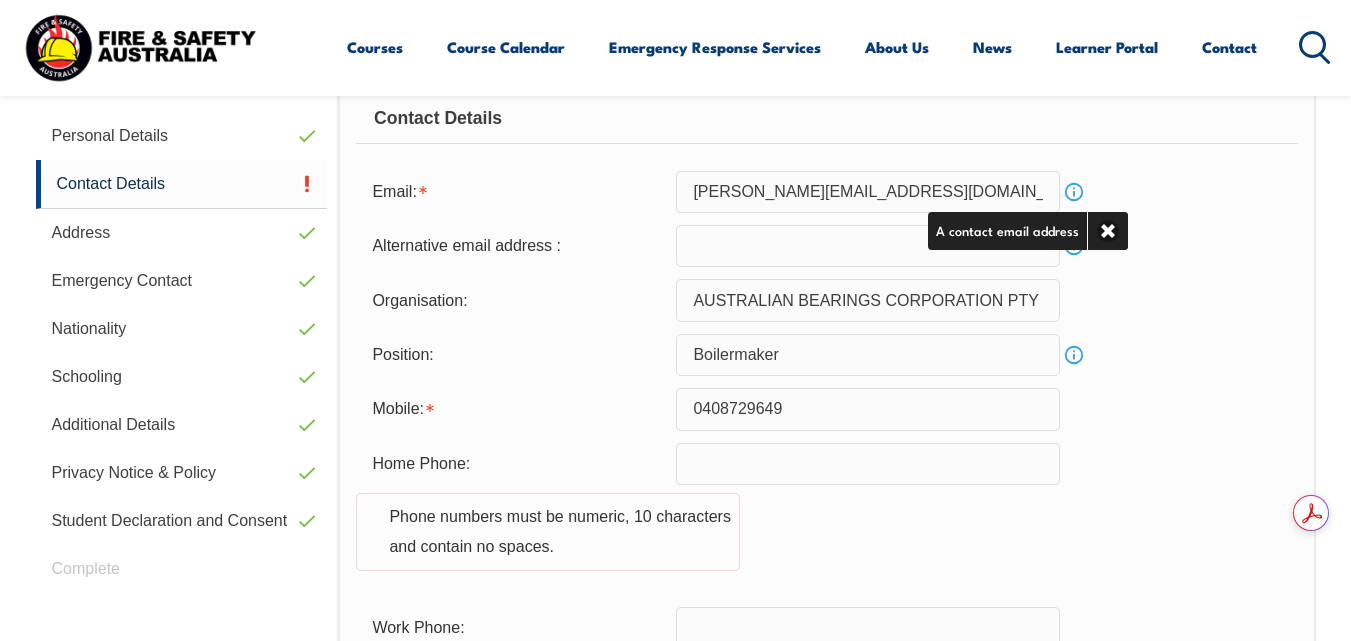 click on "Email: [PERSON_NAME][EMAIL_ADDRESS][DOMAIN_NAME] Info Alternative email address : Info Organisation: AUSTRALIAN BEARINGS CORPORATION PTY LTD Position: Boilermaker Info Mobile: [PHONE_NUMBER] Home Phone: Phone numbers must be numeric, 10 characters and contain no spaces. Work Phone: Save" at bounding box center (826, 444) 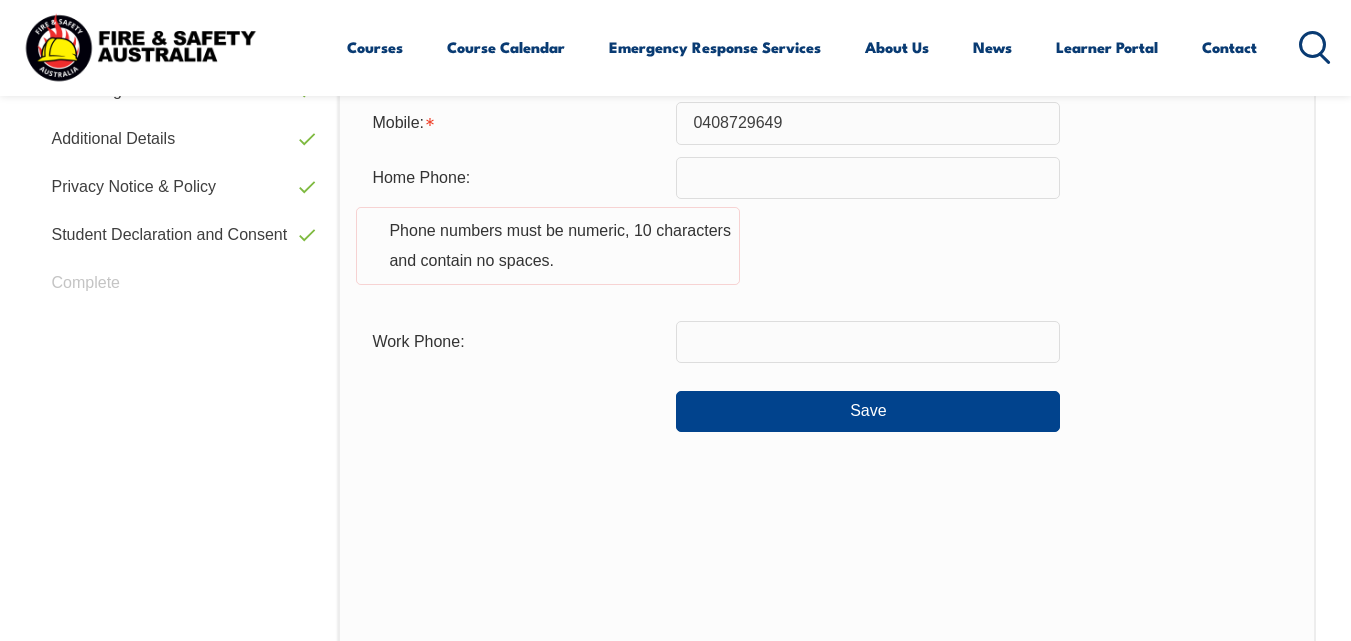 scroll, scrollTop: 885, scrollLeft: 0, axis: vertical 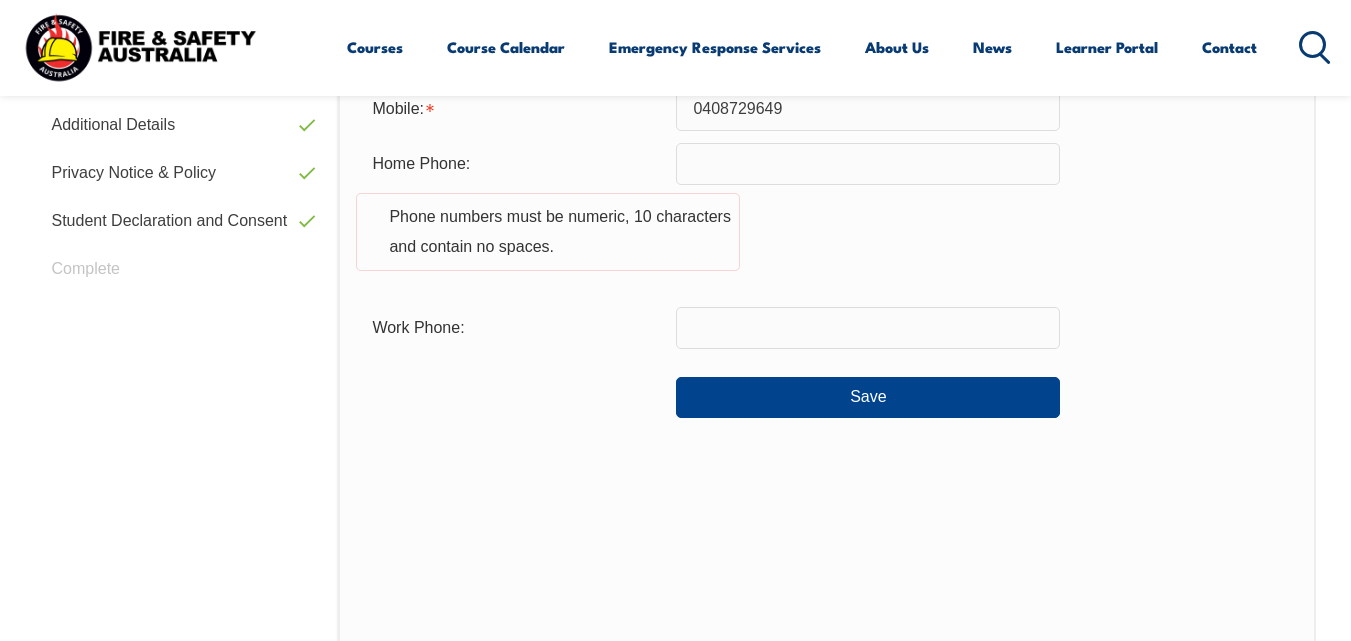 click at bounding box center [868, 328] 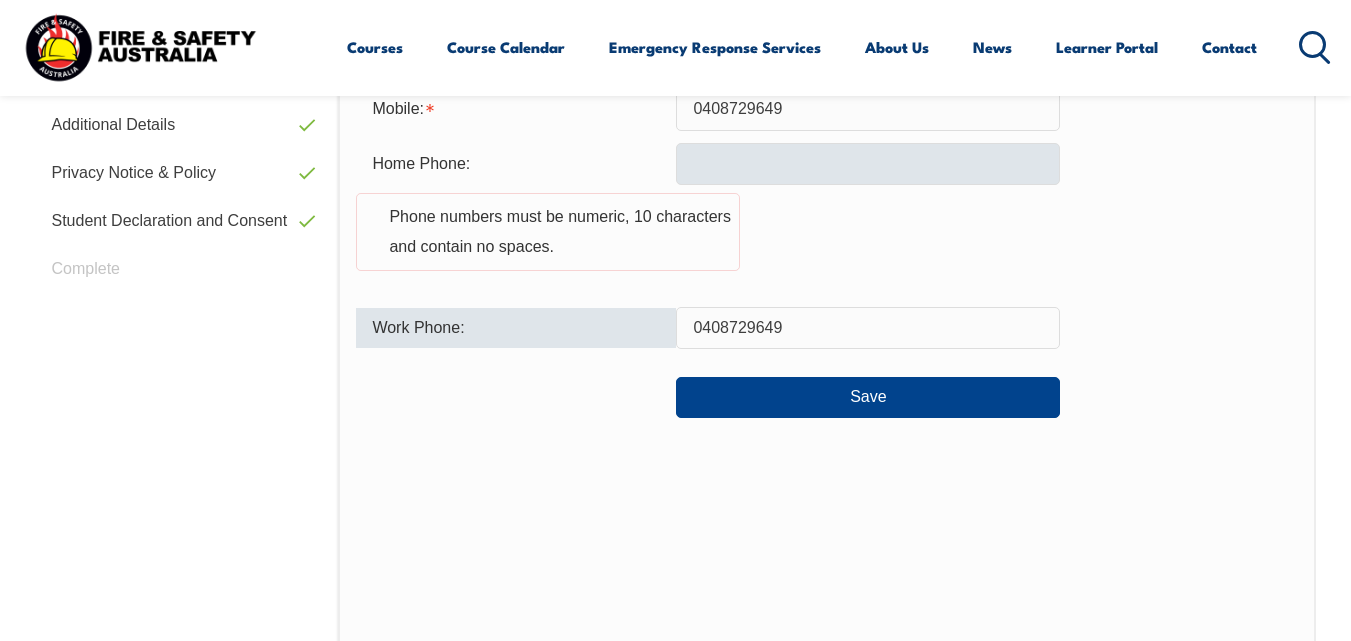 type on "0408729649" 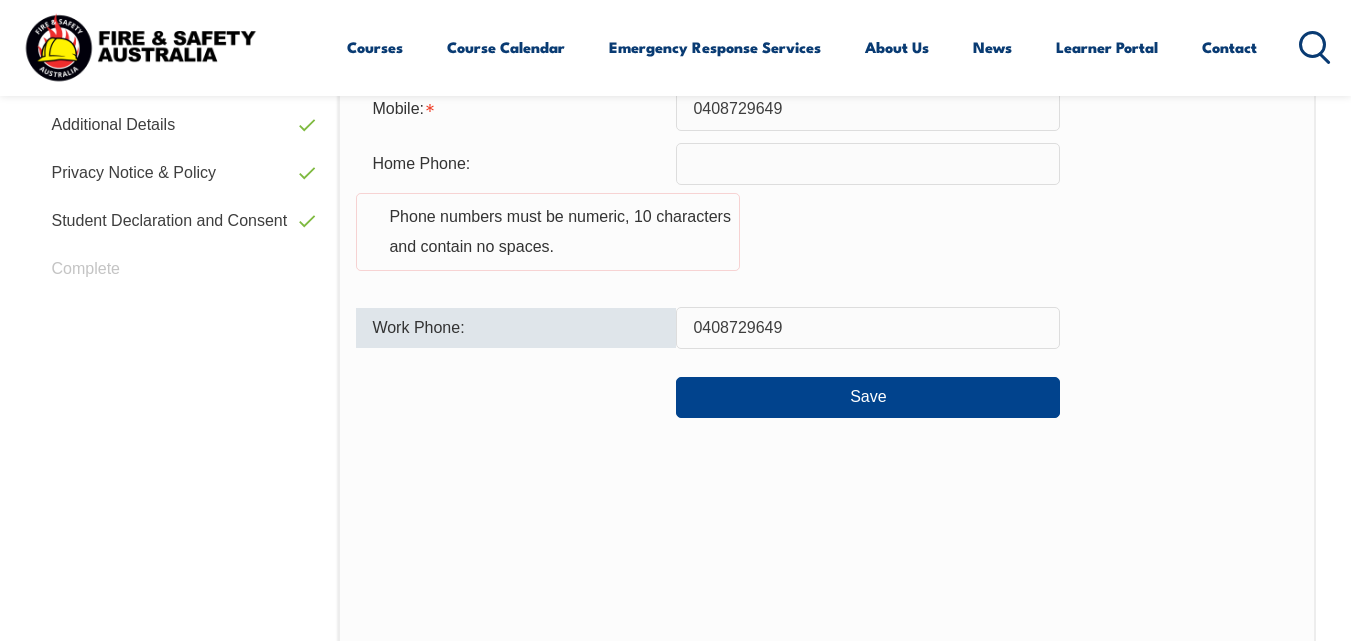 click at bounding box center [868, 164] 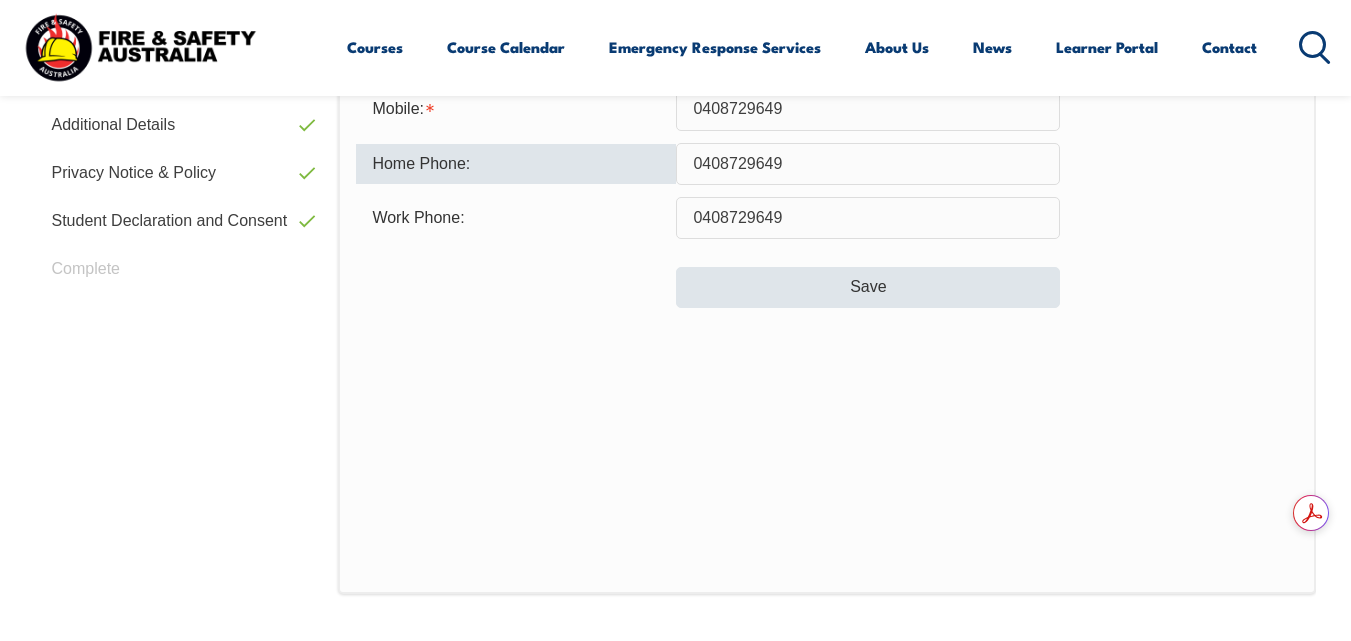 type on "0408729649" 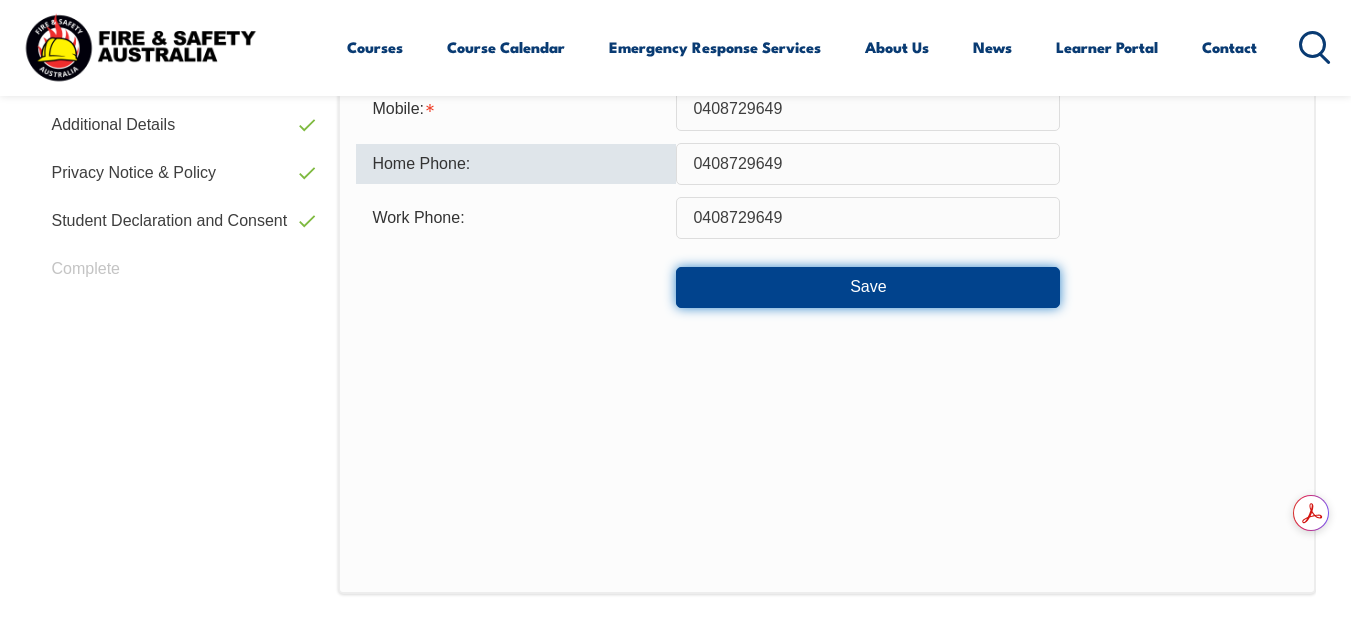 click on "Save" at bounding box center (868, 287) 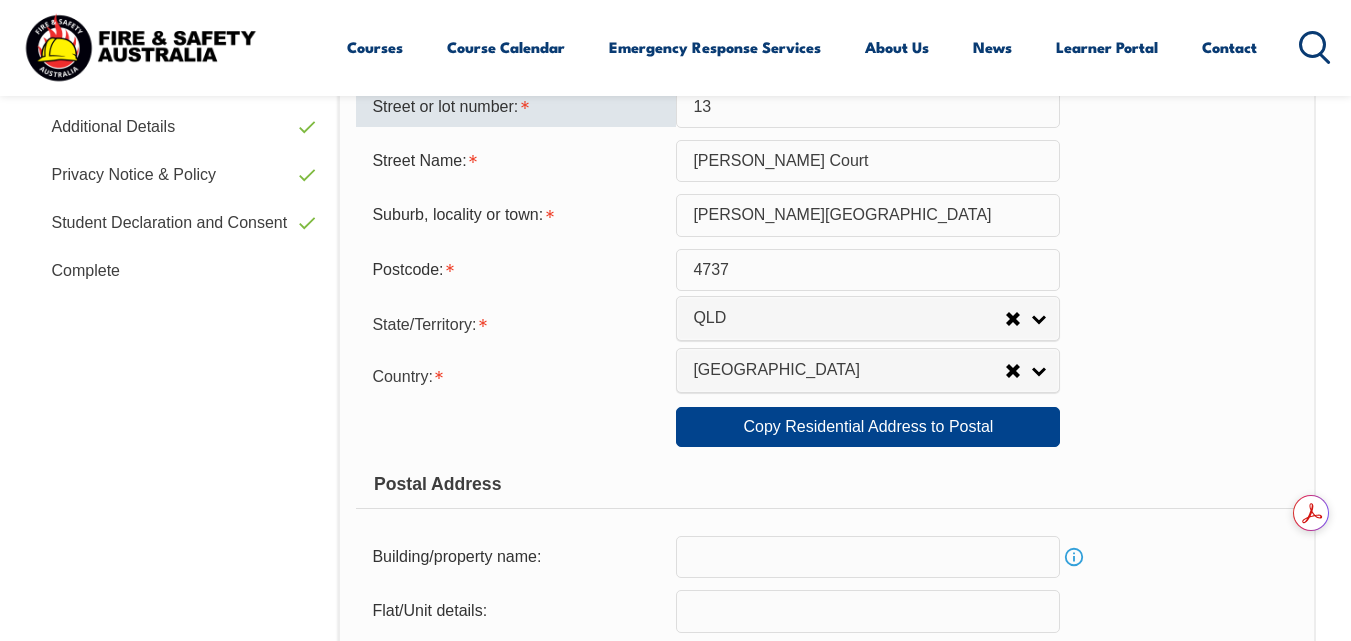 scroll, scrollTop: 985, scrollLeft: 0, axis: vertical 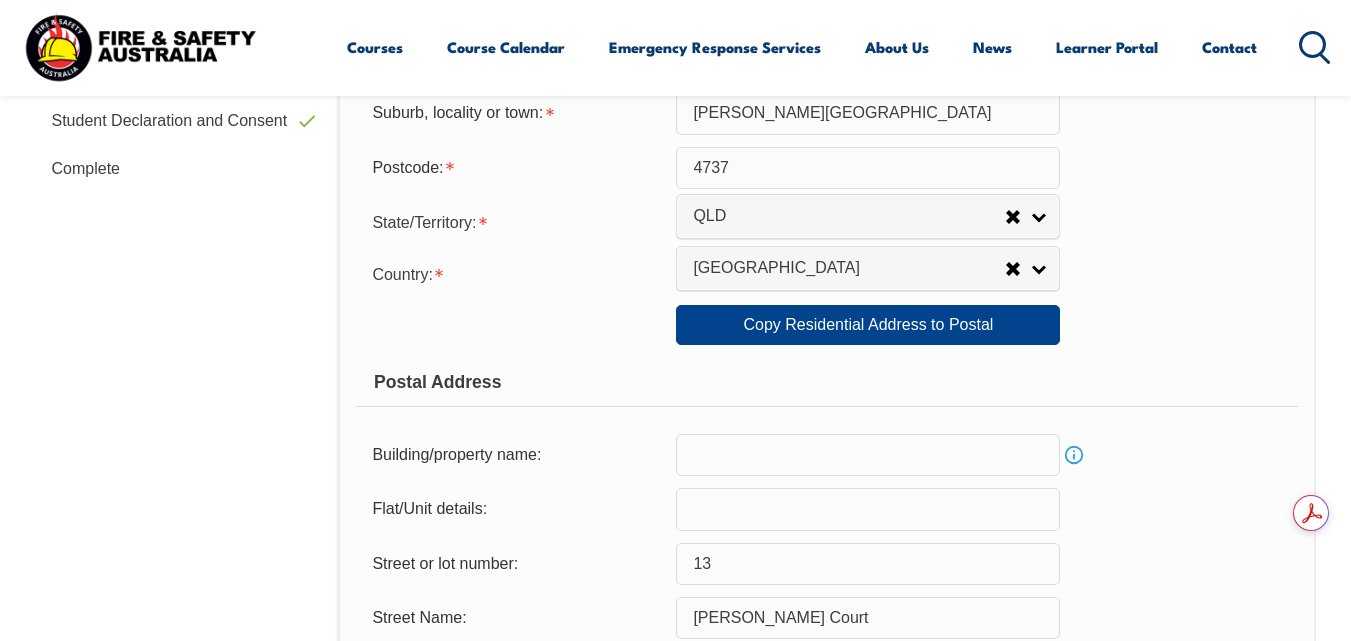 drag, startPoint x: 84, startPoint y: 166, endPoint x: 88, endPoint y: 182, distance: 16.492422 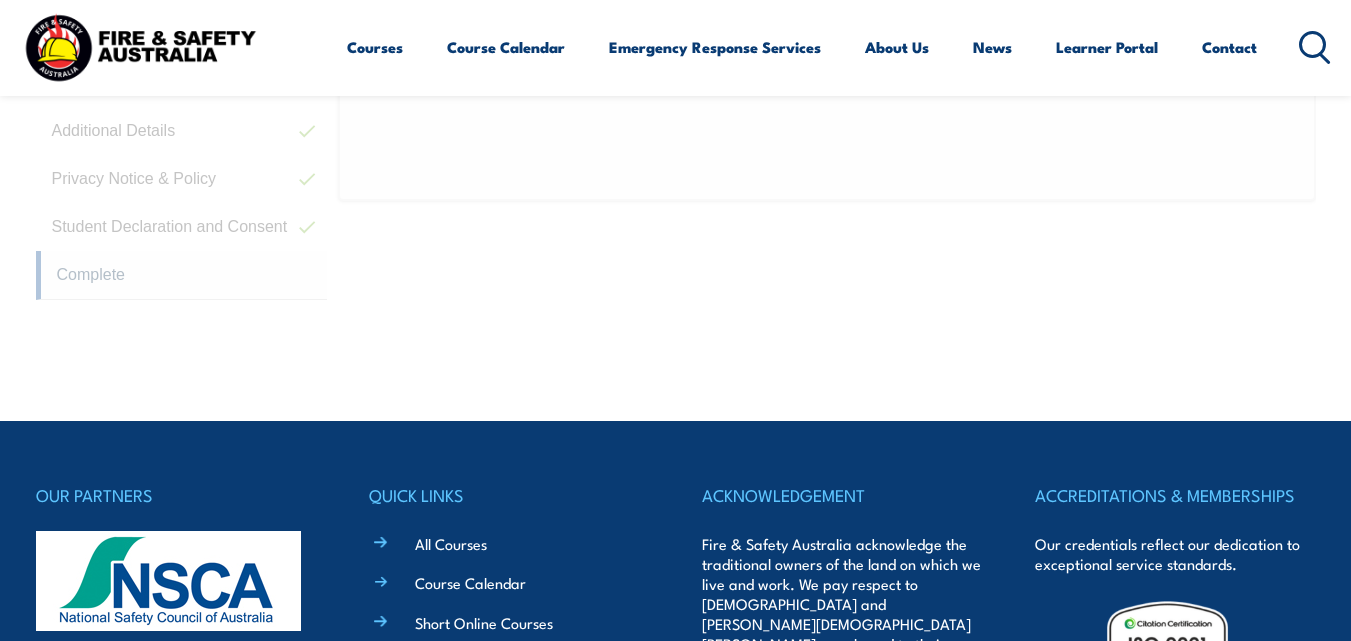 scroll, scrollTop: 485, scrollLeft: 0, axis: vertical 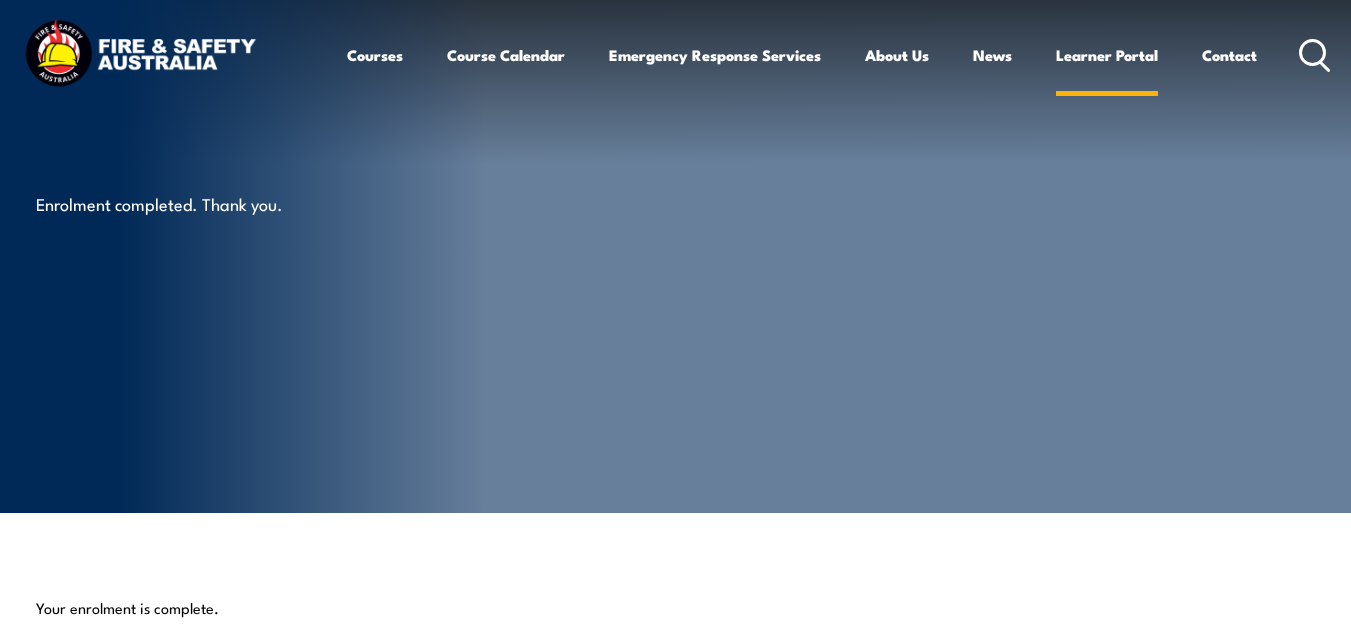 click on "Learner Portal" at bounding box center [1107, 55] 